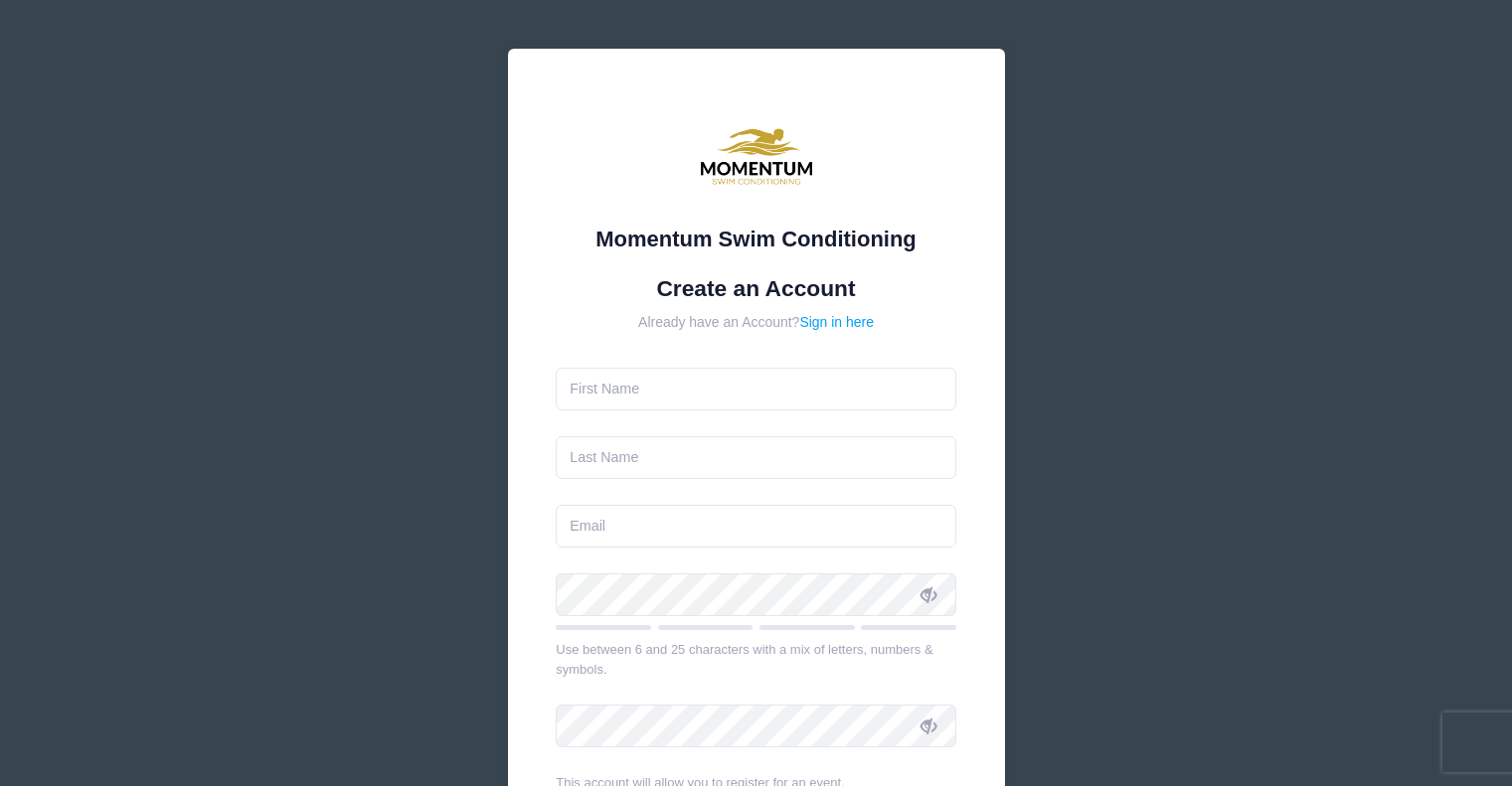 scroll, scrollTop: 0, scrollLeft: 0, axis: both 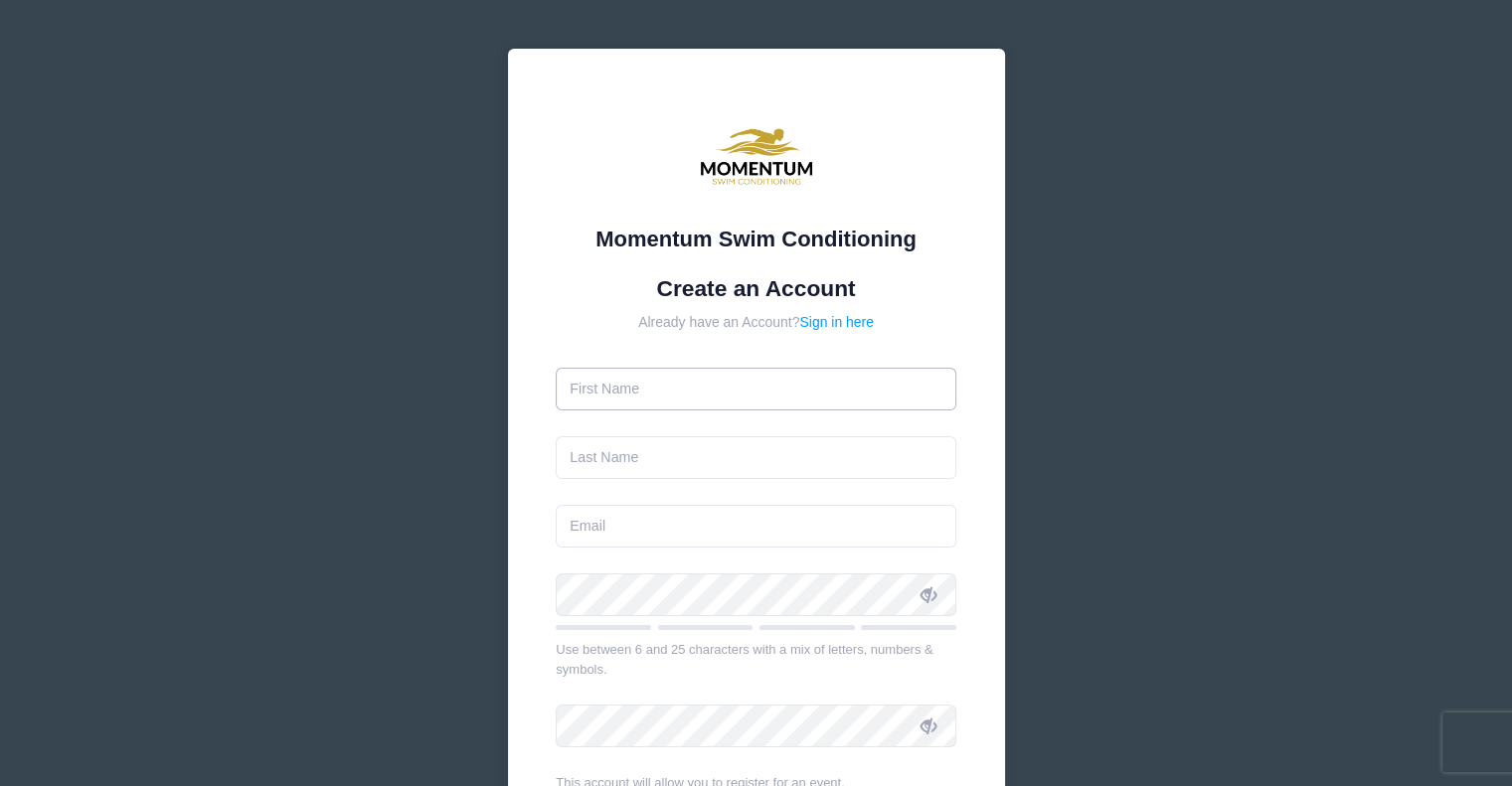 click at bounding box center [756, 389] 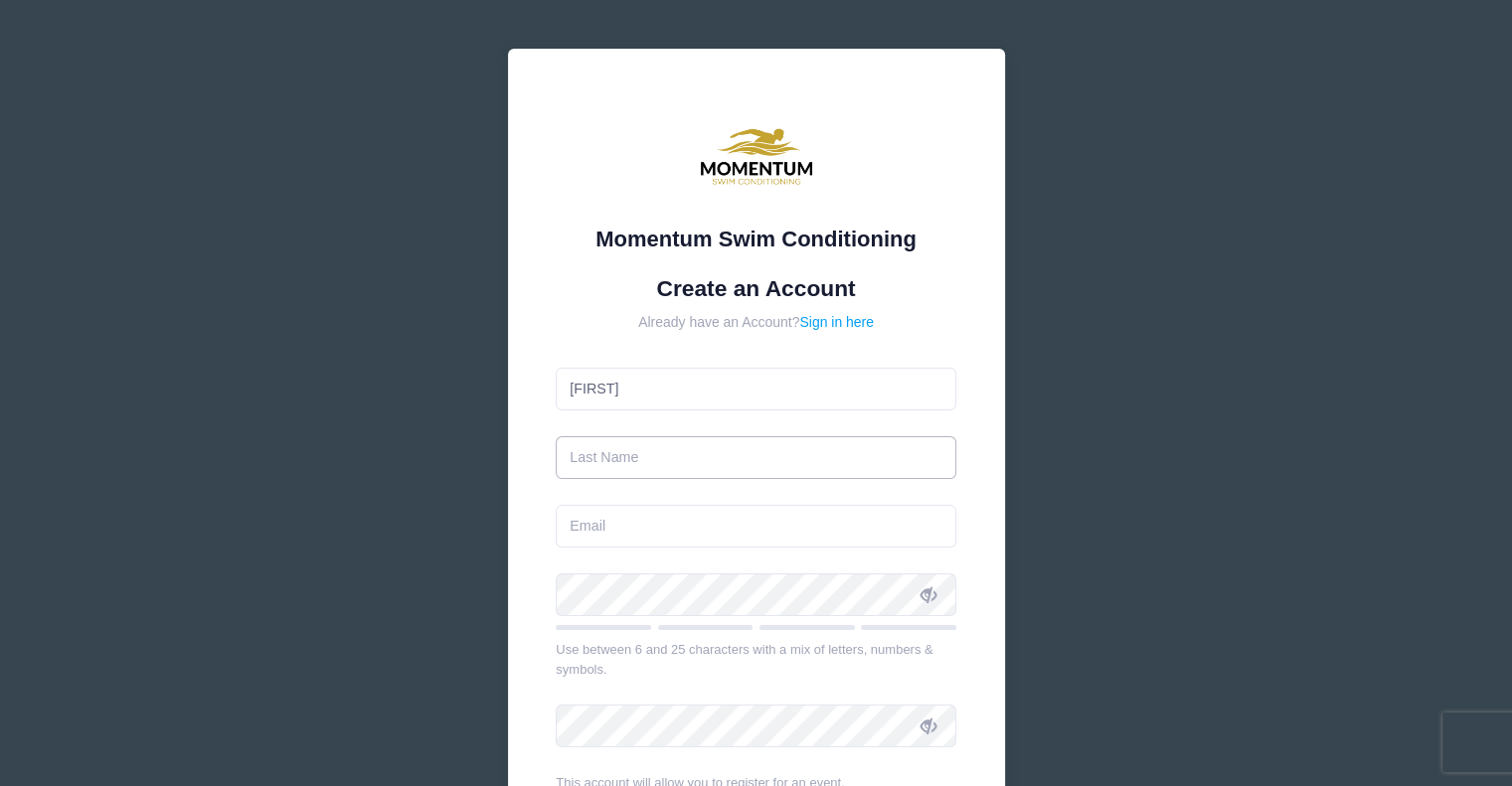 type on "[LAST]" 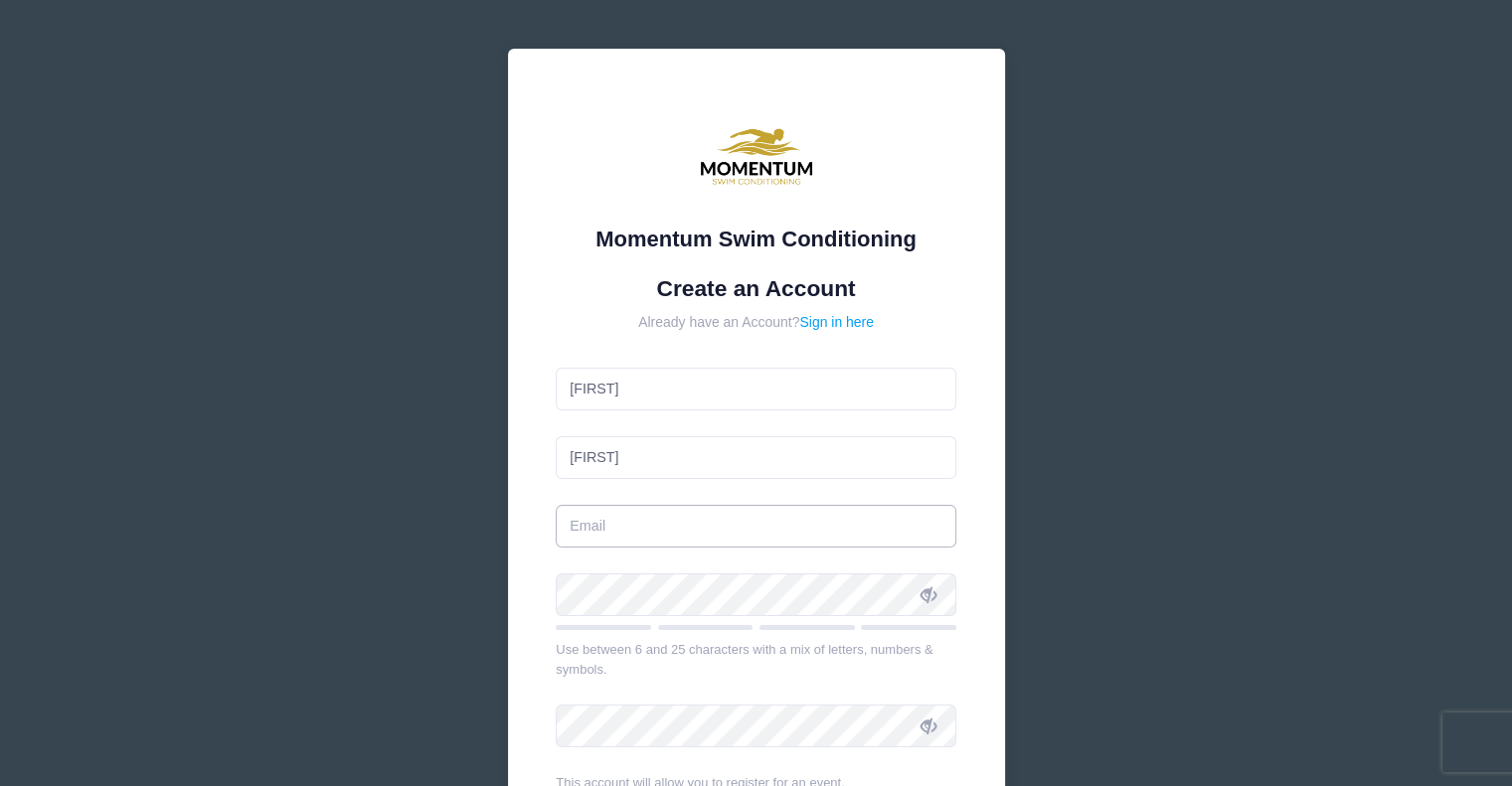 type on "[EMAIL]" 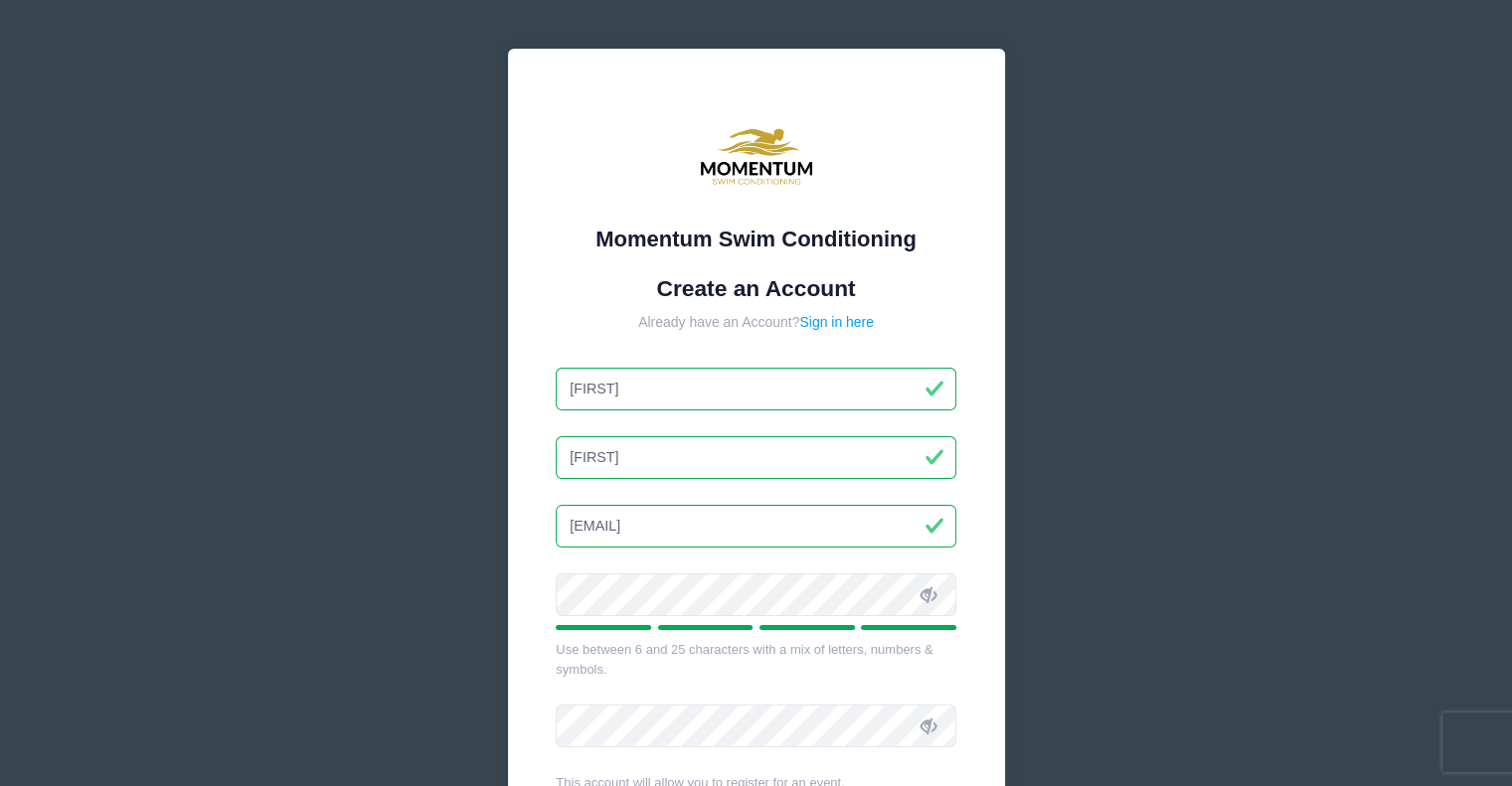 click on "Create an Account
Already have an Account?
Sign in here
Andrea
Scott
andrea.kaffka@gmail.com
Use between 6 and 25 characters with a mix of letters, numbers & symbols." at bounding box center [756, 589] 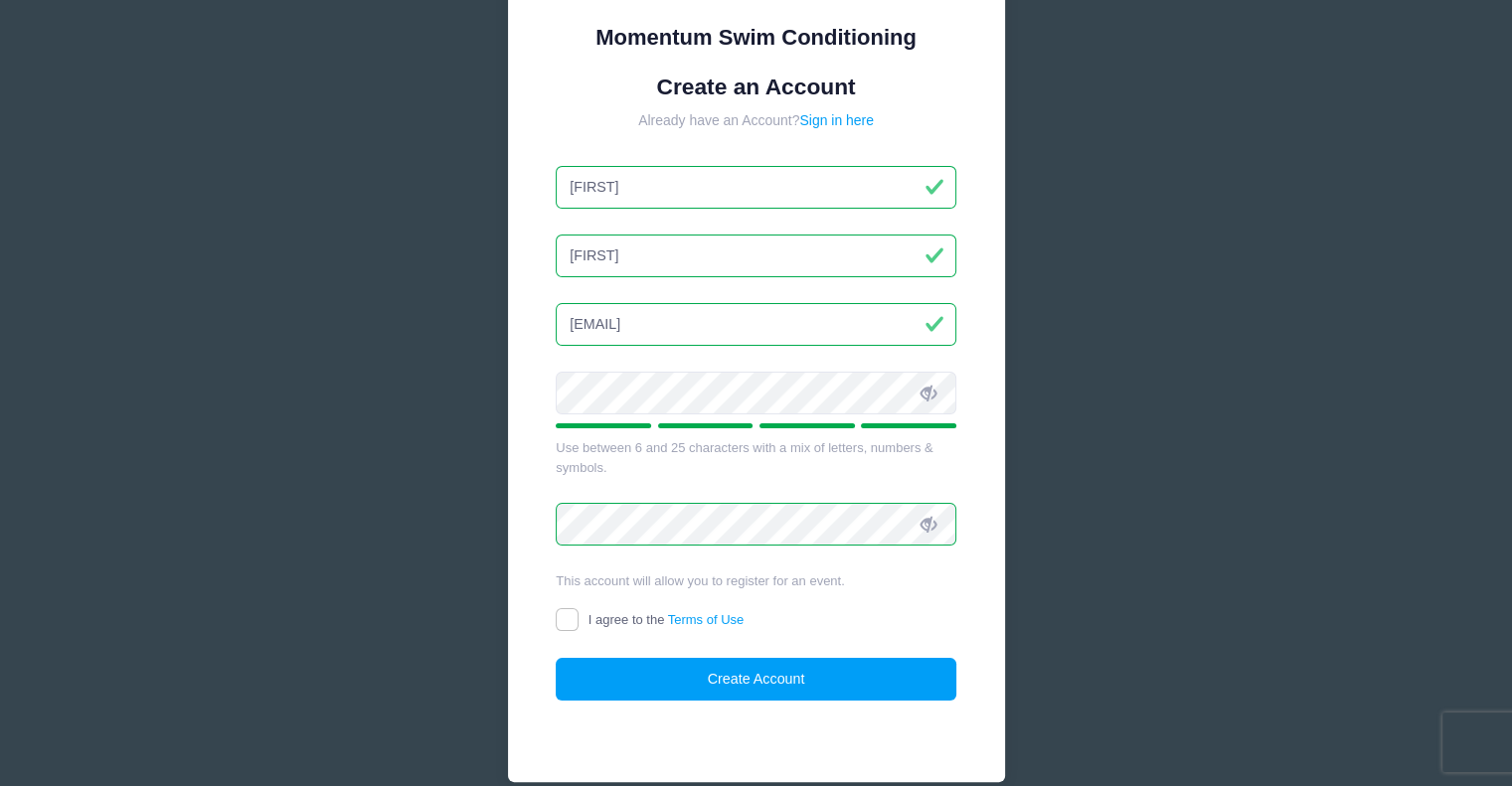 scroll, scrollTop: 203, scrollLeft: 0, axis: vertical 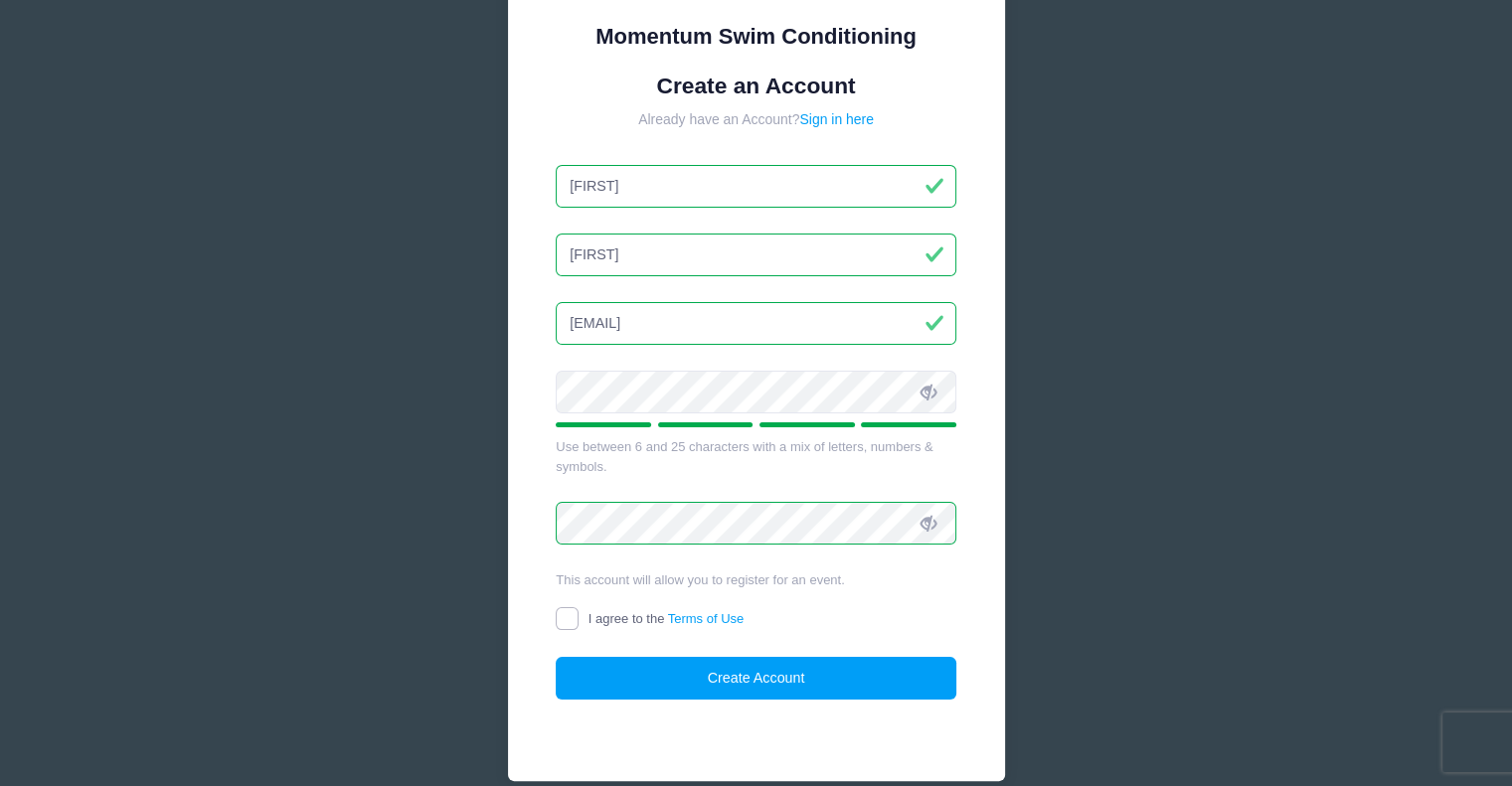 click on "I agree to the
Terms of Use" at bounding box center [567, 618] 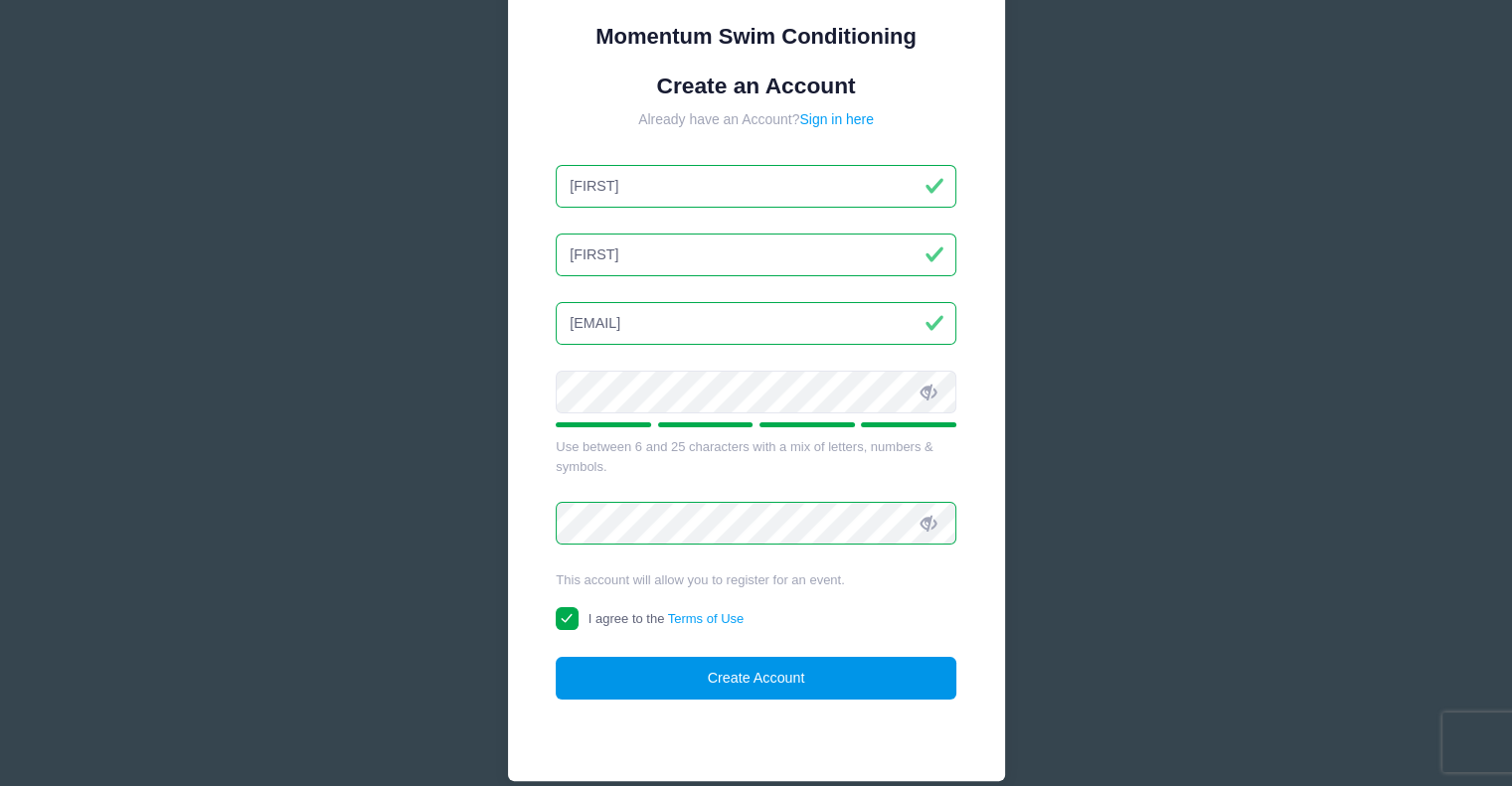 click on "Create Account" at bounding box center [756, 678] 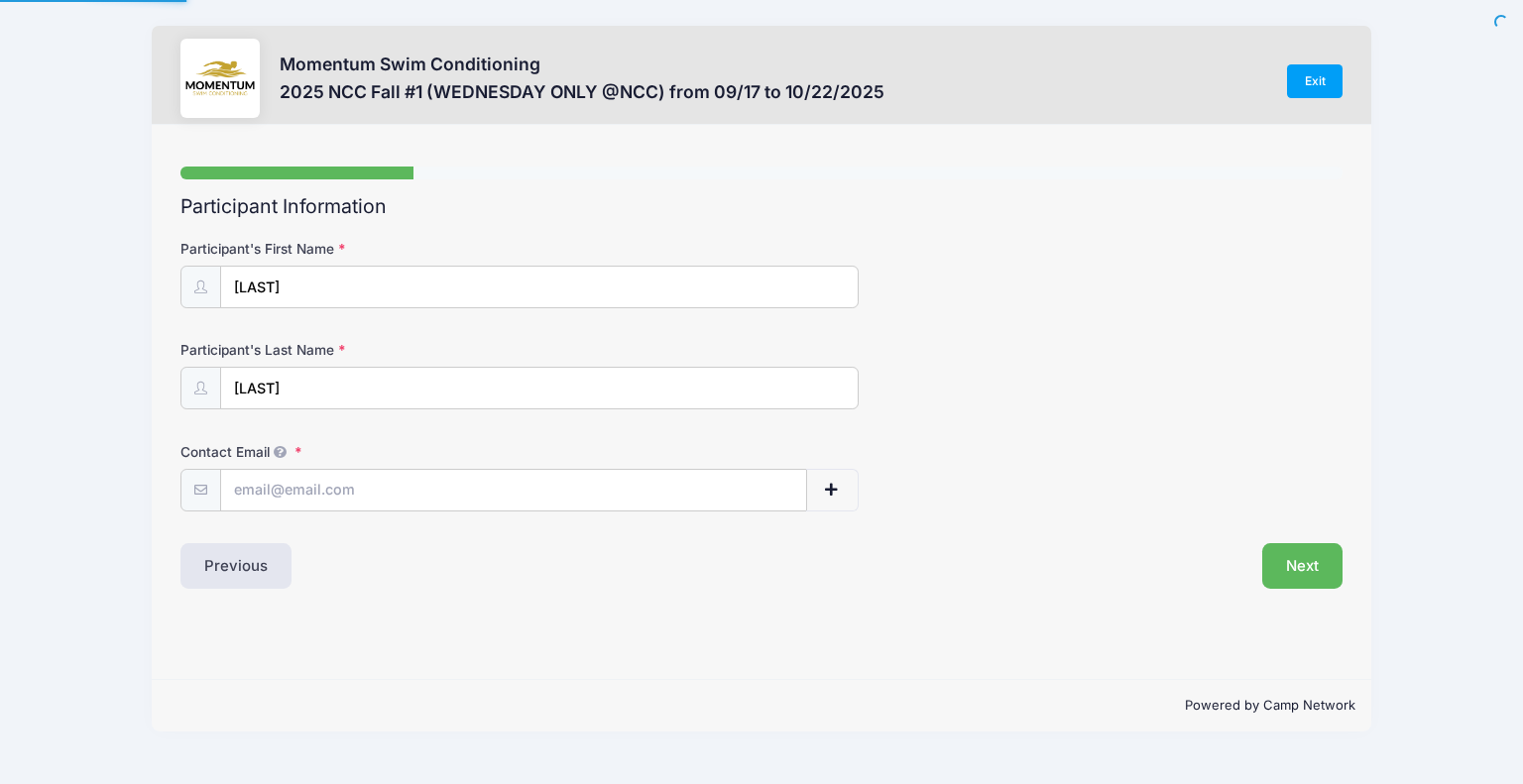 scroll, scrollTop: 0, scrollLeft: 0, axis: both 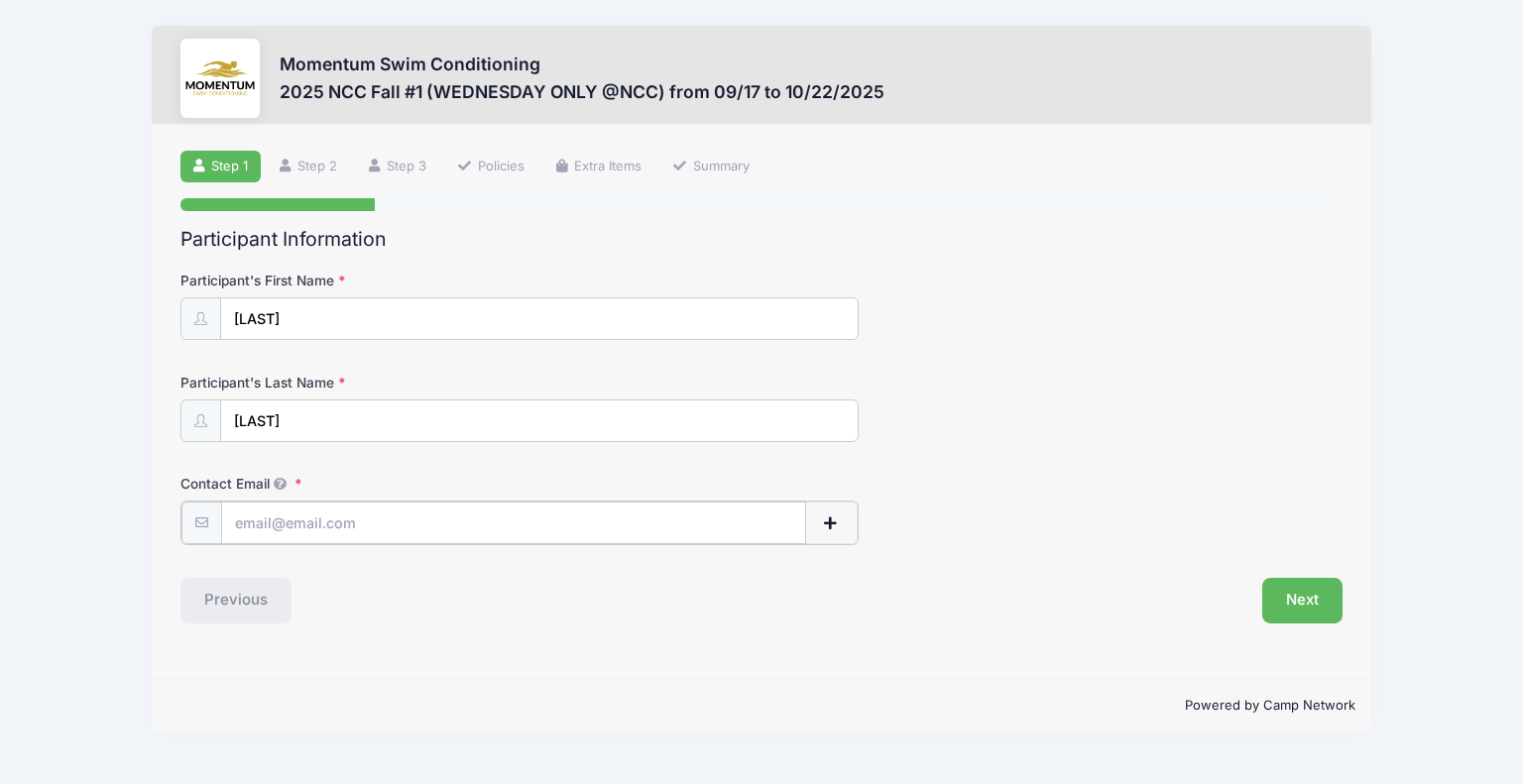 click on "Contact Email" at bounding box center [513, 522] 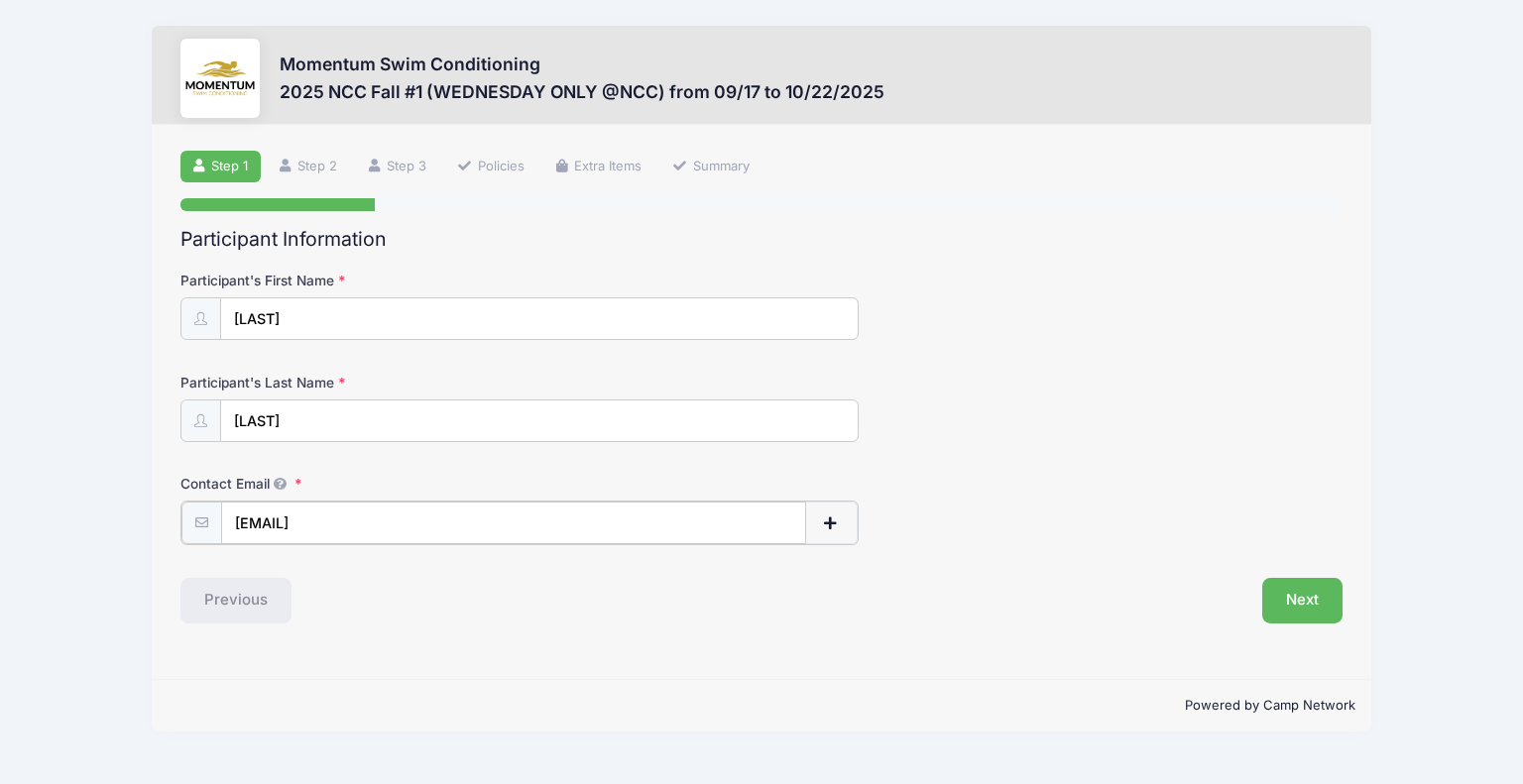 type on "[EMAIL]" 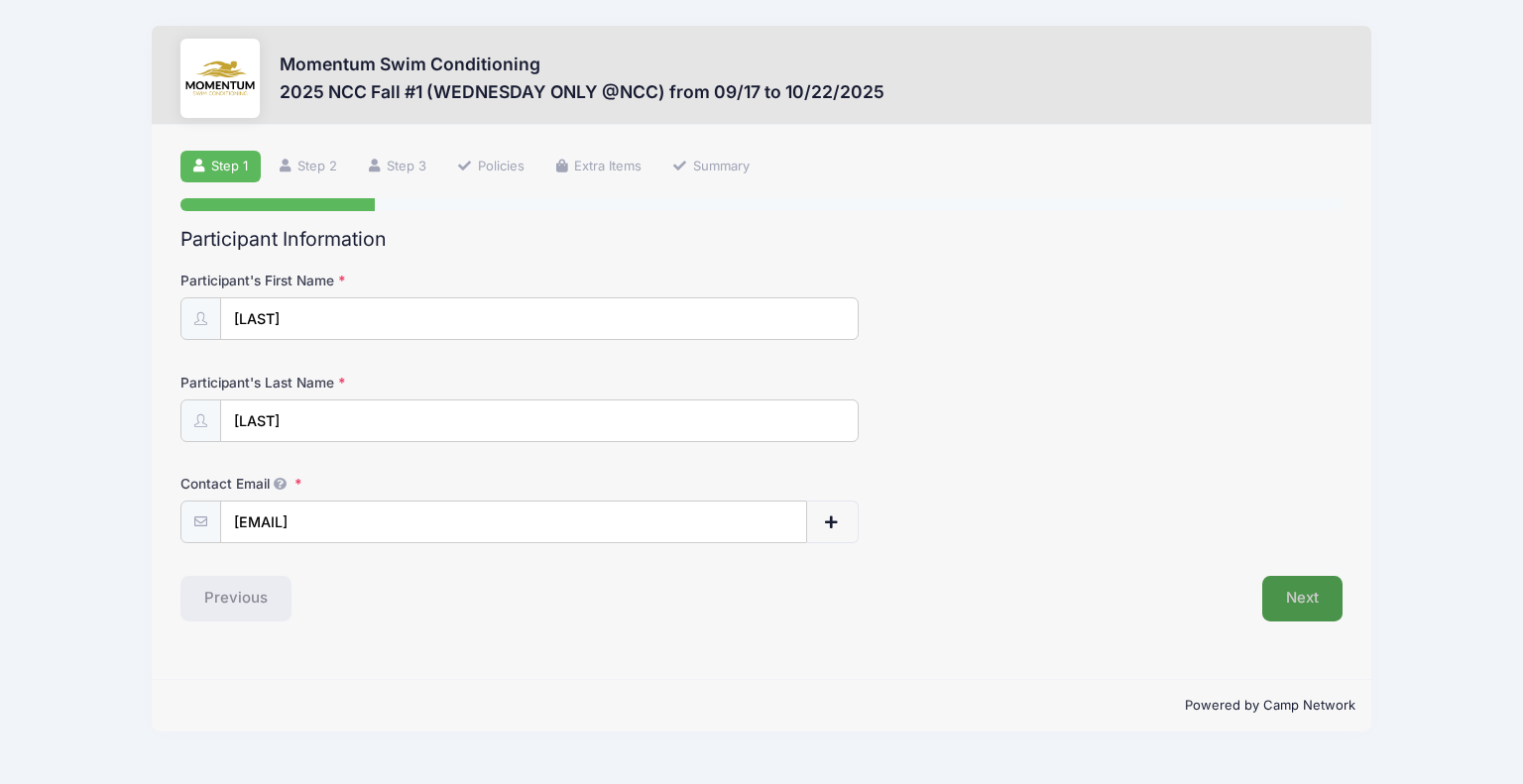 click on "Next" at bounding box center (1302, 599) 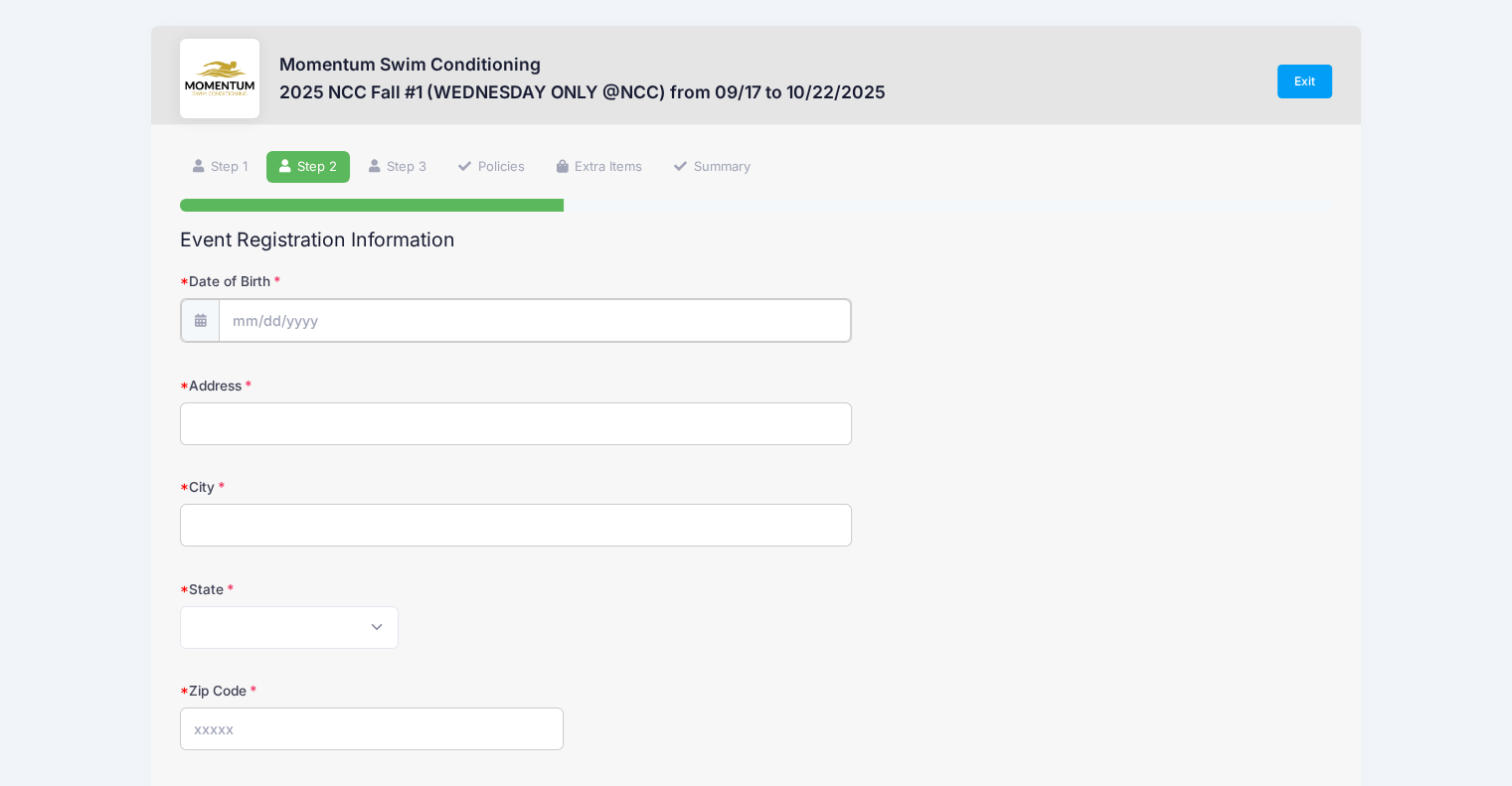click on "Date of Birth" at bounding box center (535, 320) 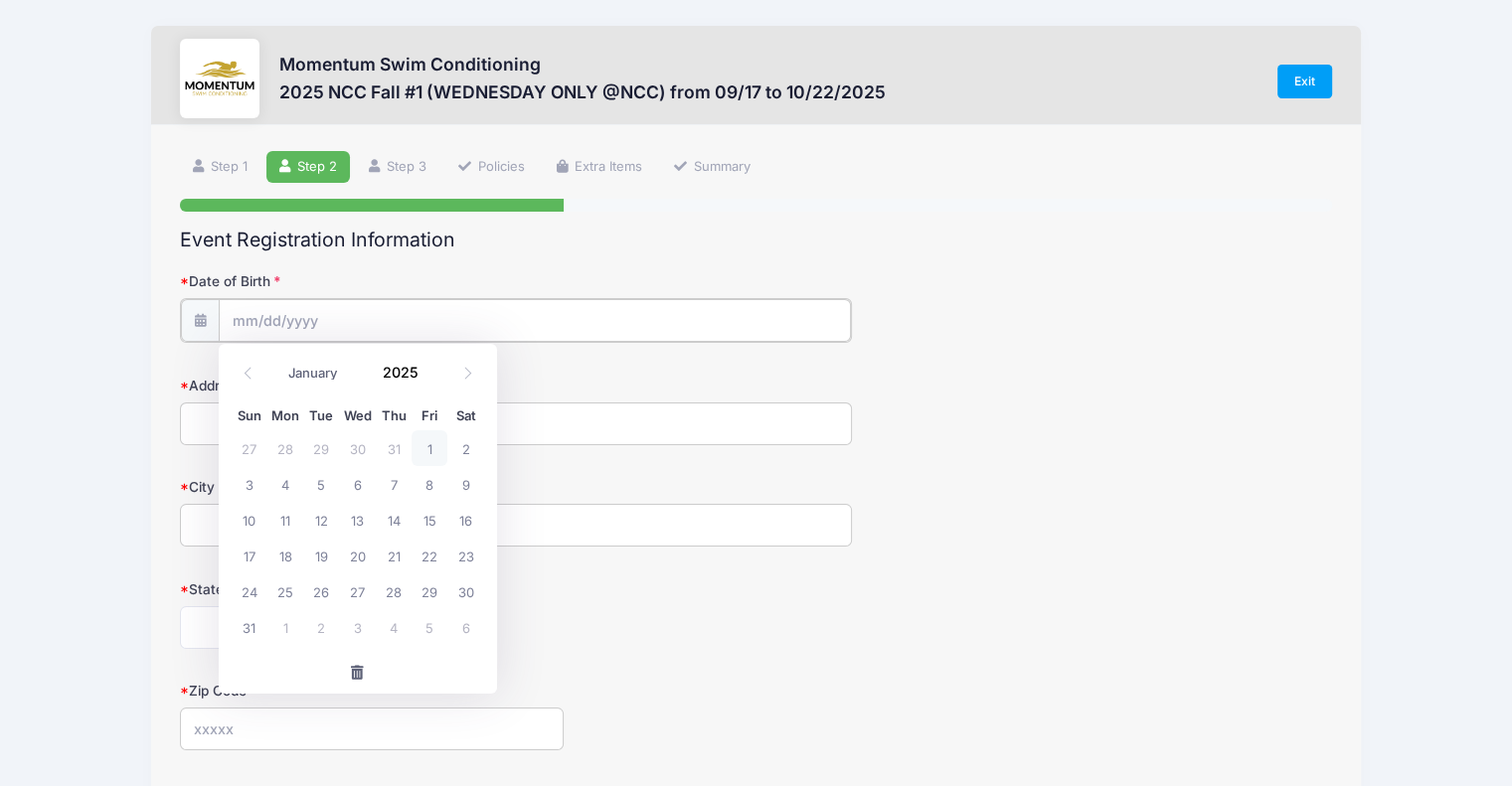 click on "Date of Birth" at bounding box center (535, 320) 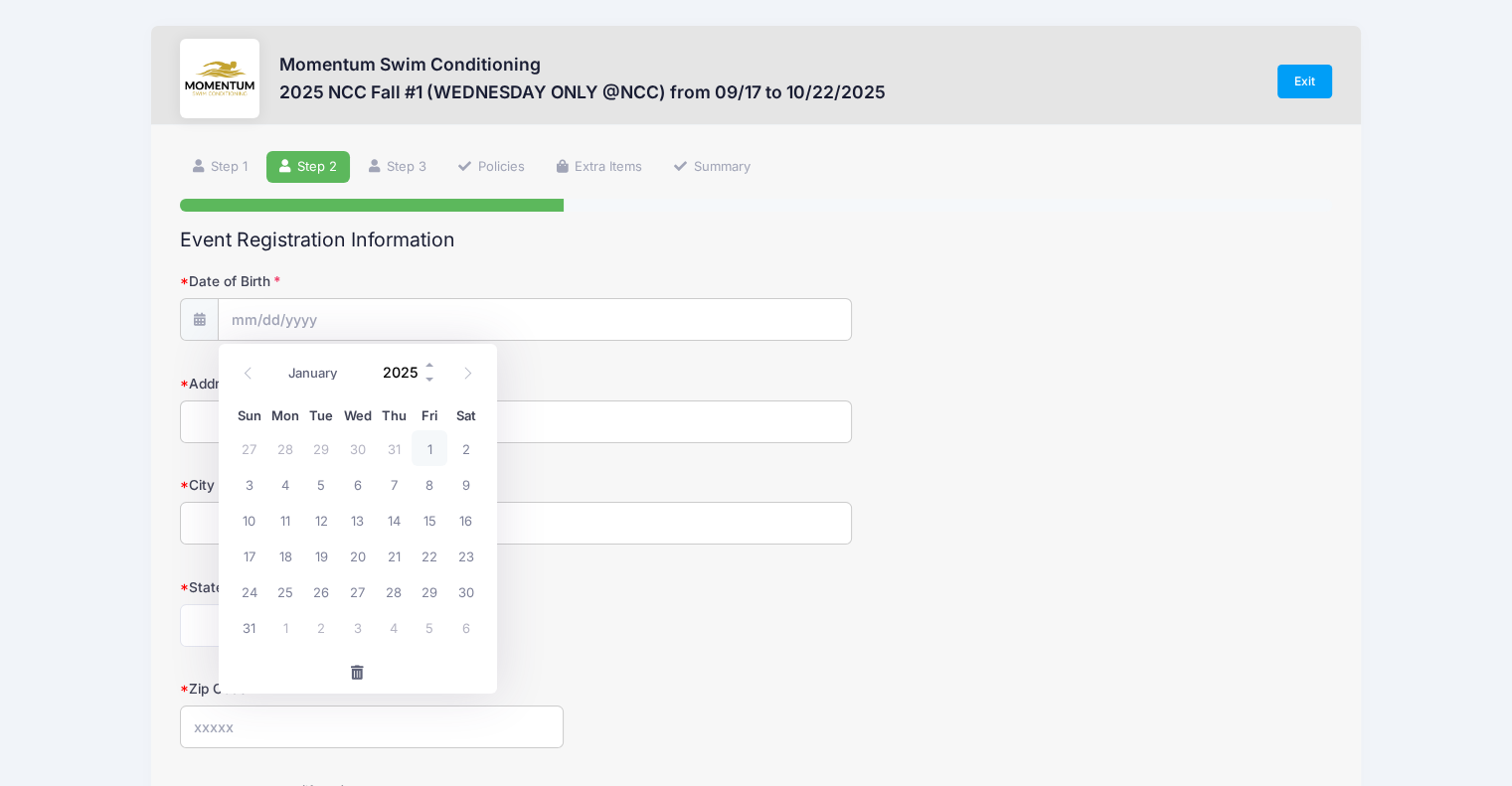 click on "2025" at bounding box center (405, 373) 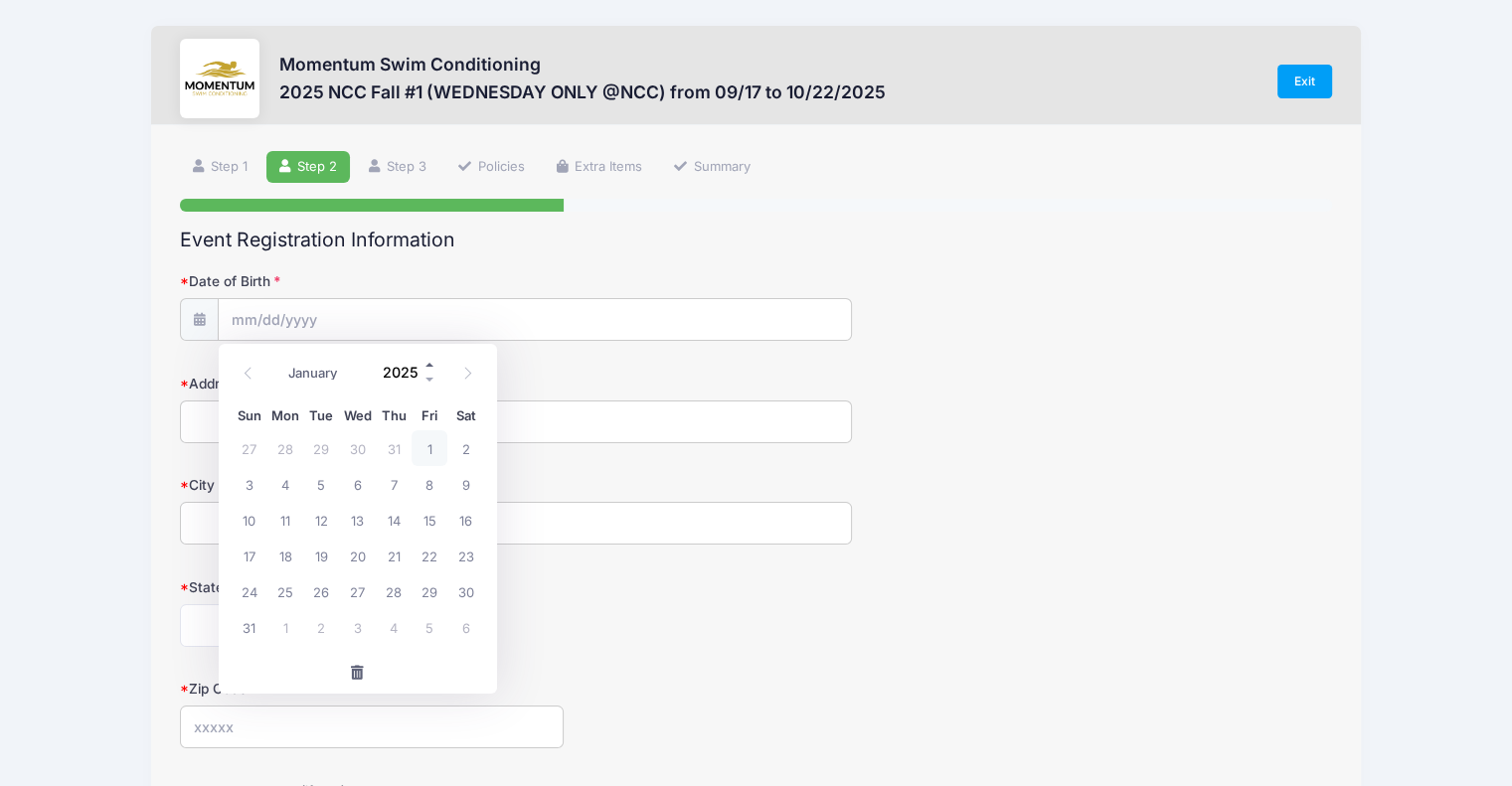 click at bounding box center [430, 365] 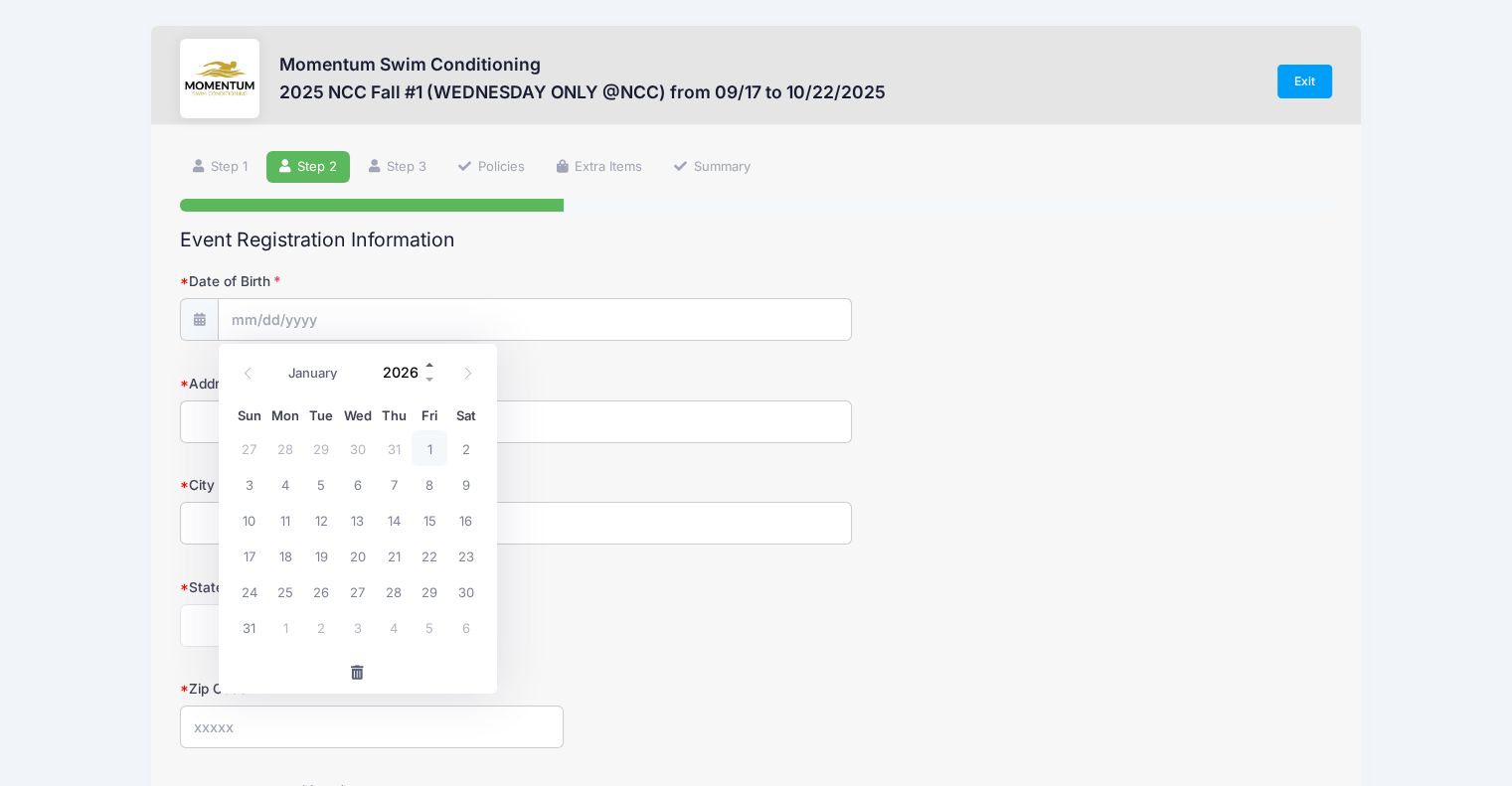 click at bounding box center [430, 365] 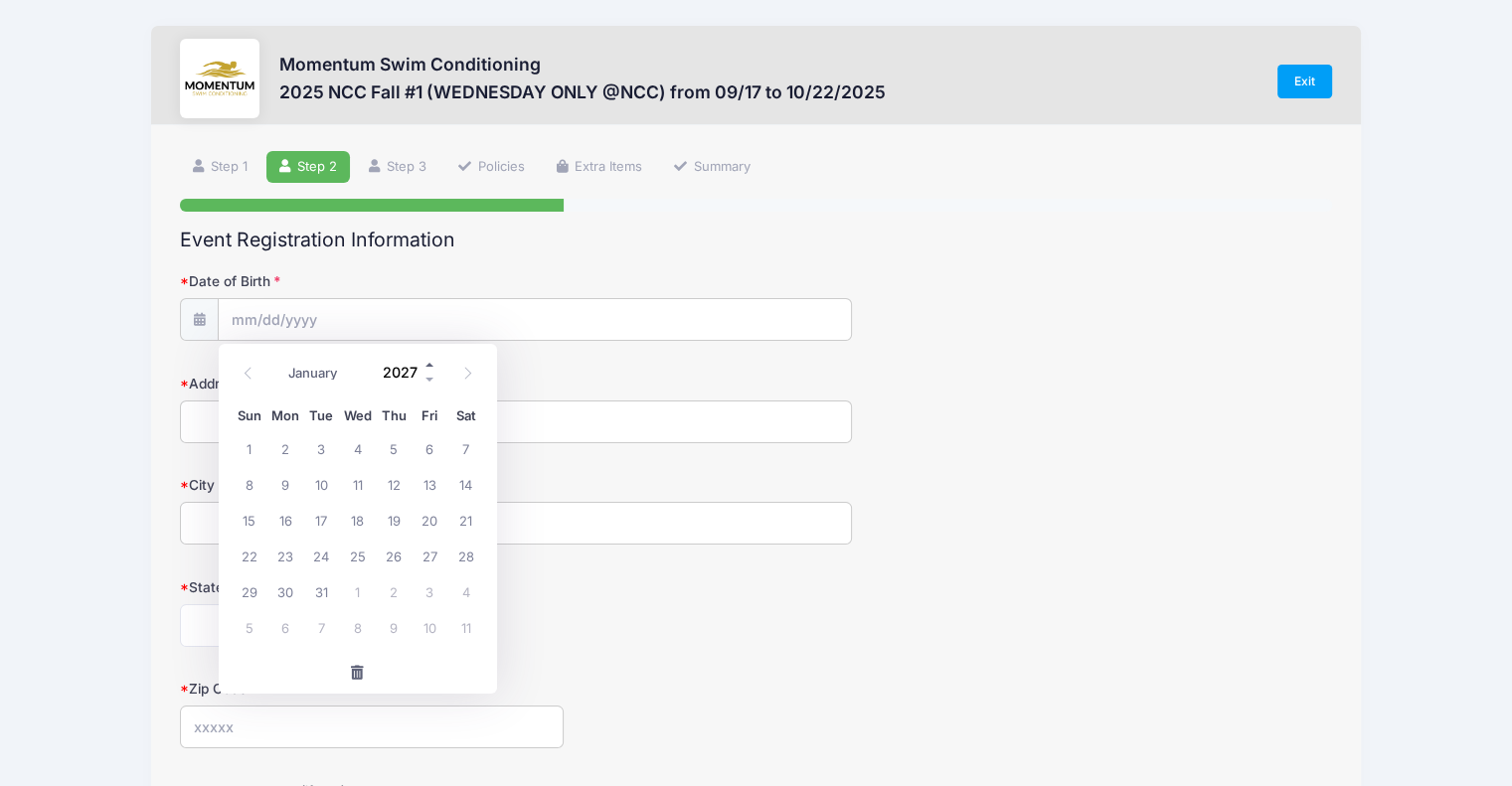 click at bounding box center (430, 365) 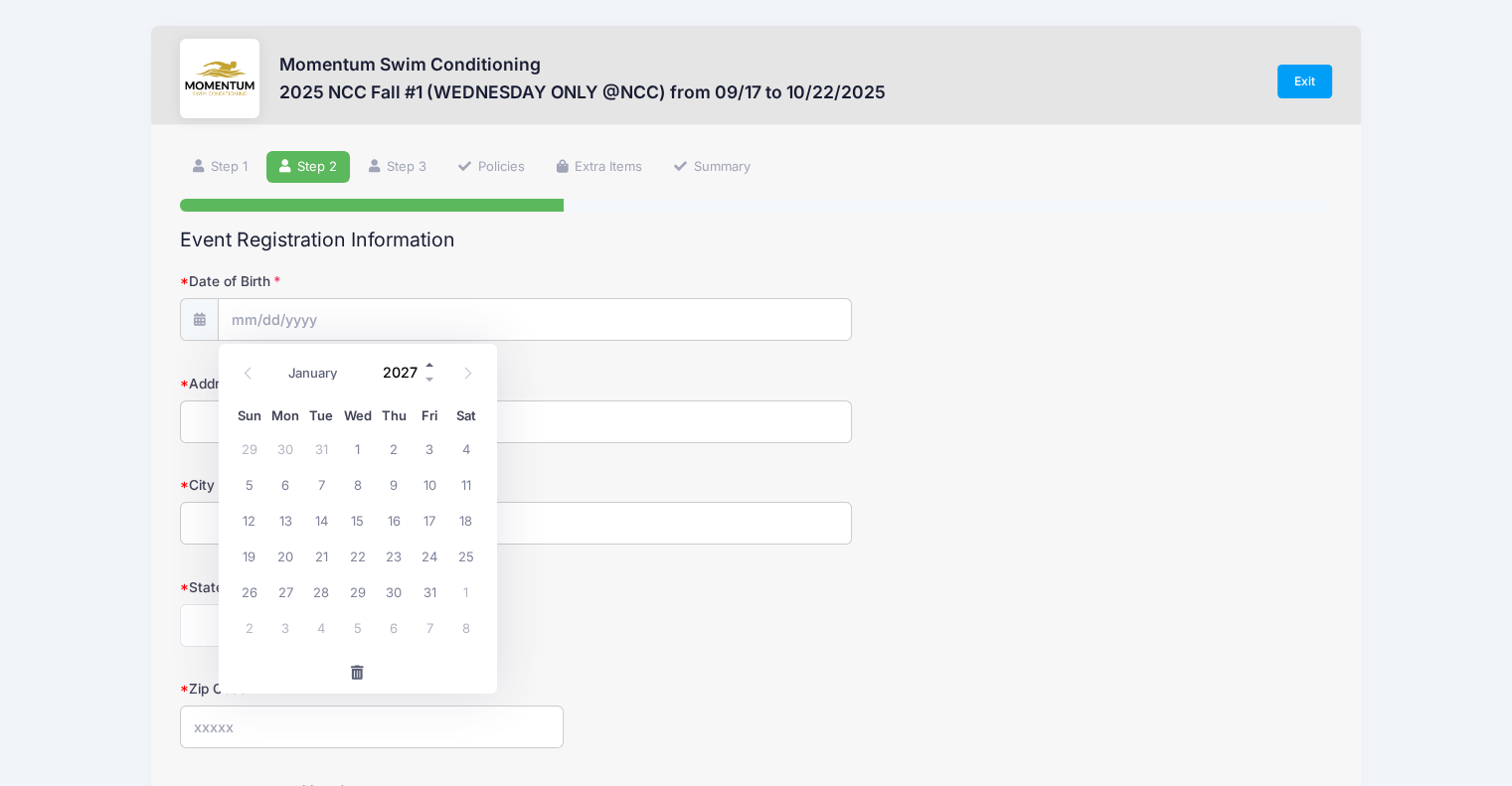 click at bounding box center (430, 365) 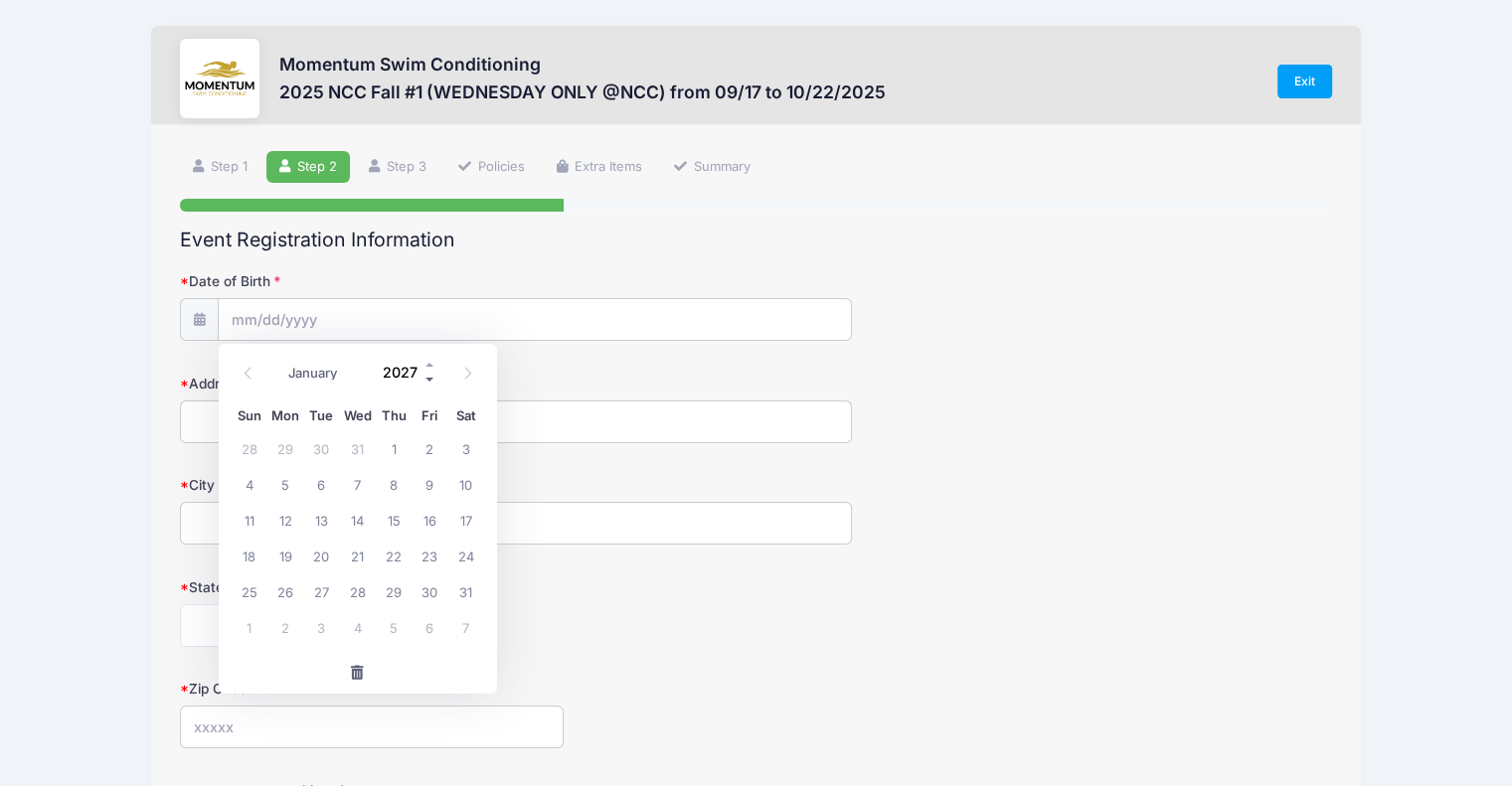 click at bounding box center (430, 380) 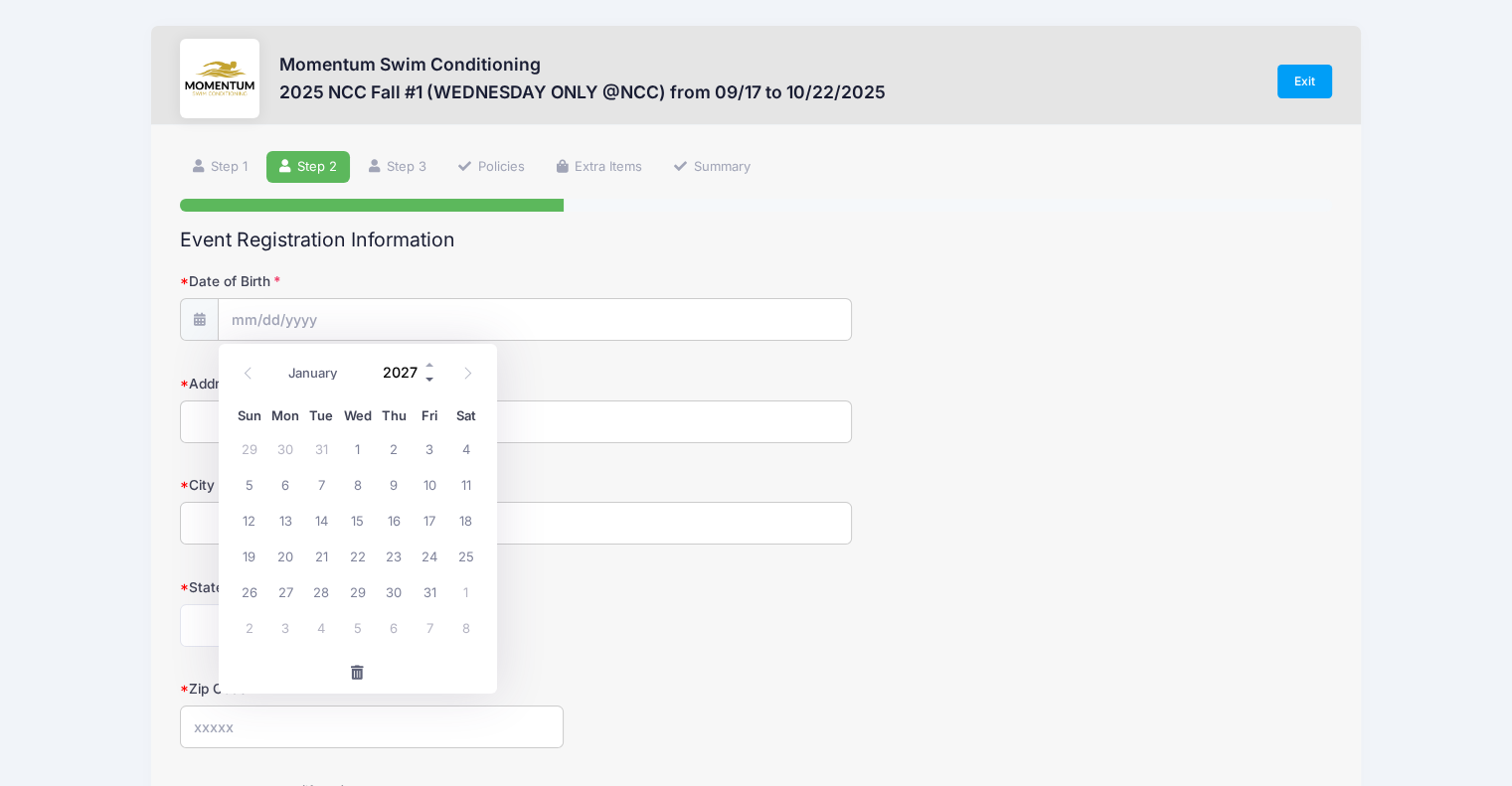 click at bounding box center [430, 380] 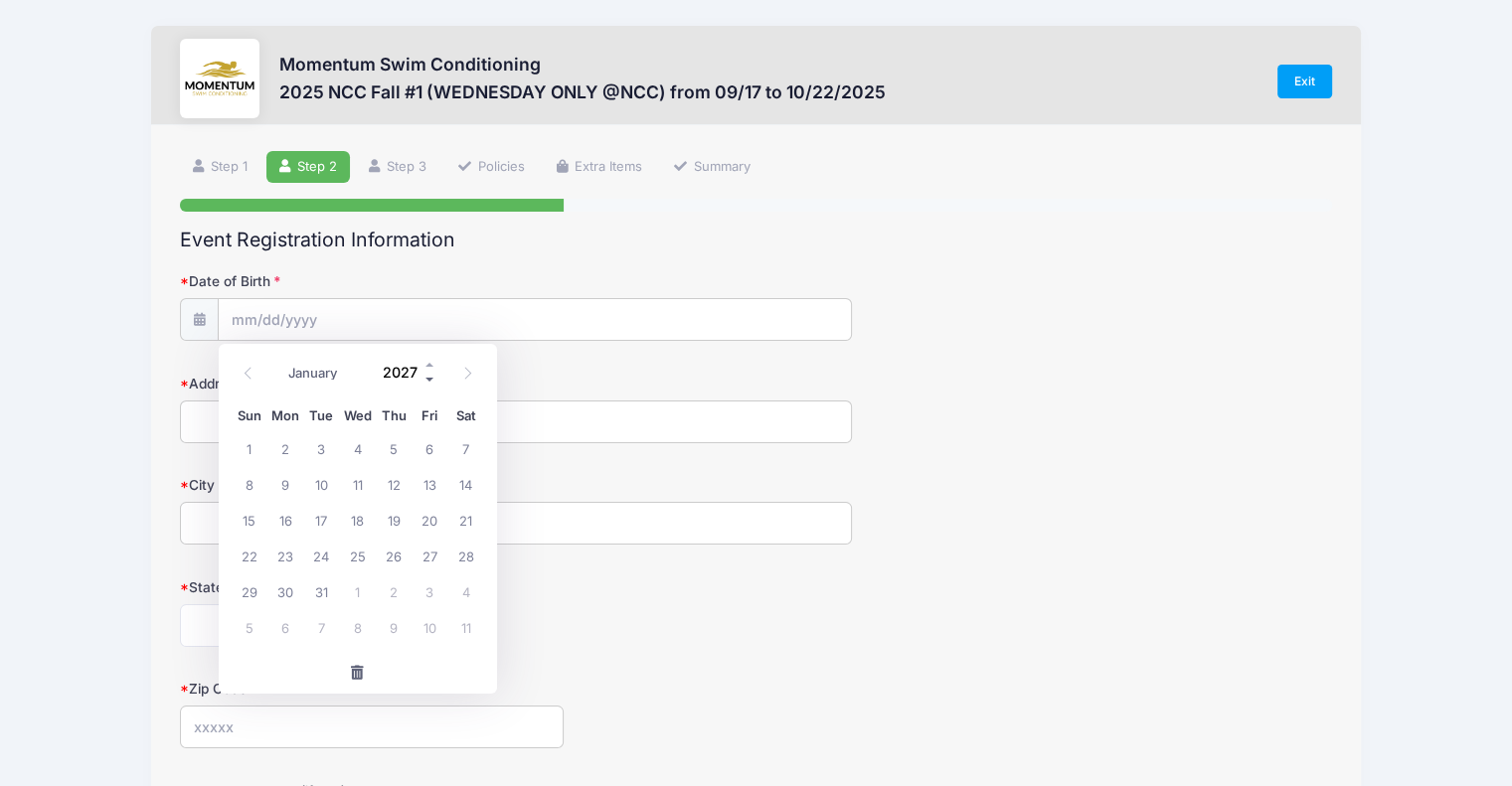 click at bounding box center [430, 380] 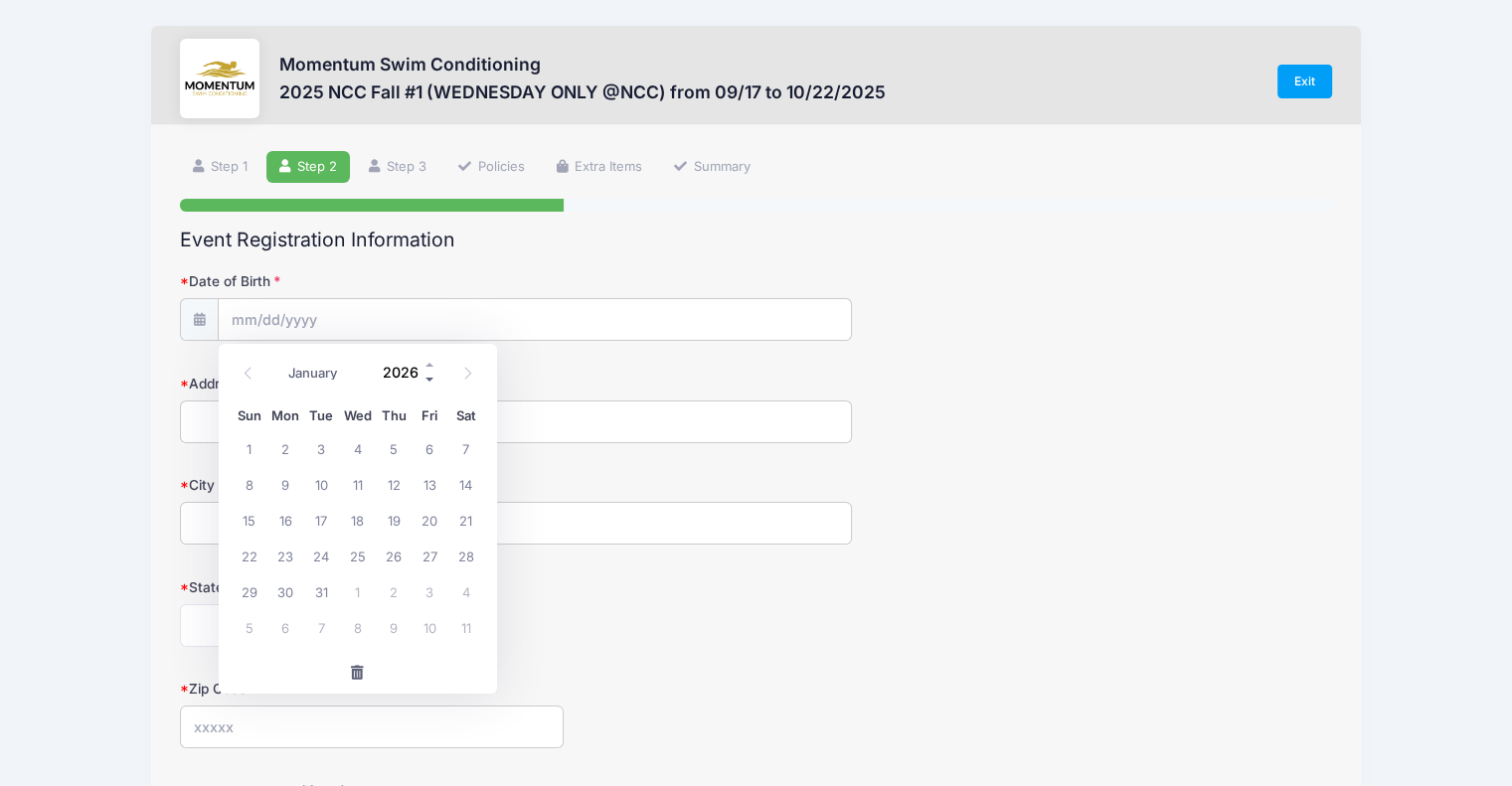 click at bounding box center [430, 380] 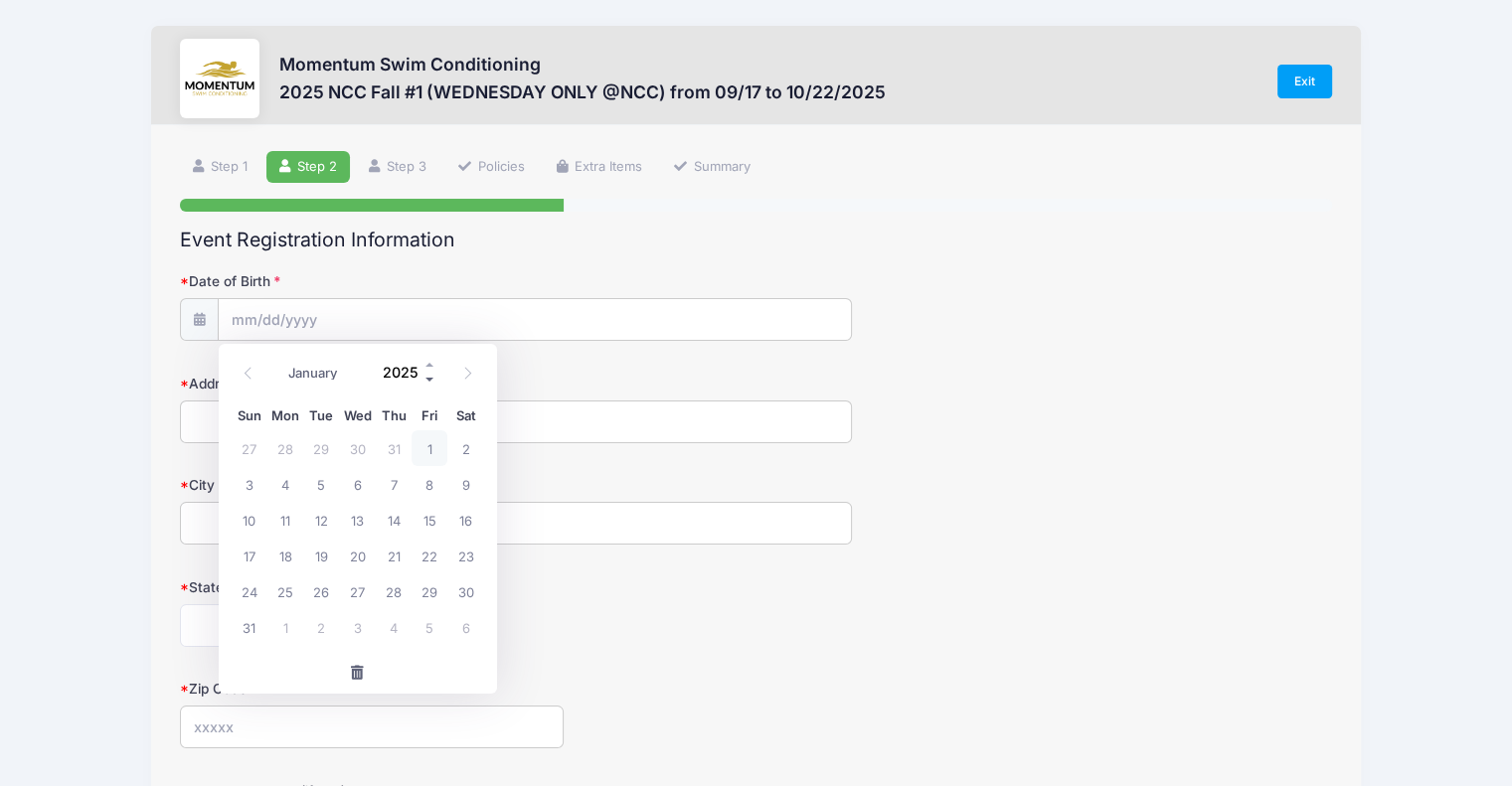 click at bounding box center (430, 380) 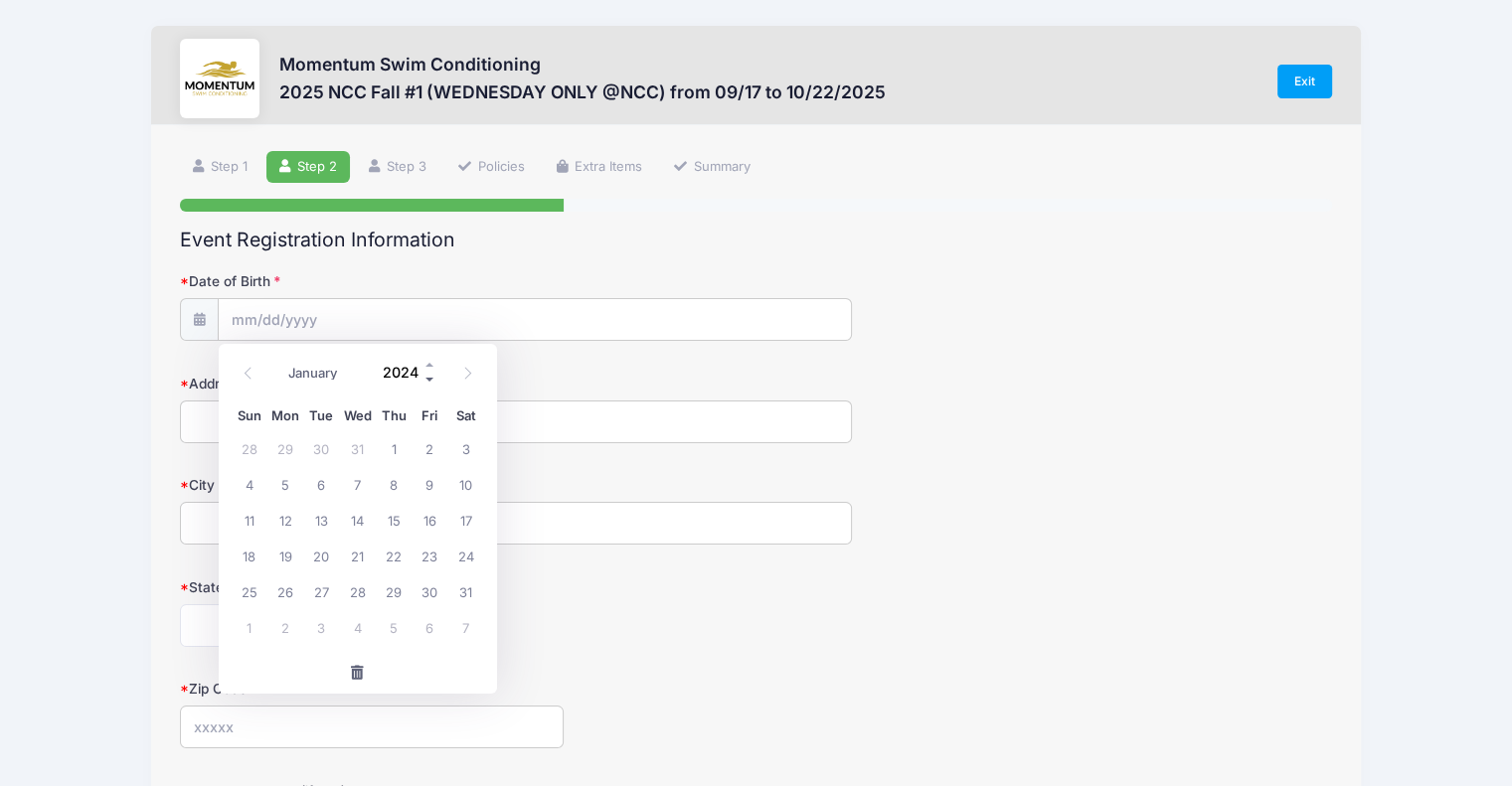 click at bounding box center (430, 380) 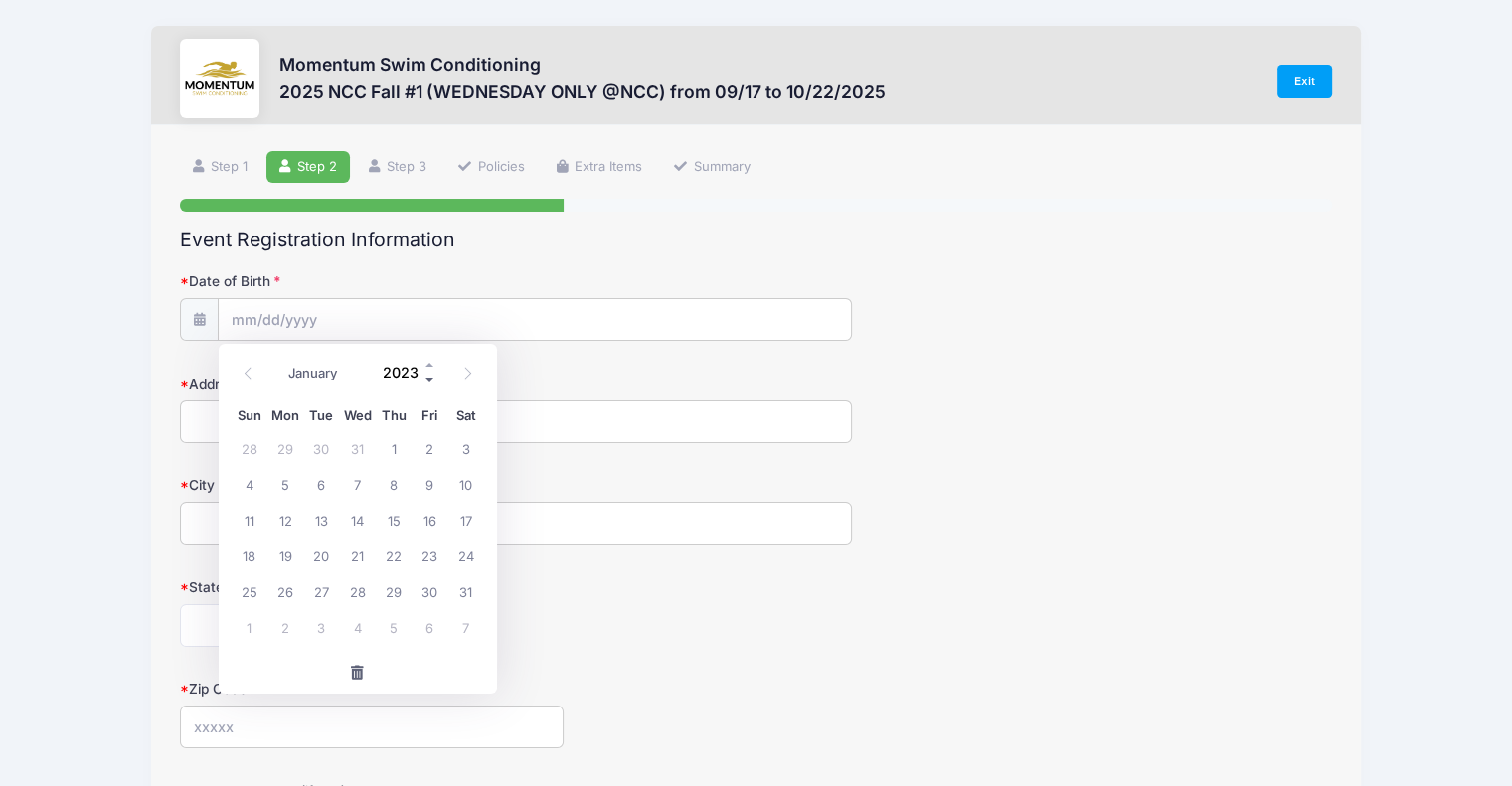 click at bounding box center [430, 380] 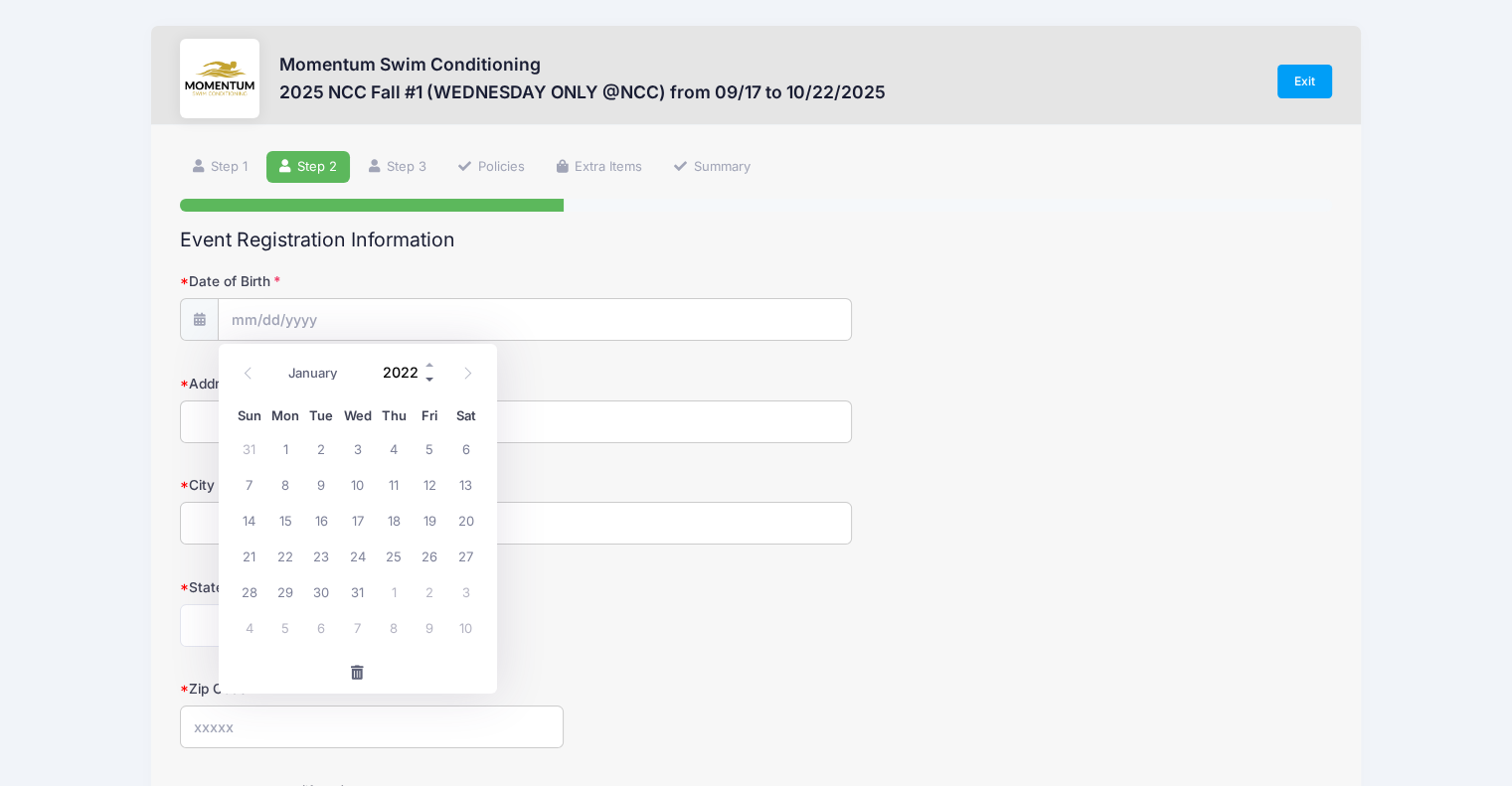 click at bounding box center (430, 380) 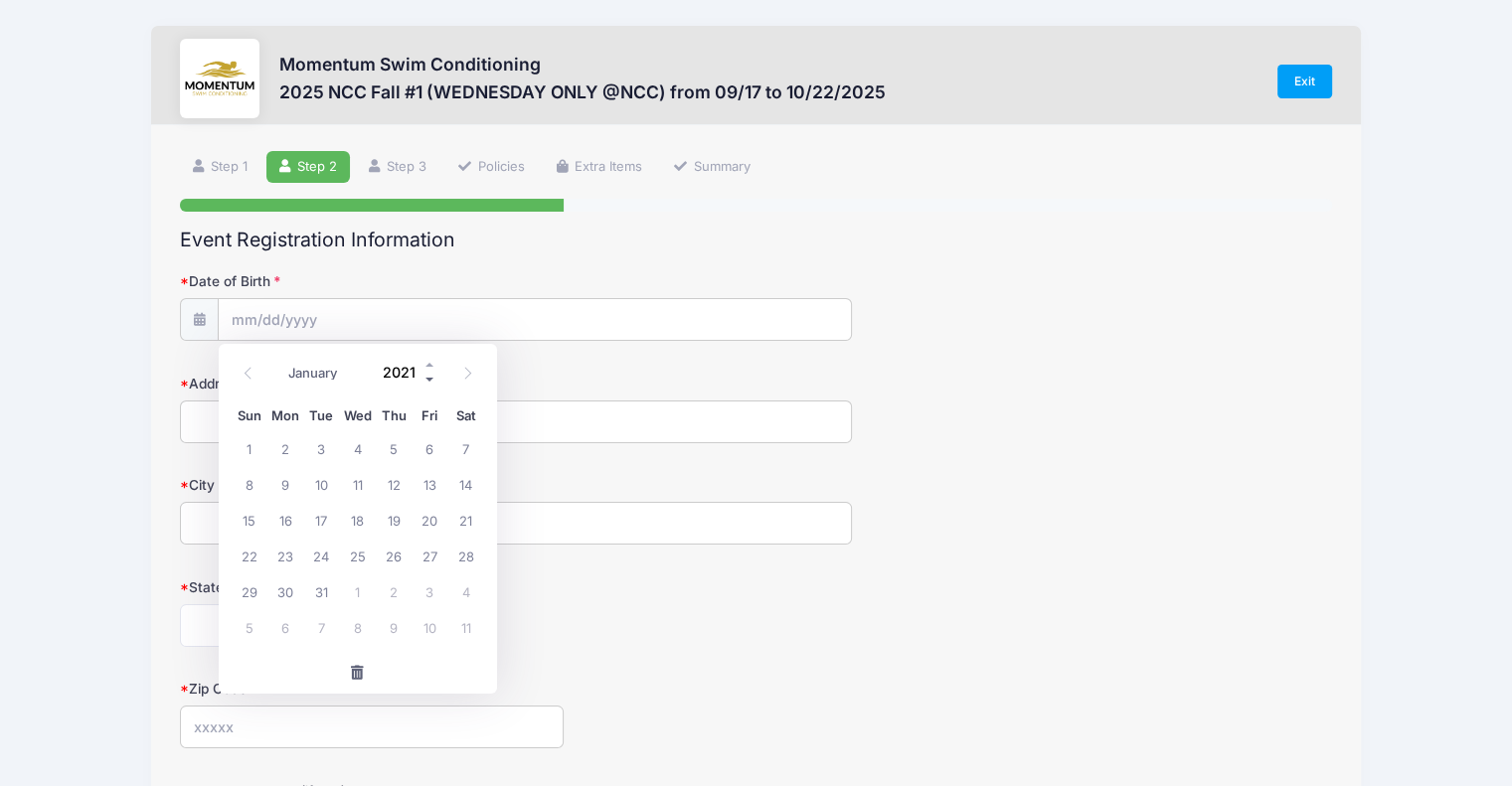 click at bounding box center (430, 380) 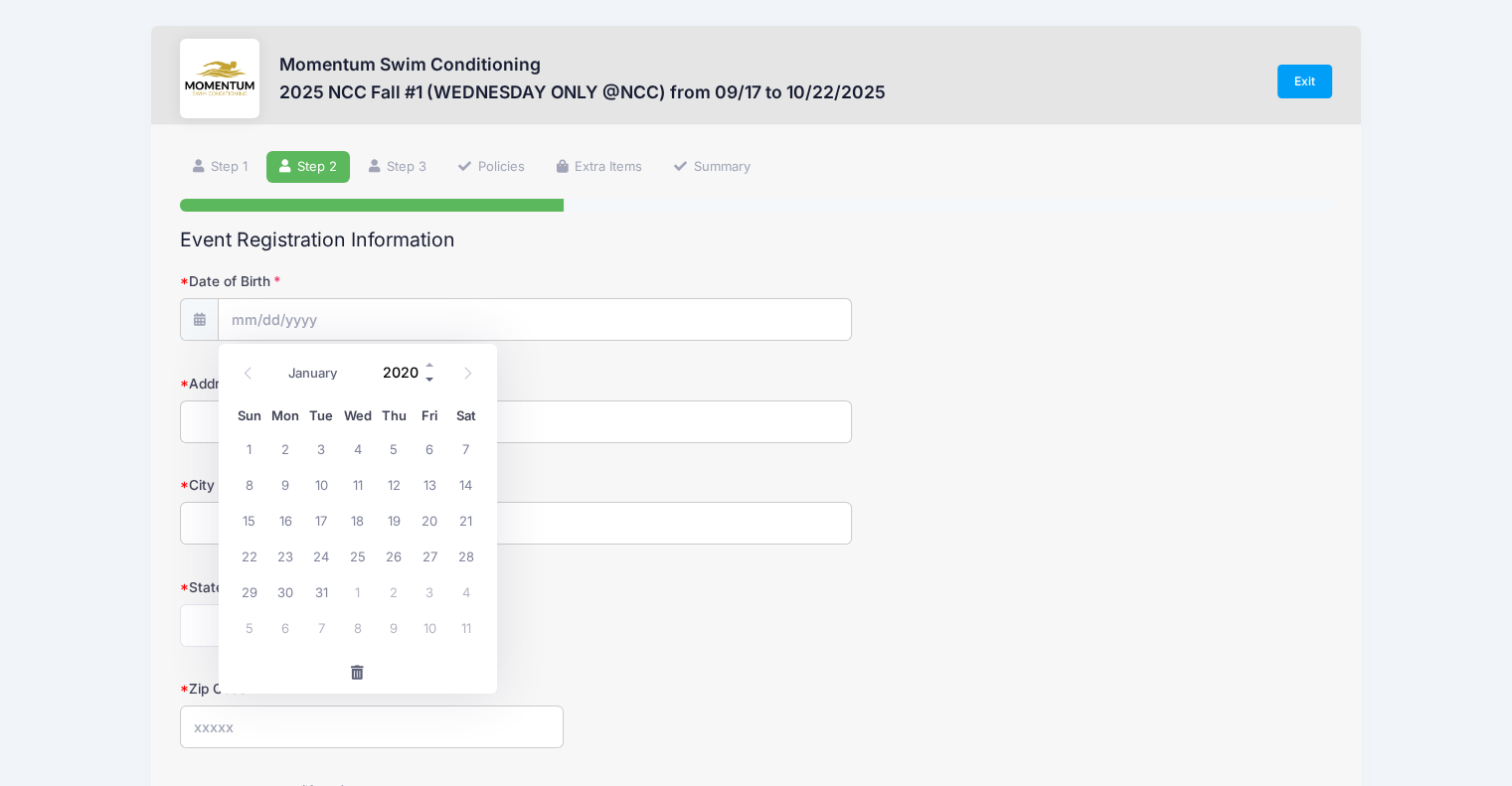 click at bounding box center (430, 380) 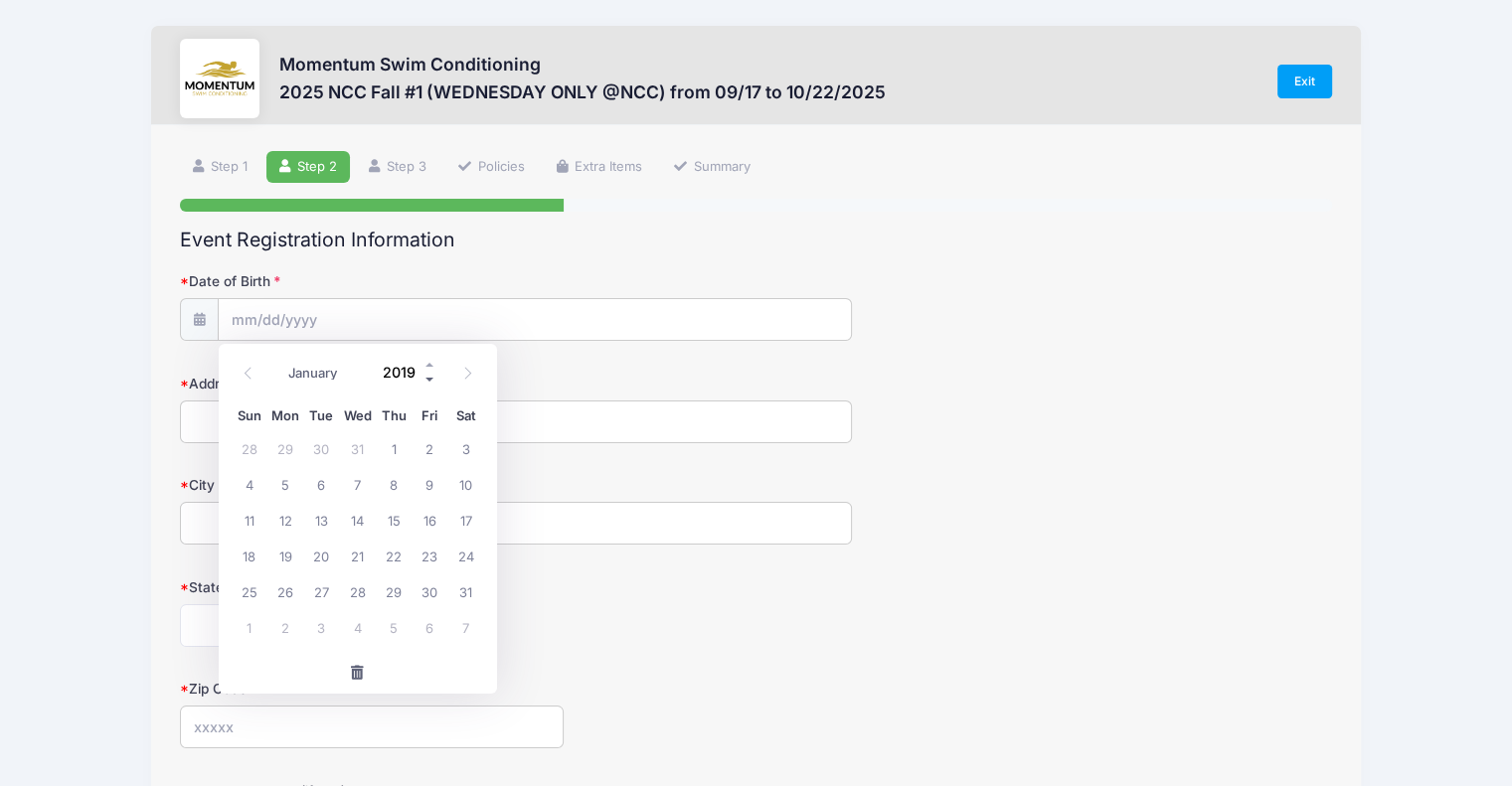 click at bounding box center [430, 380] 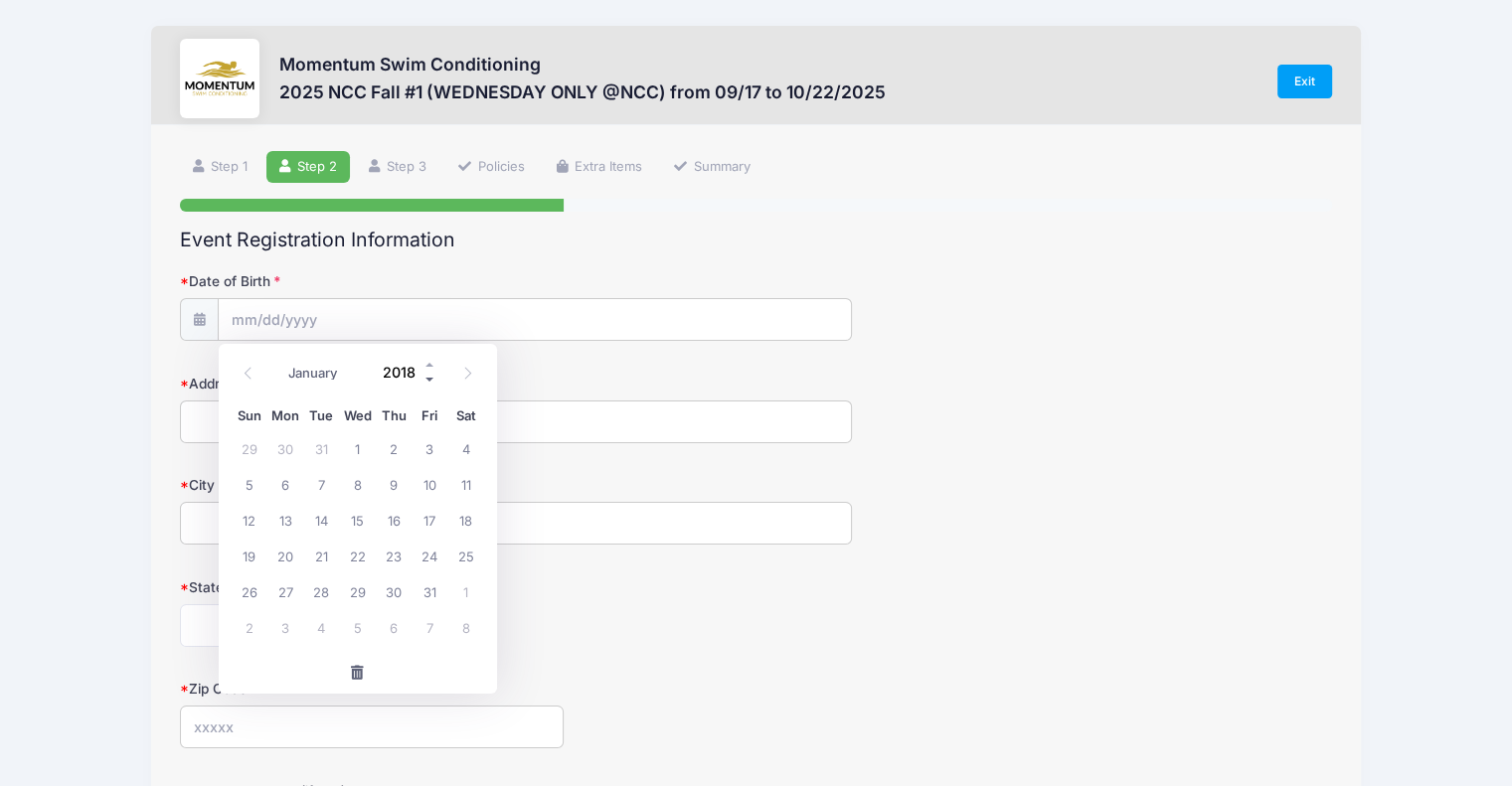 click at bounding box center (430, 380) 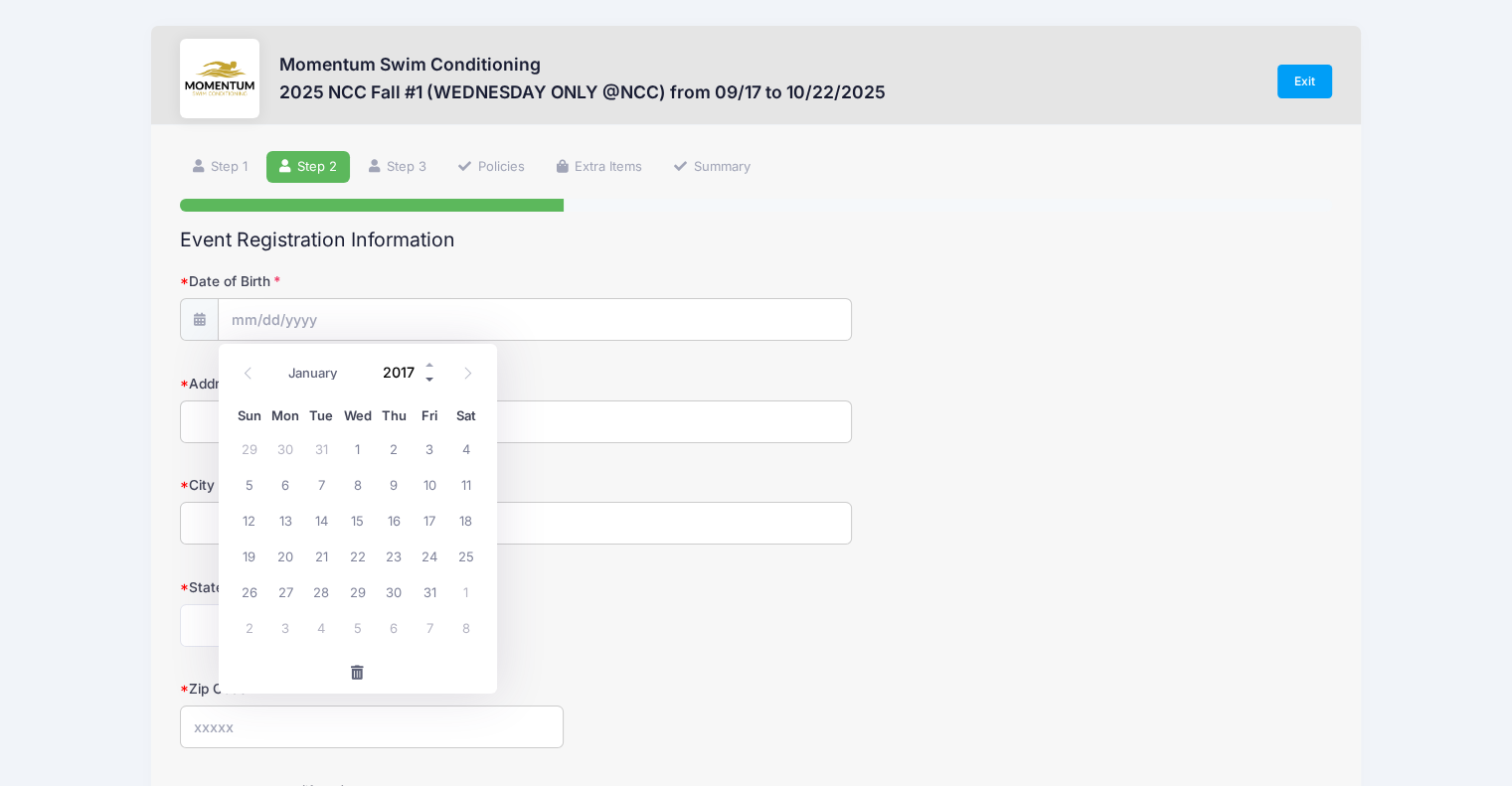 click at bounding box center [430, 380] 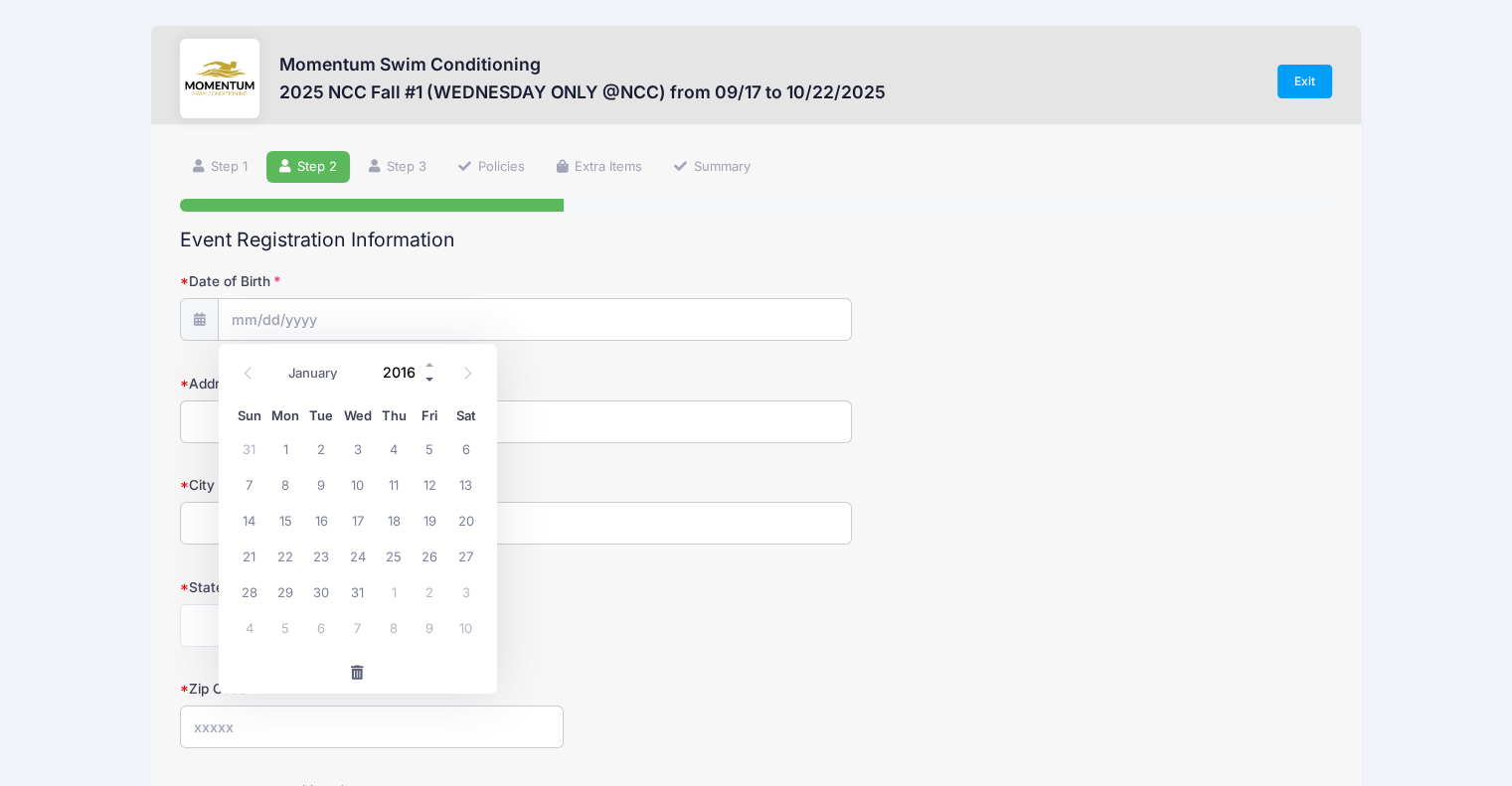 click at bounding box center [430, 380] 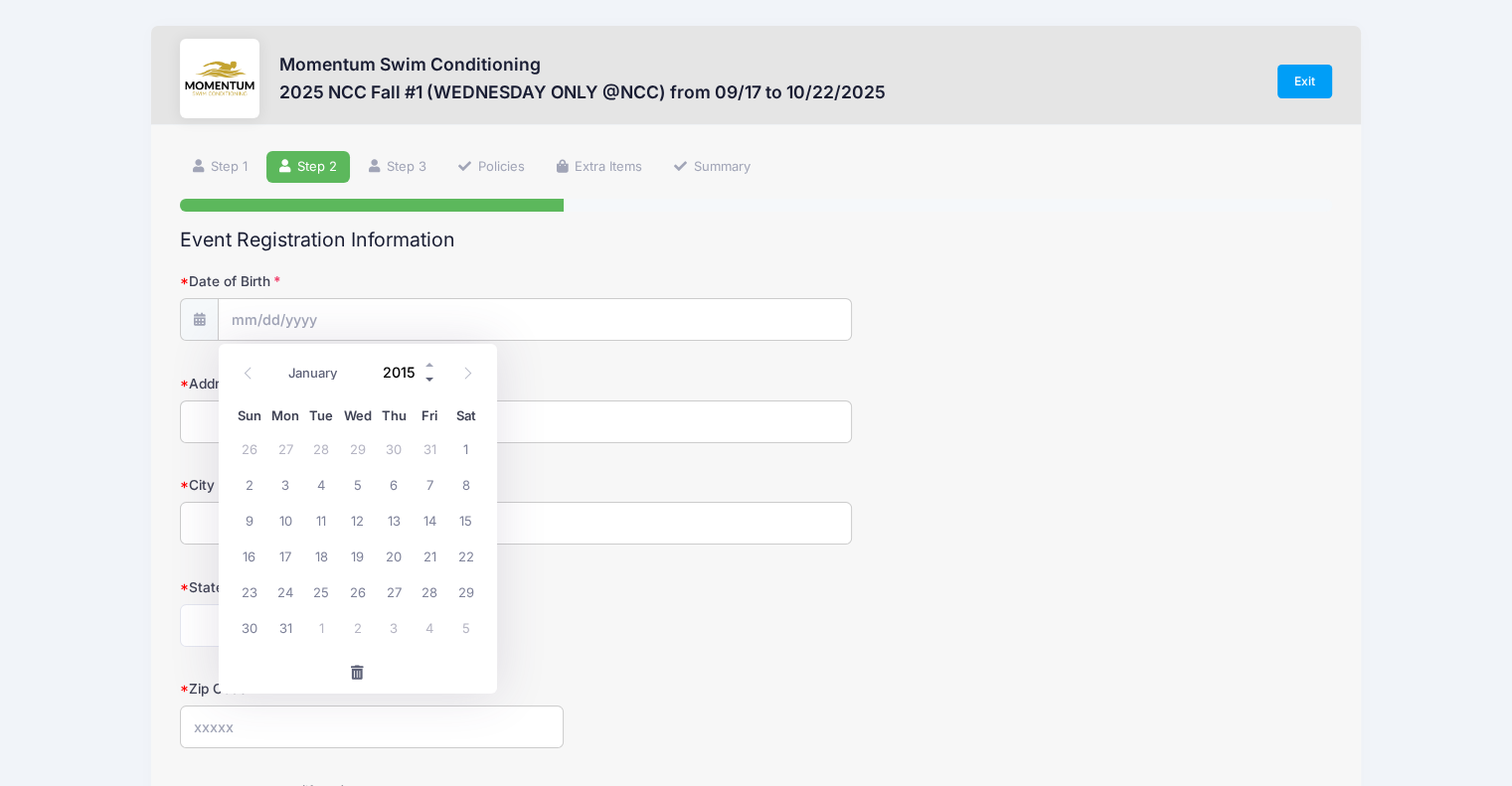 click at bounding box center [430, 380] 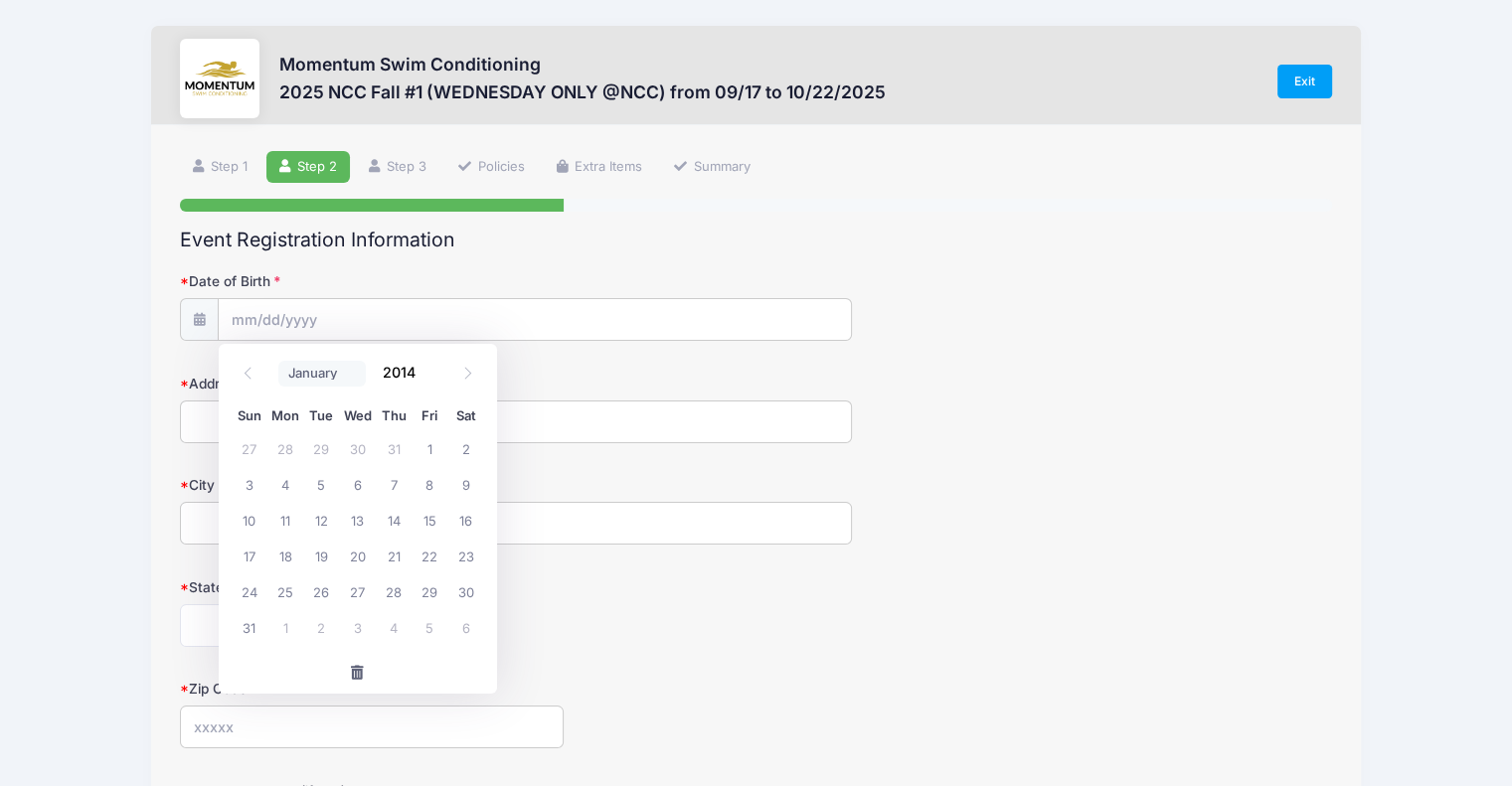 click on "January February March April May June July August September October November December" at bounding box center [322, 374] 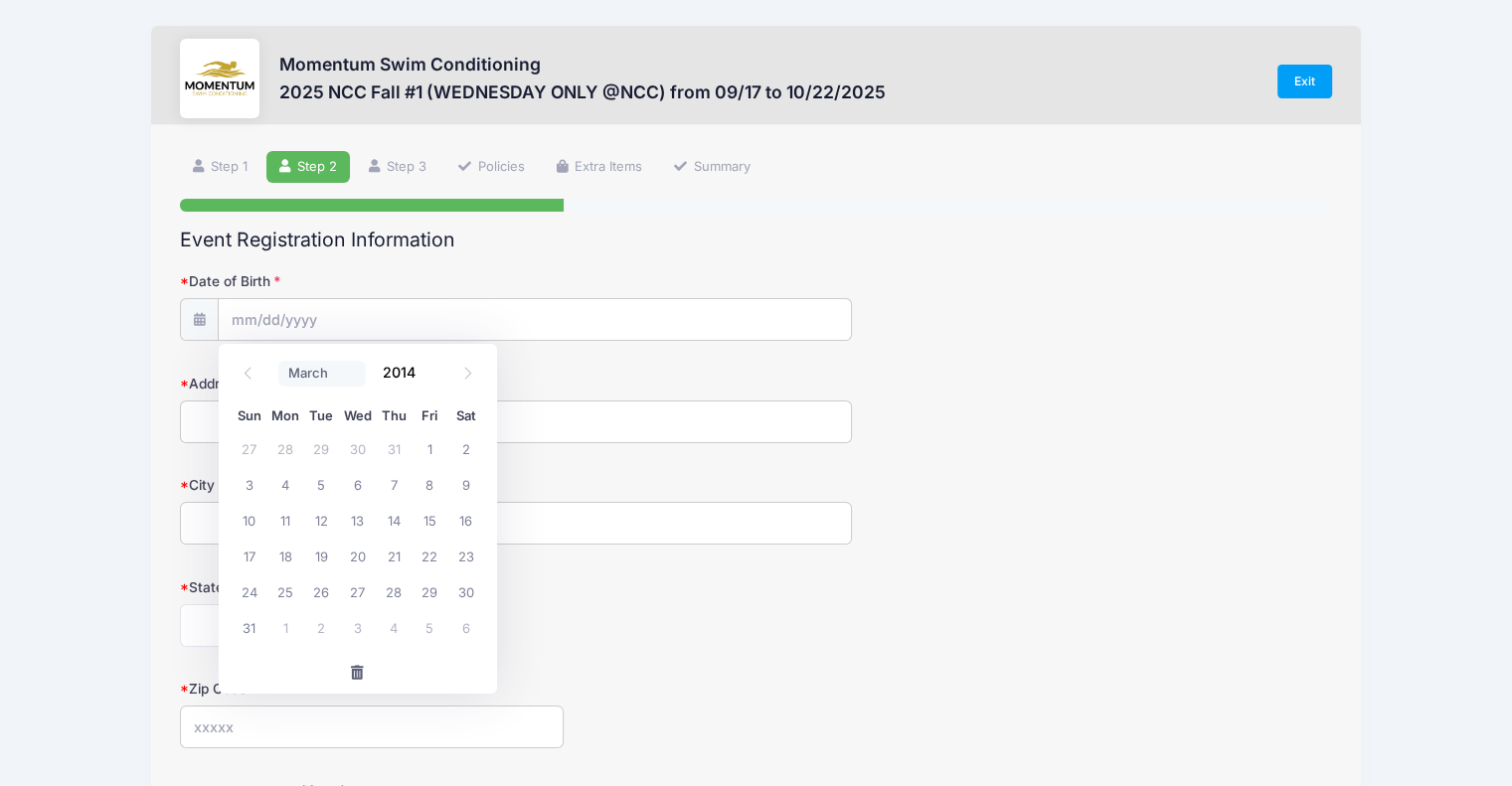 click on "January February March April May June July August September October November December" at bounding box center [322, 374] 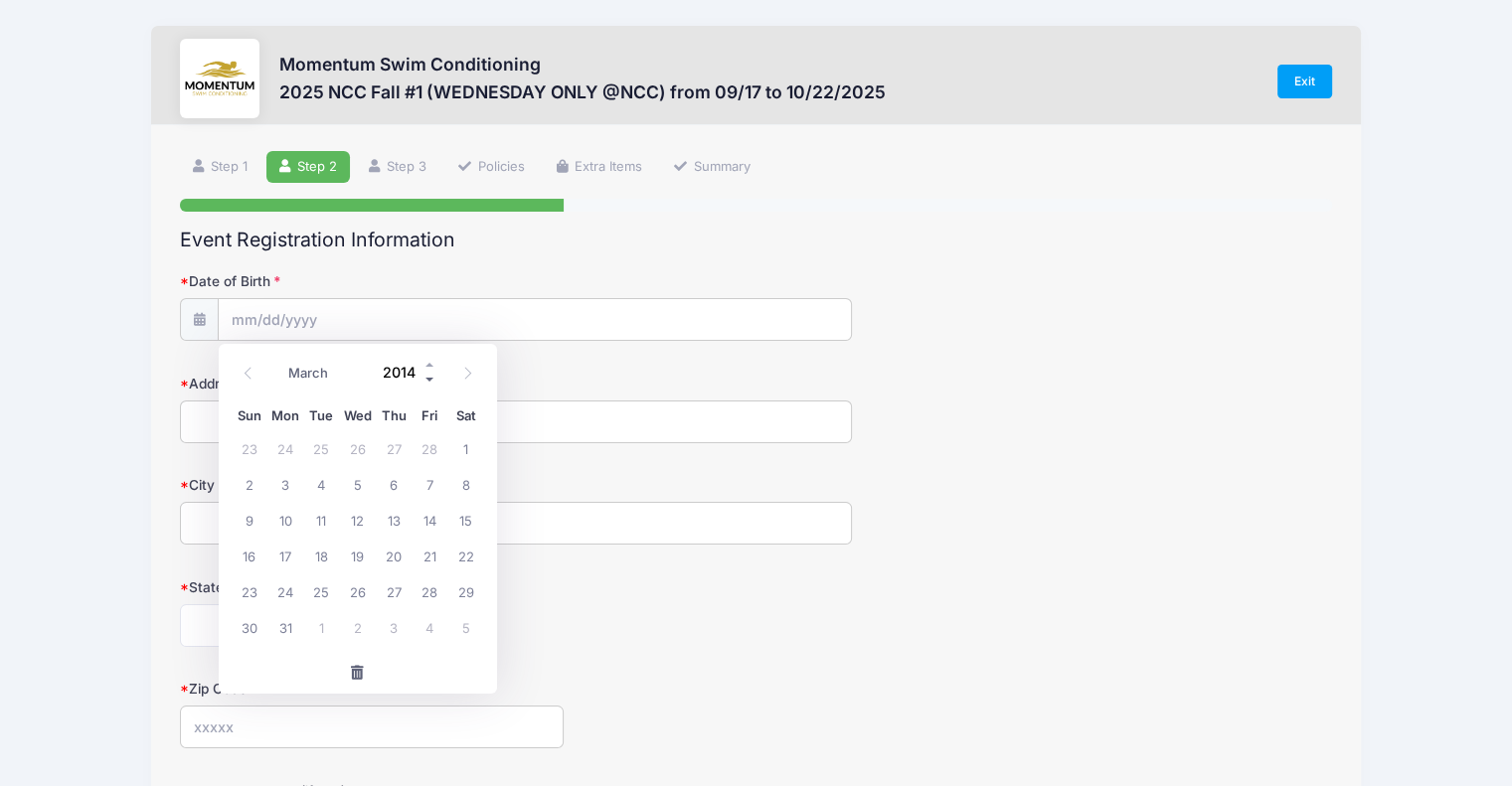 click at bounding box center (430, 380) 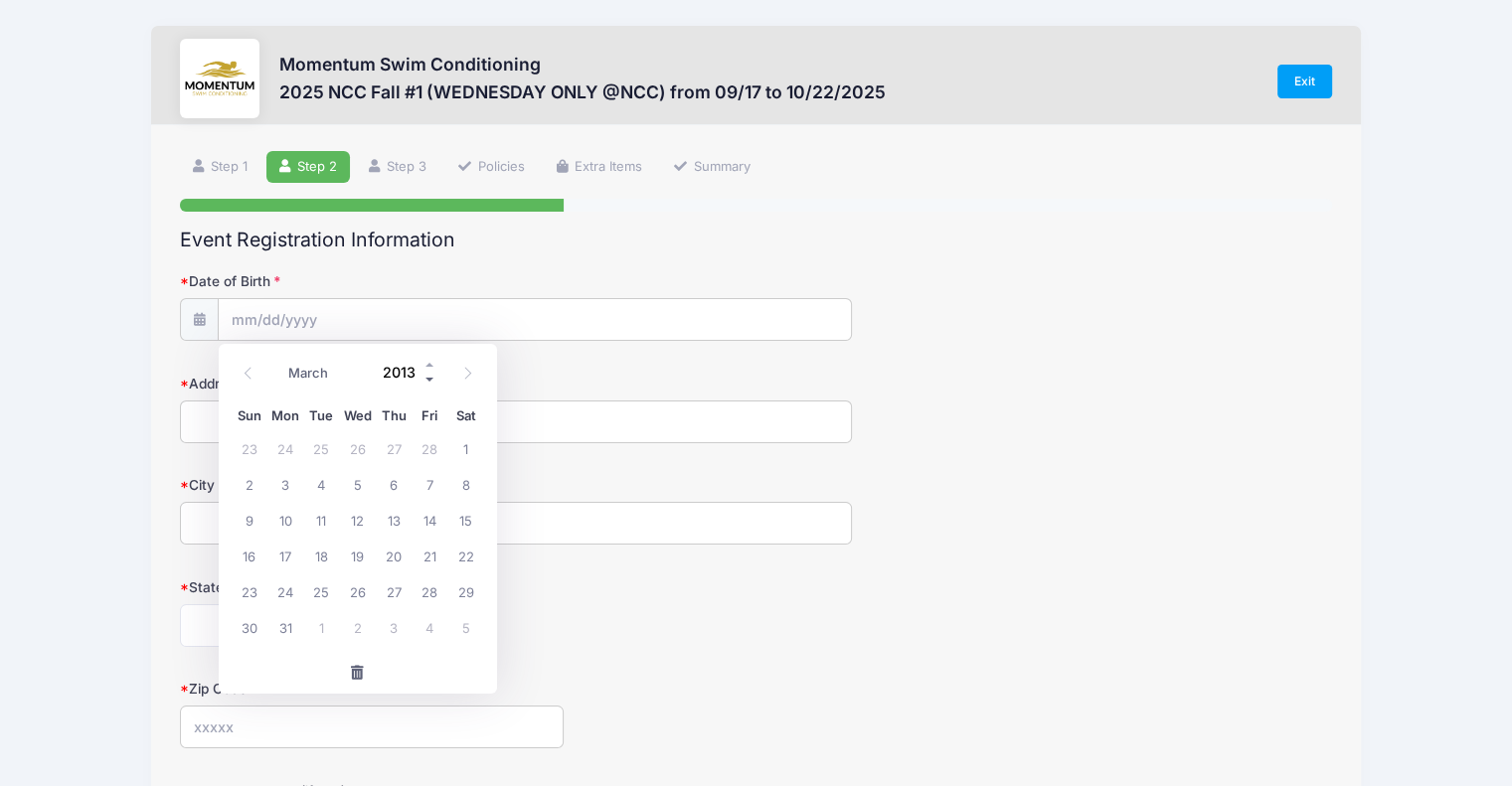 click at bounding box center [430, 380] 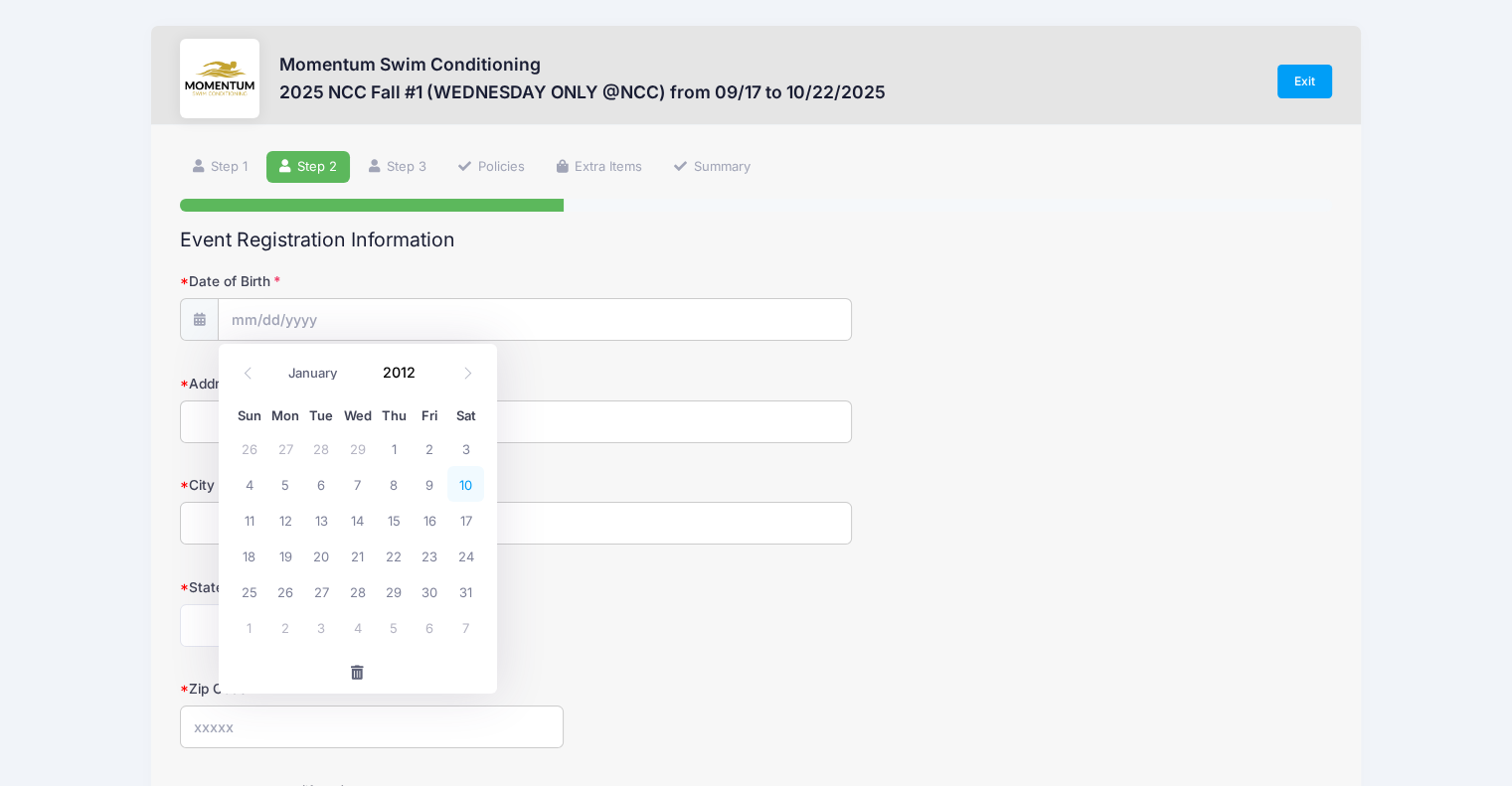 click on "10" at bounding box center (465, 484) 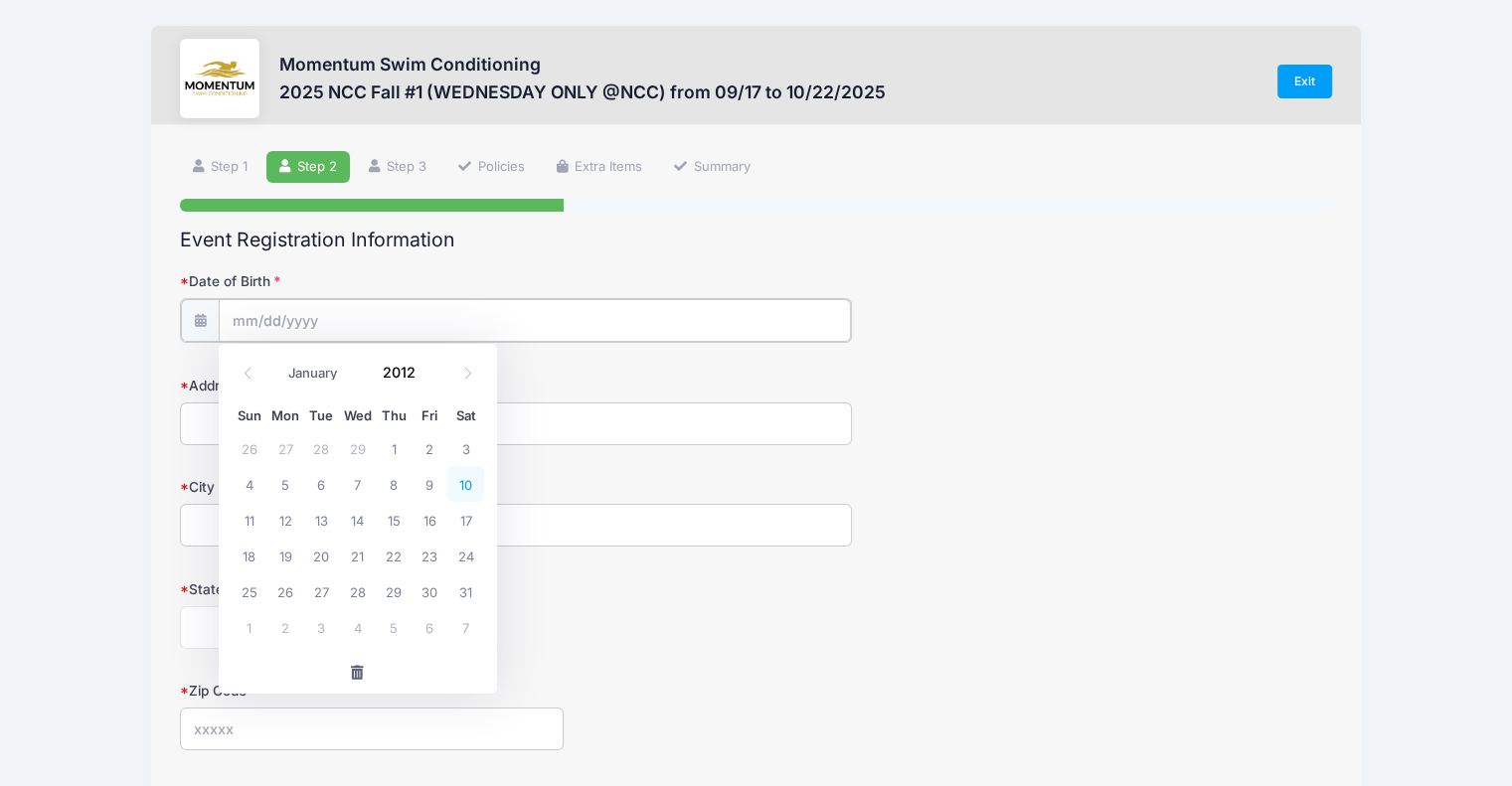 type on "[DATE]" 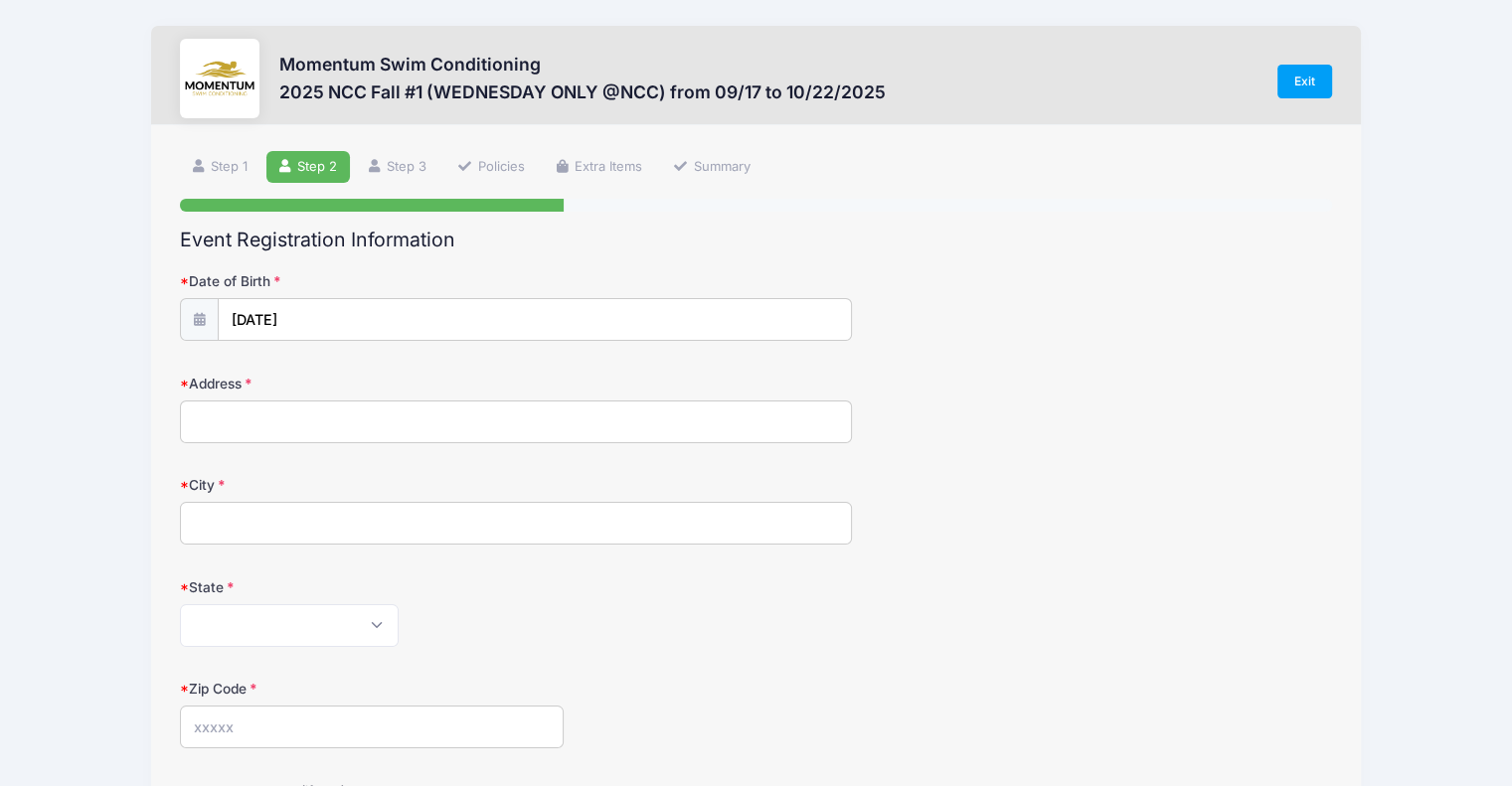 click on "Address" at bounding box center (516, 421) 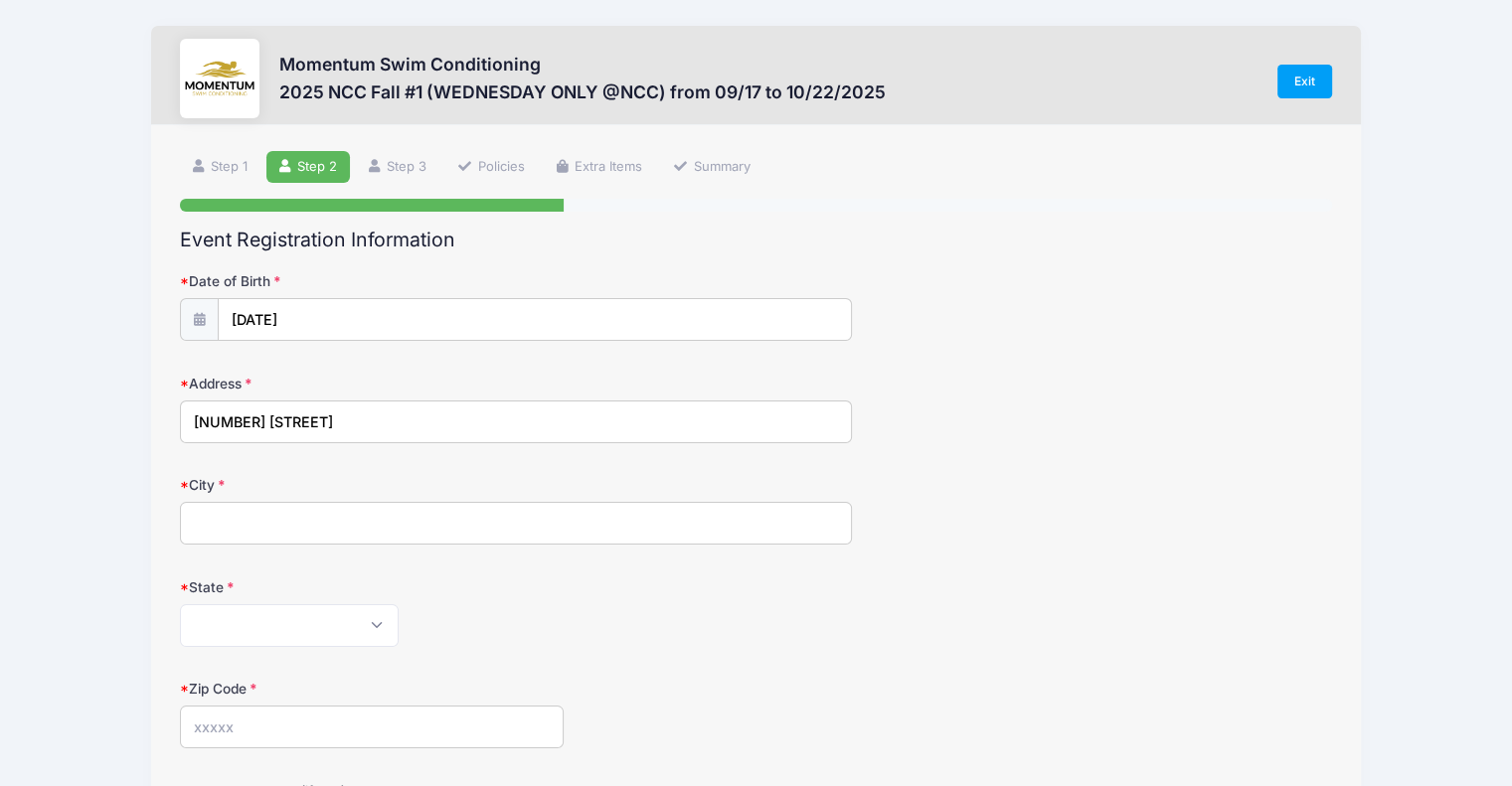 type on "[CITY]" 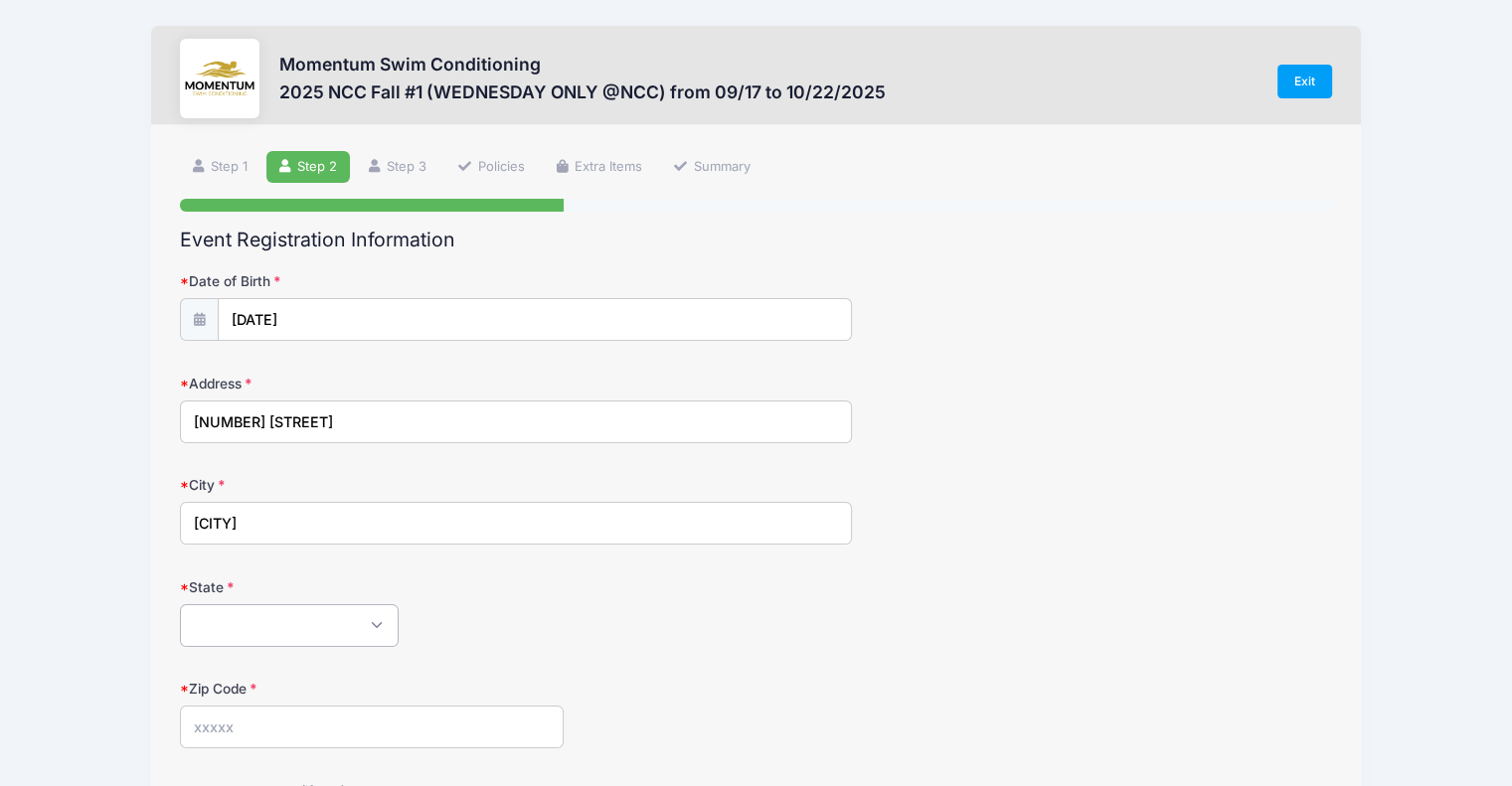 select on "IL" 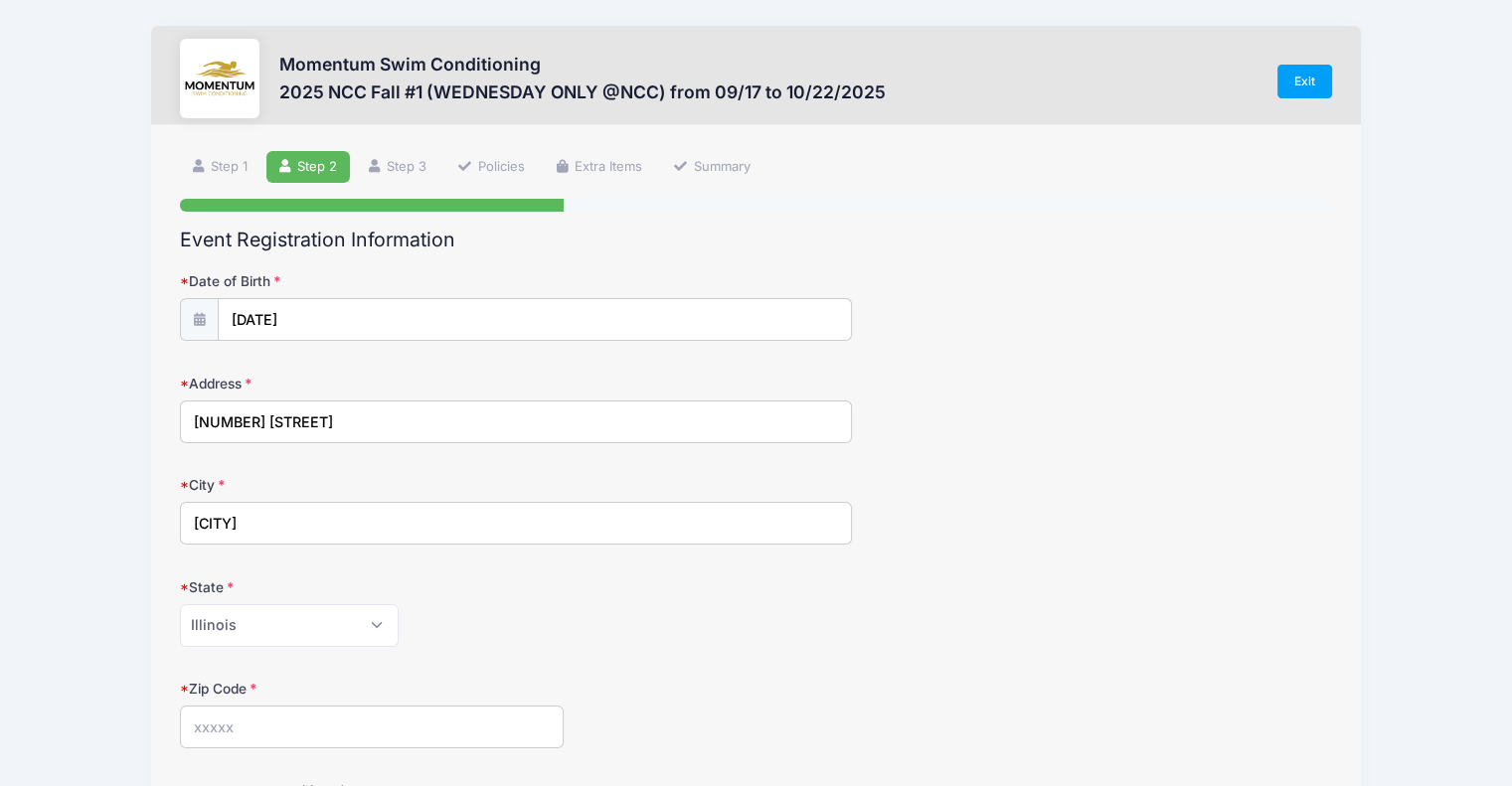 type on "[POSTAL_CODE]" 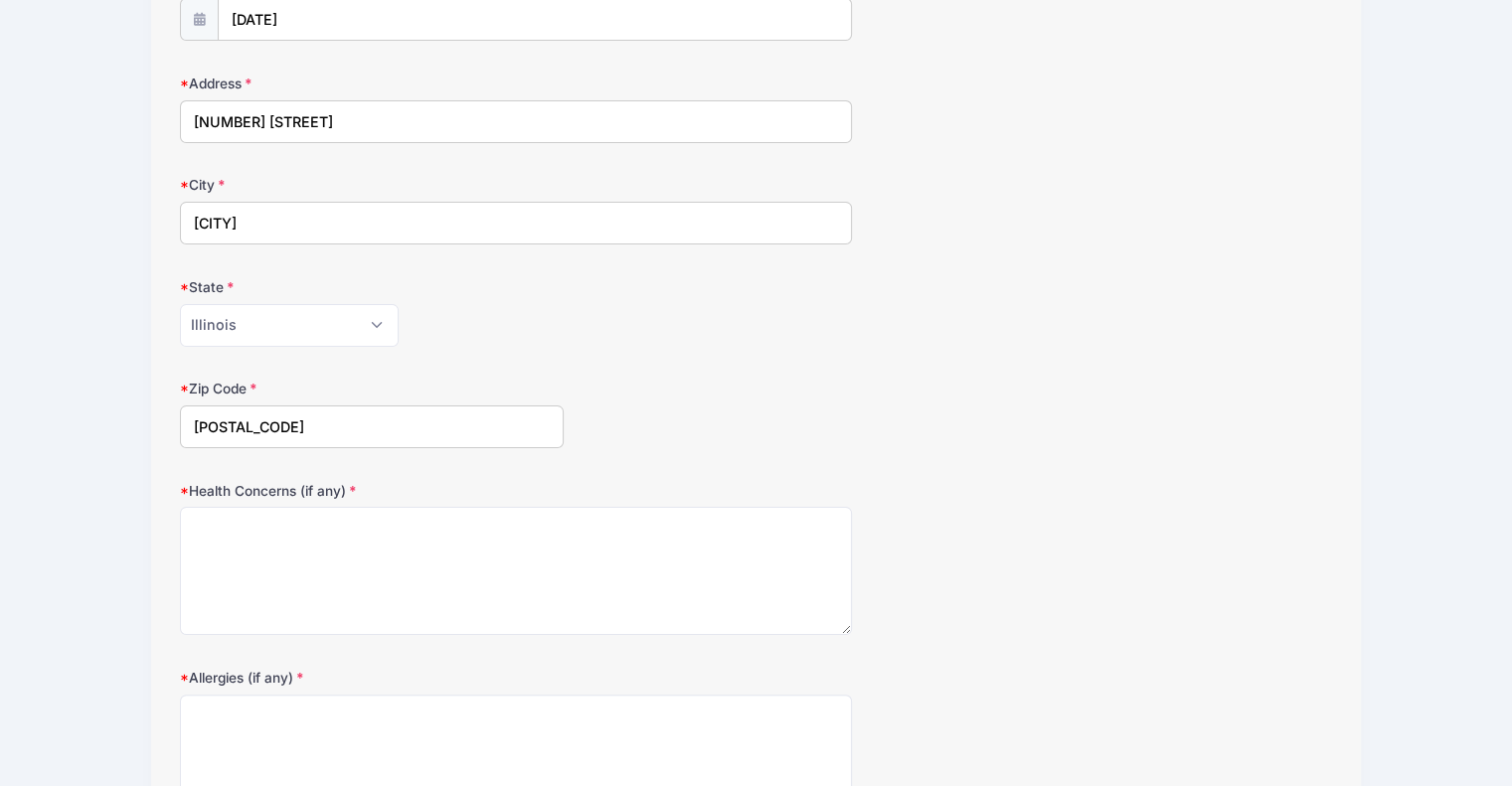 scroll, scrollTop: 314, scrollLeft: 0, axis: vertical 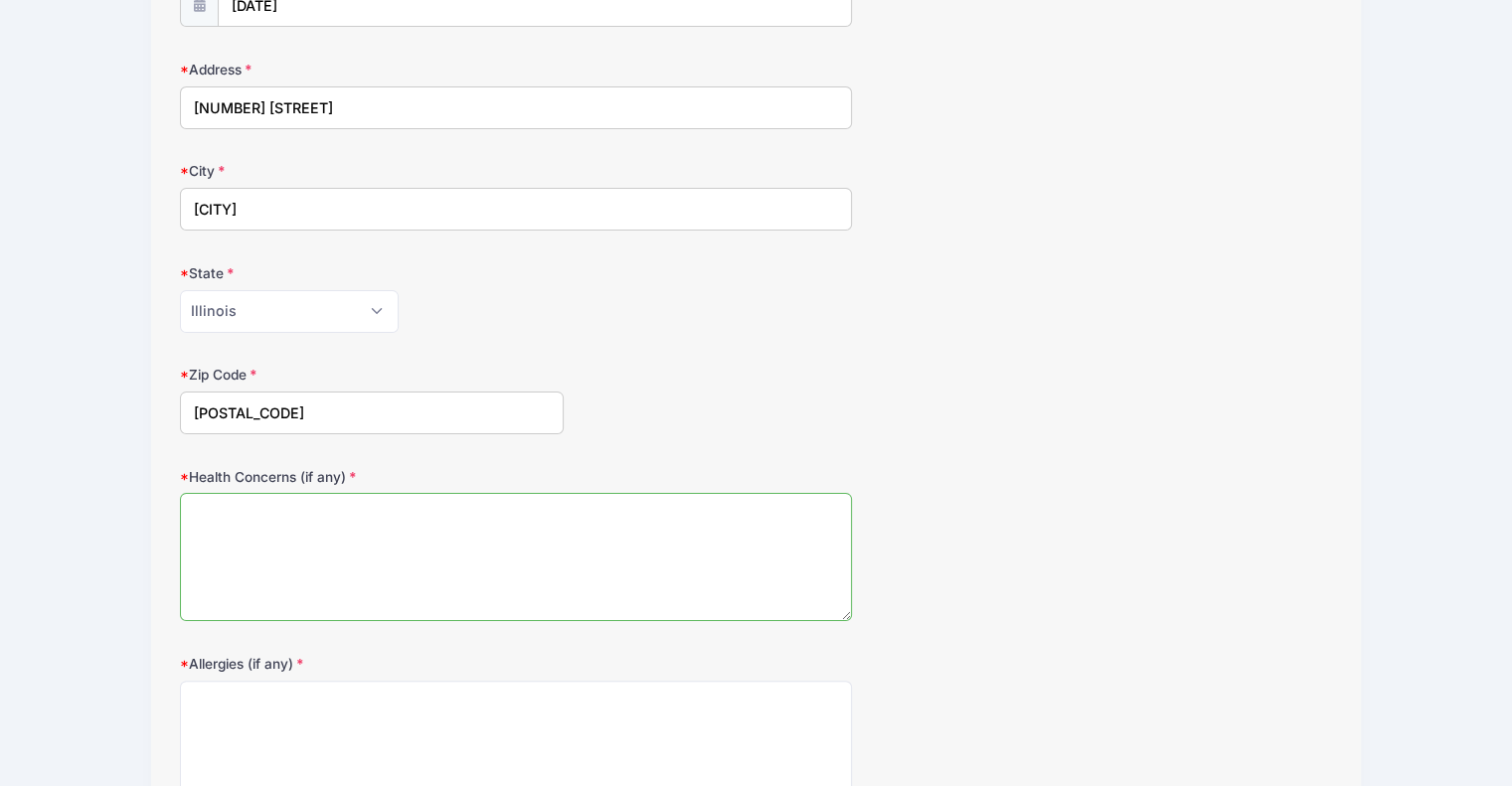 click on "Health Concerns (if any)" at bounding box center [516, 556] 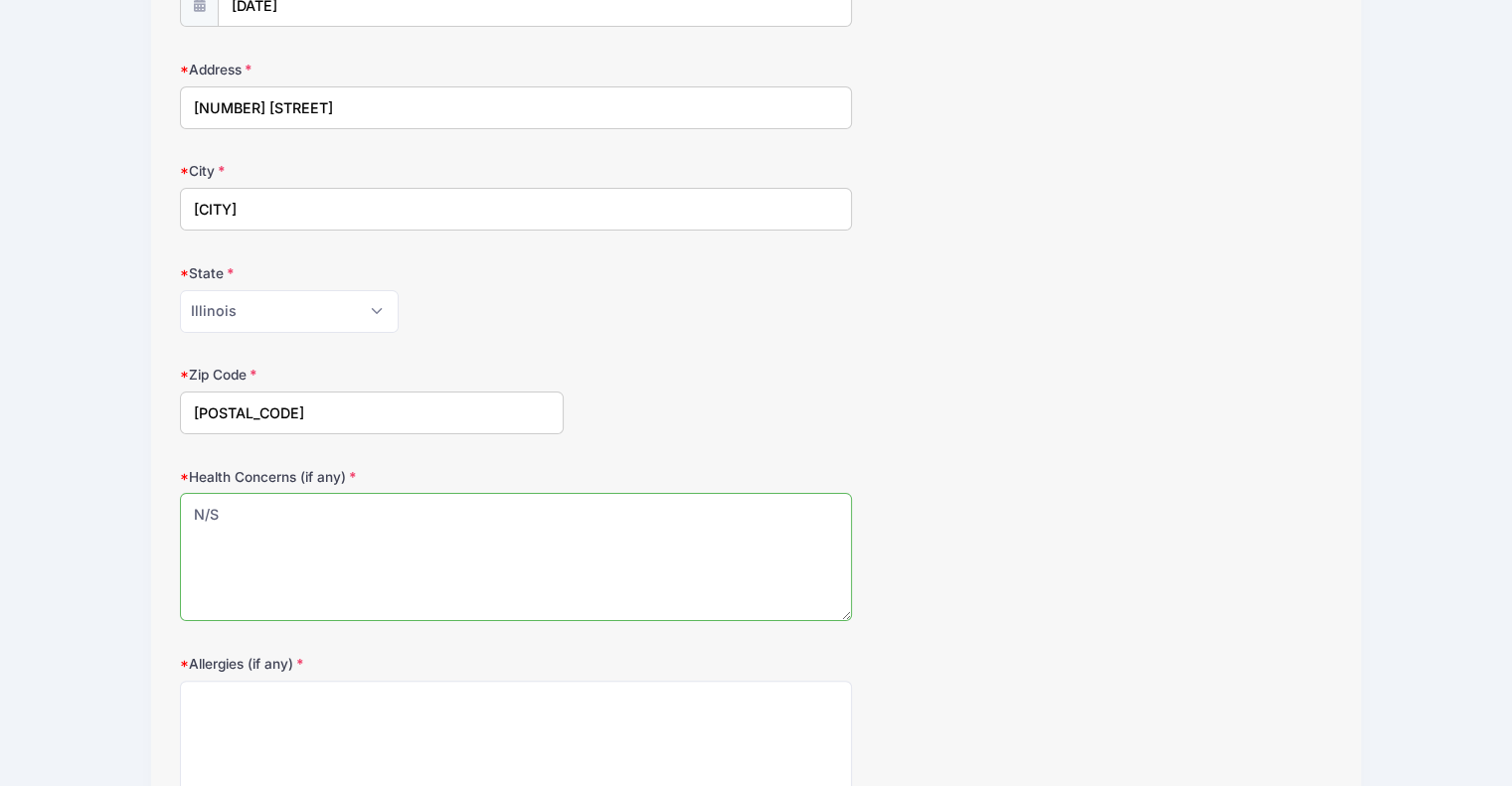 type on "N/S" 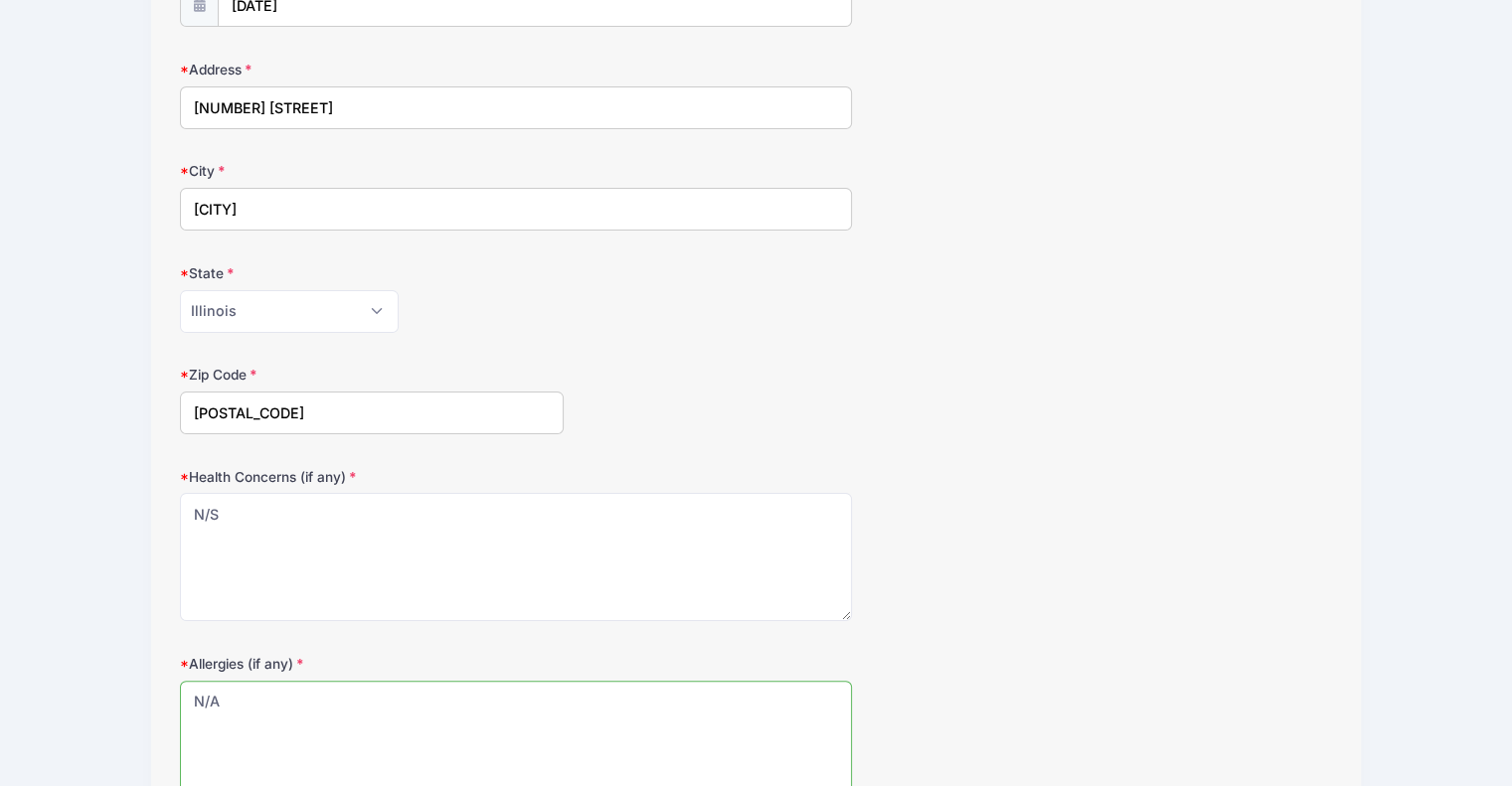 type on "N/A" 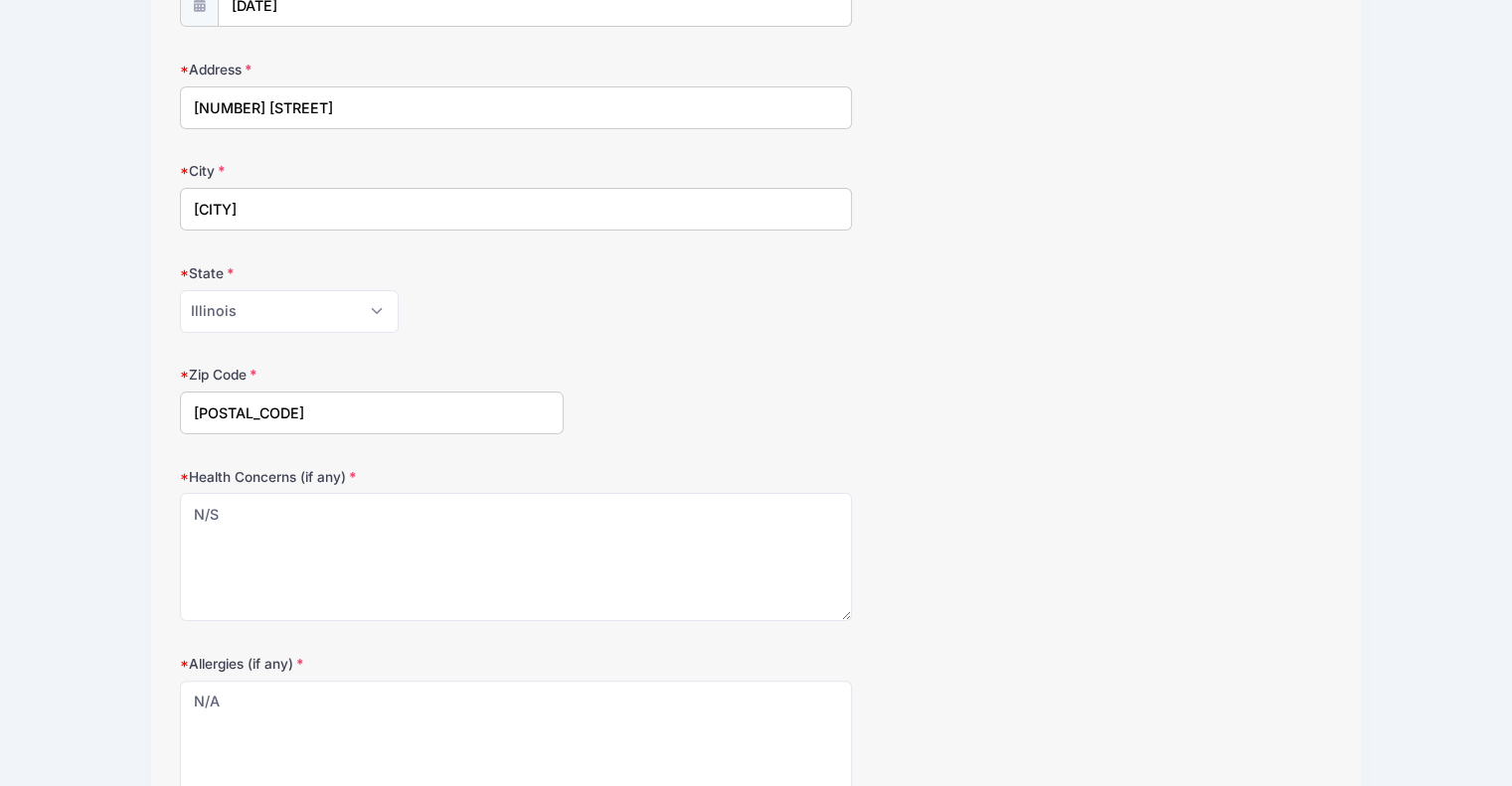 scroll, scrollTop: 515, scrollLeft: 0, axis: vertical 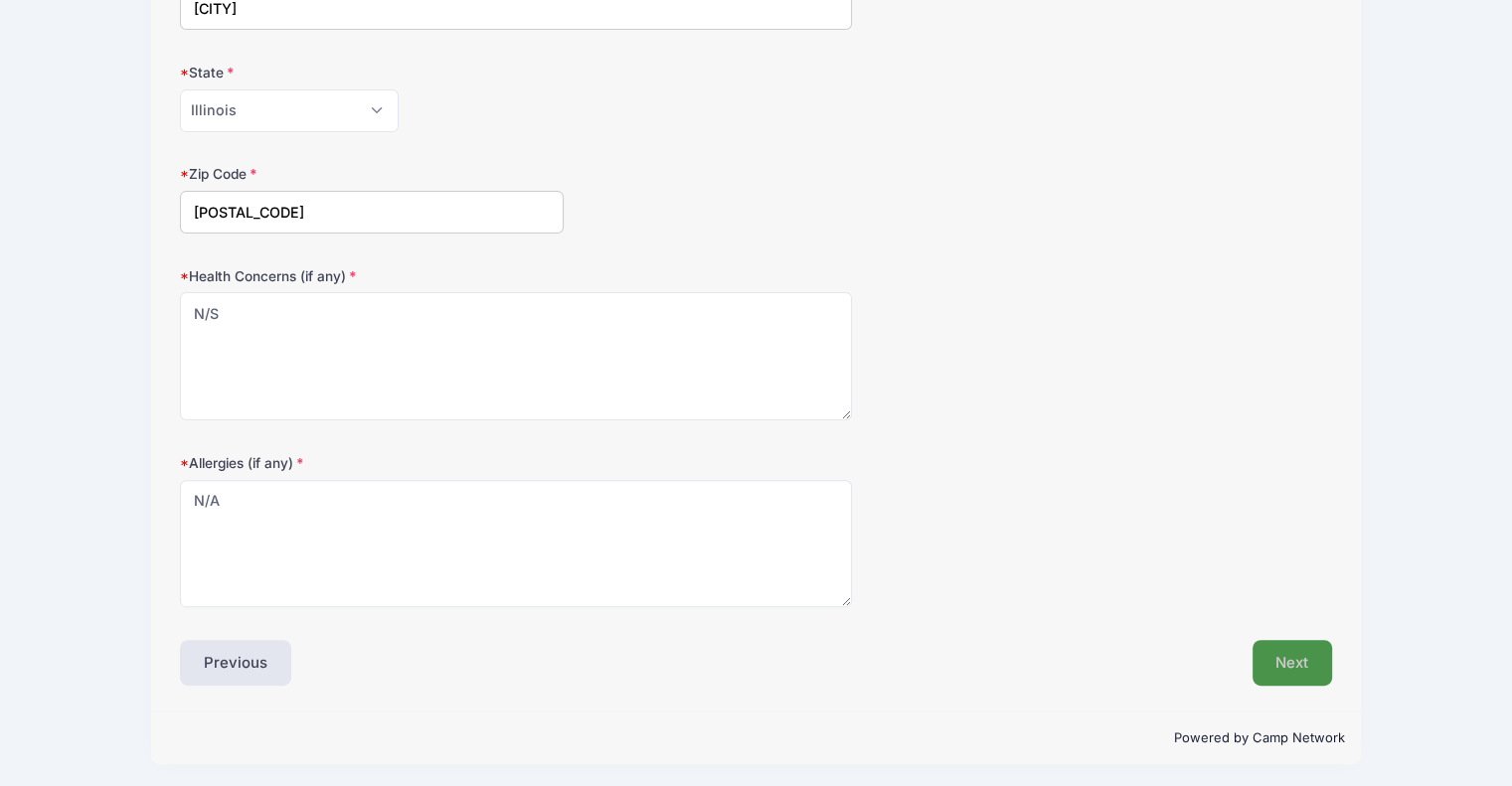 type 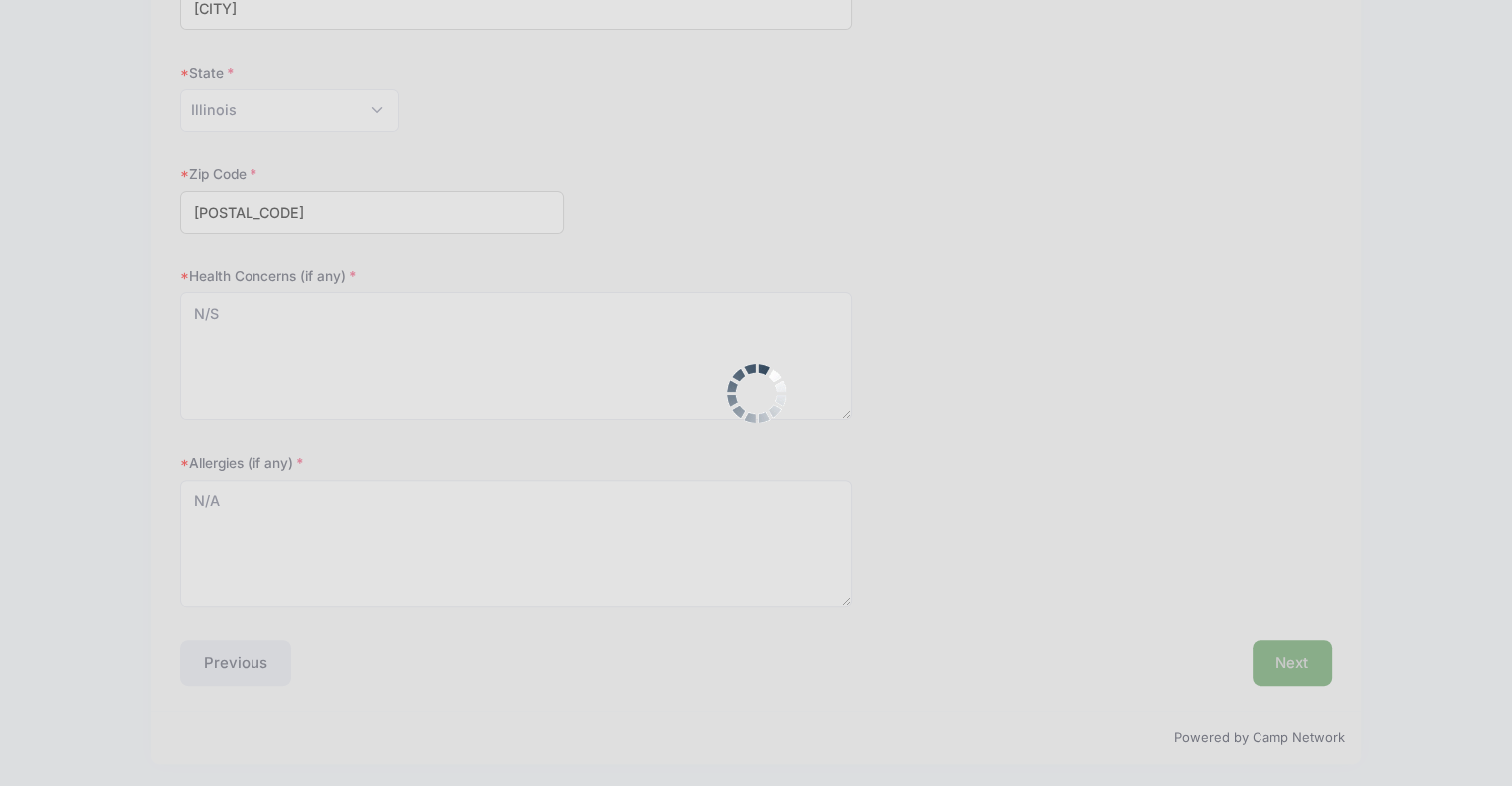 scroll, scrollTop: 135, scrollLeft: 0, axis: vertical 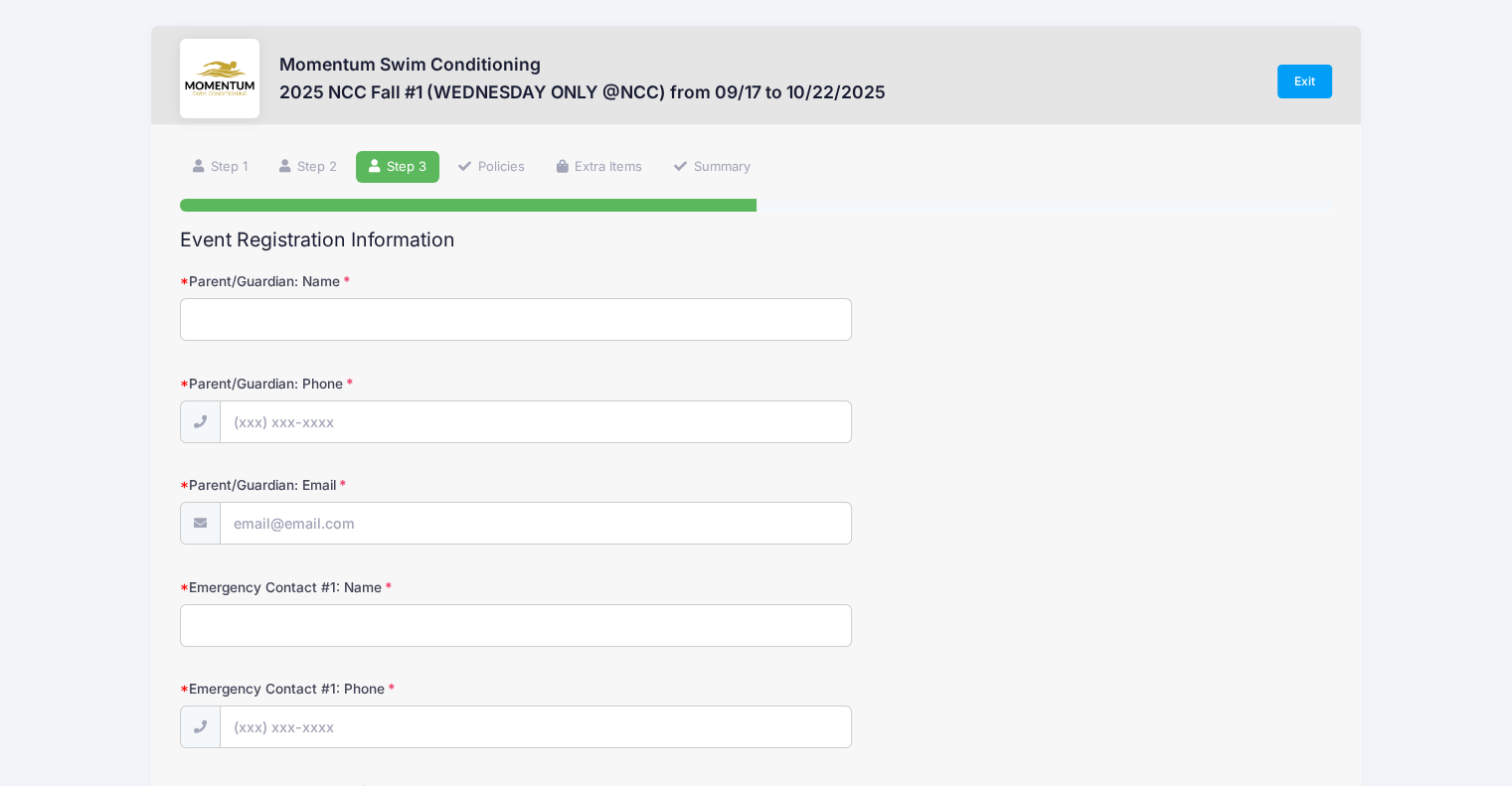 click on "Parent/Guardian: Name" at bounding box center (516, 319) 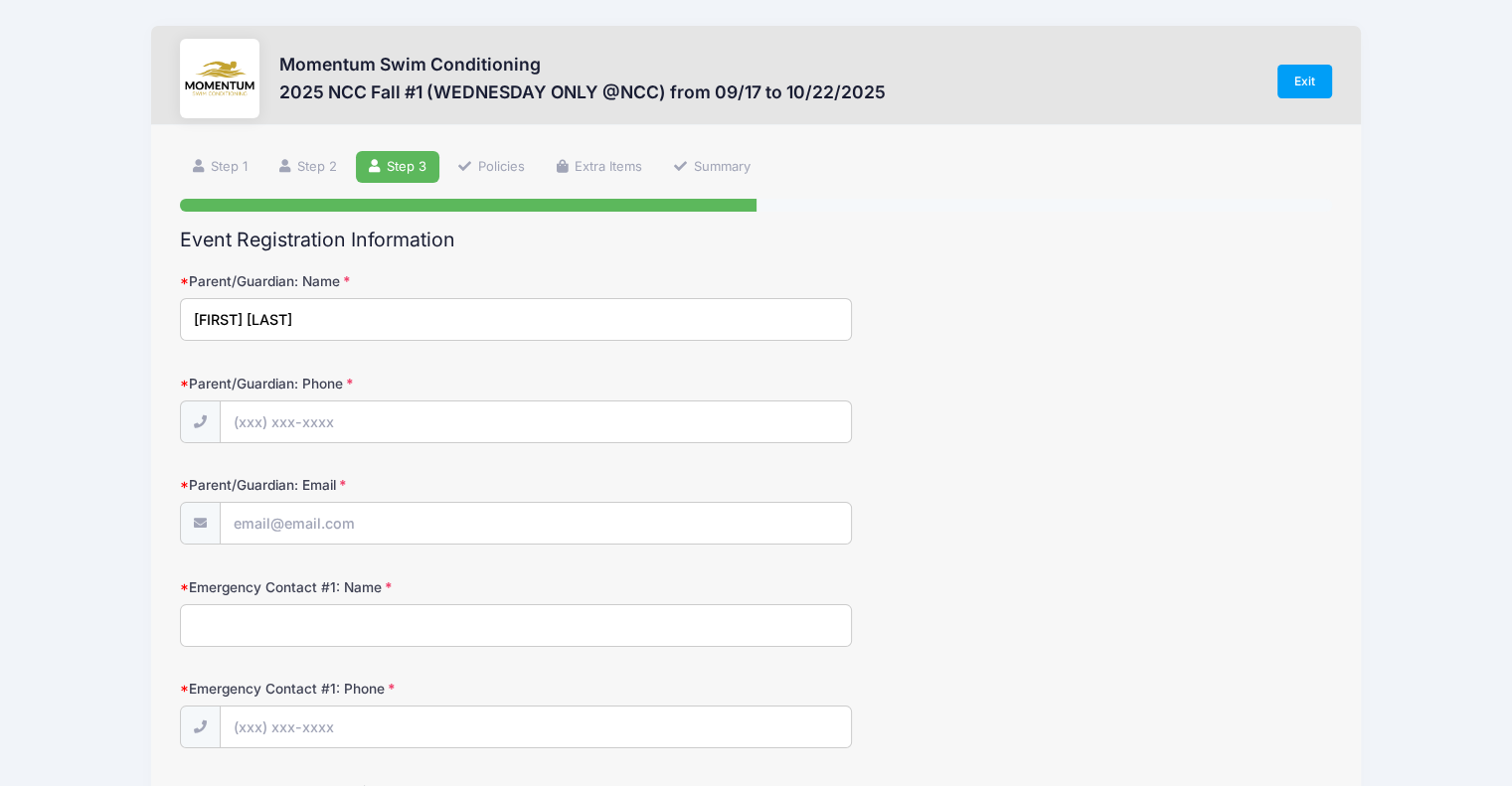 type on "[FIRST] [LAST]" 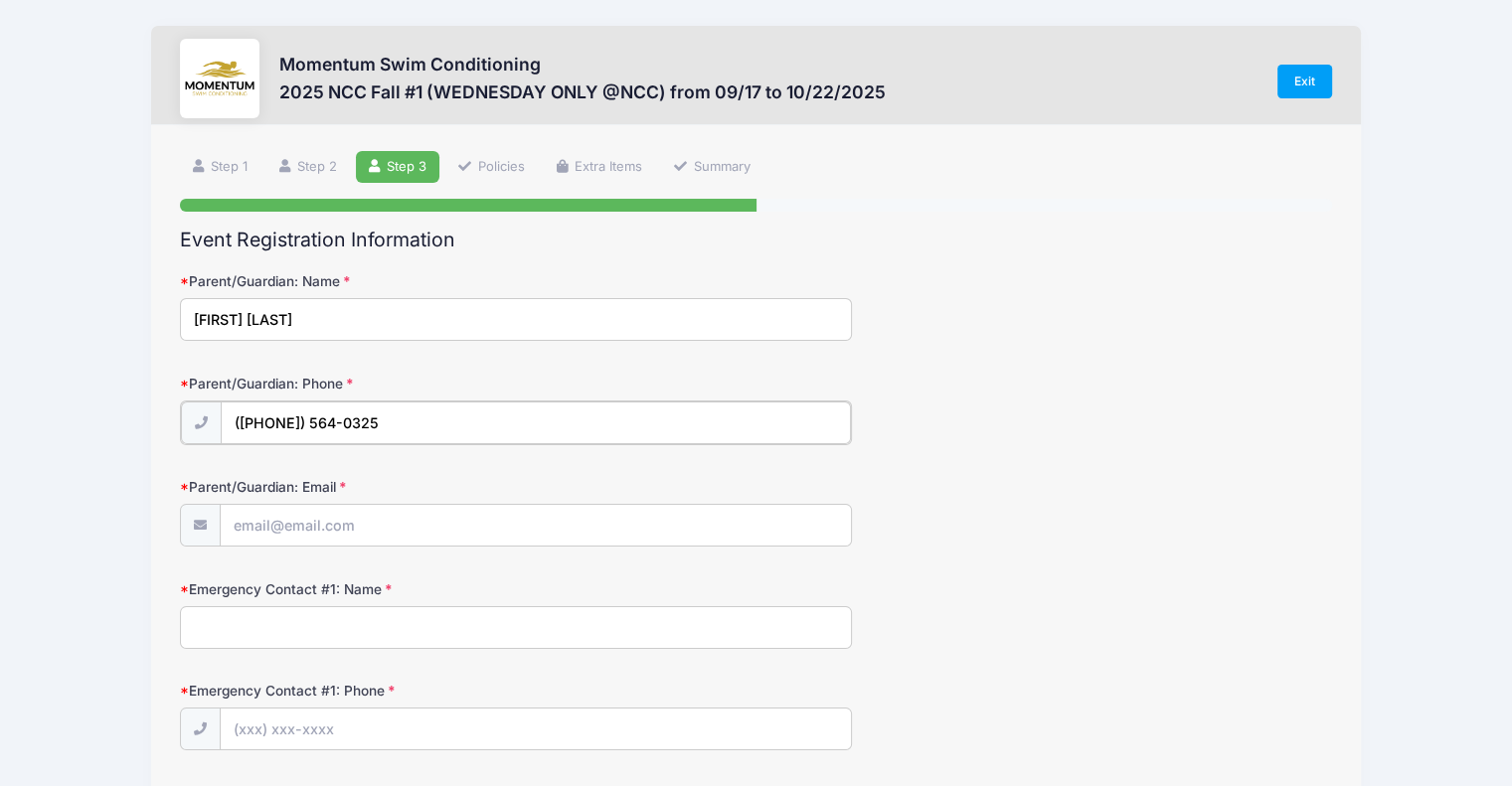 type on "([PHONE]) 564-0325" 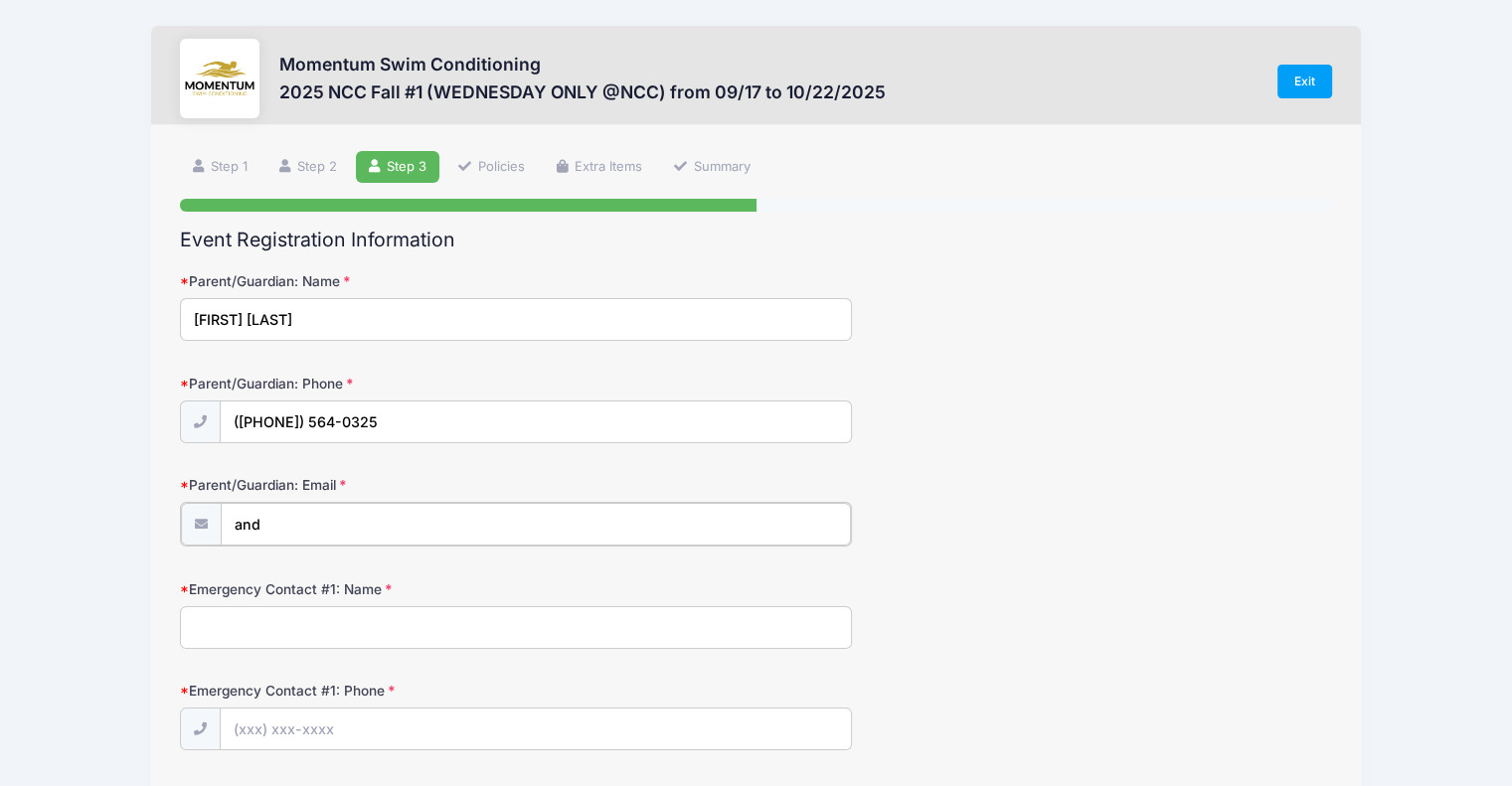 type on "[EMAIL]" 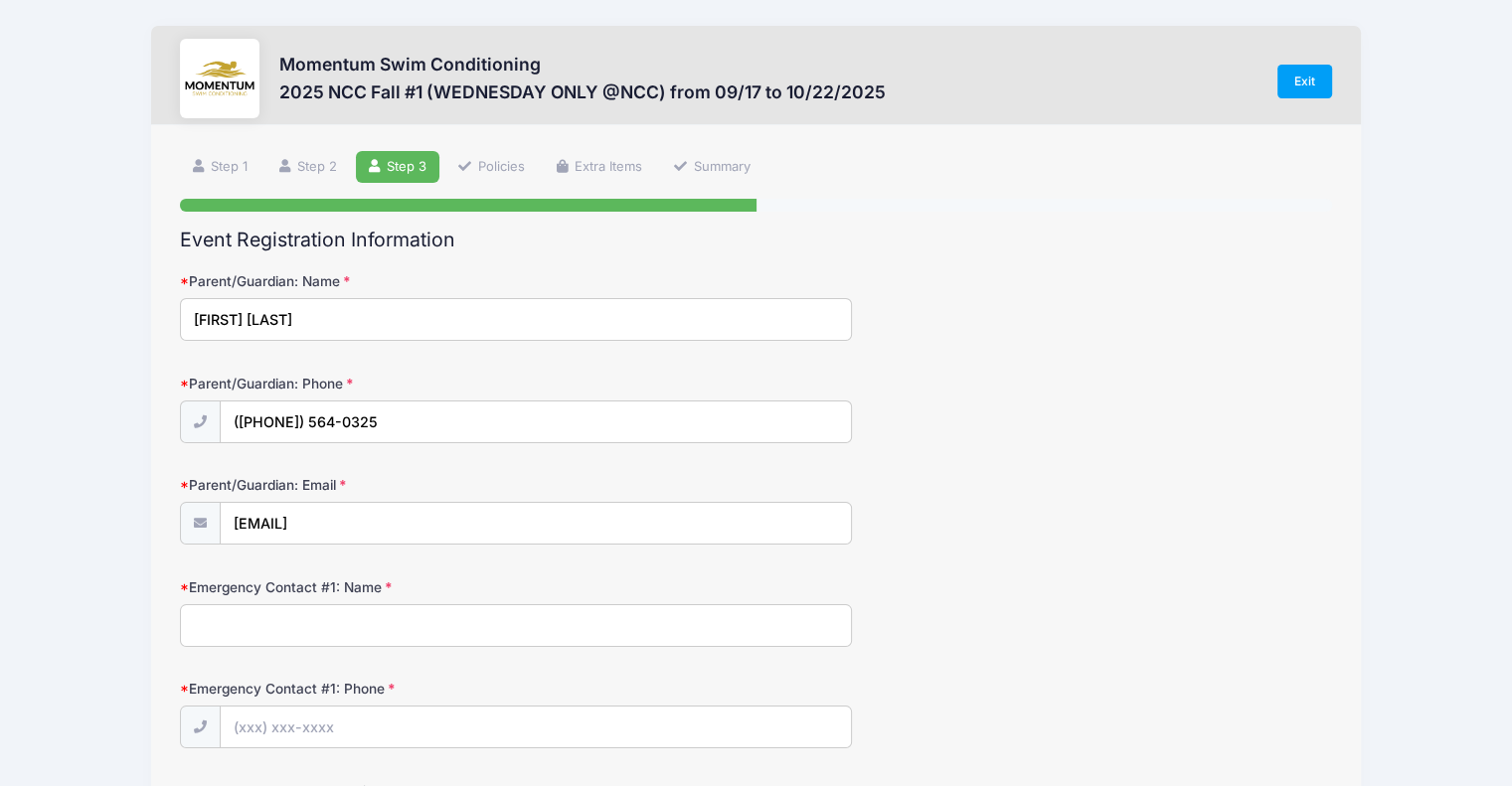 click on "Emergency Contact #1: Name" at bounding box center (516, 625) 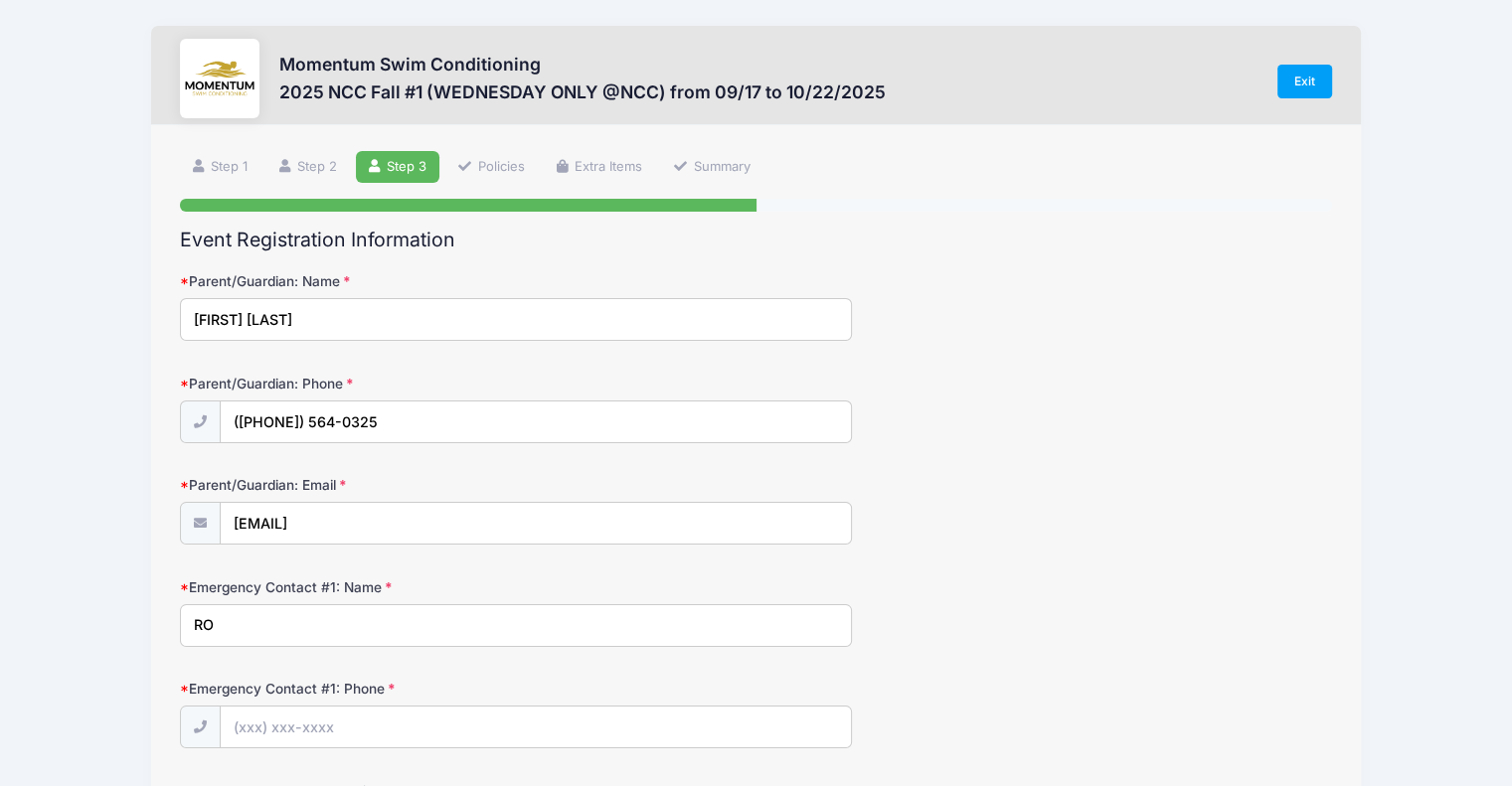 type on "R" 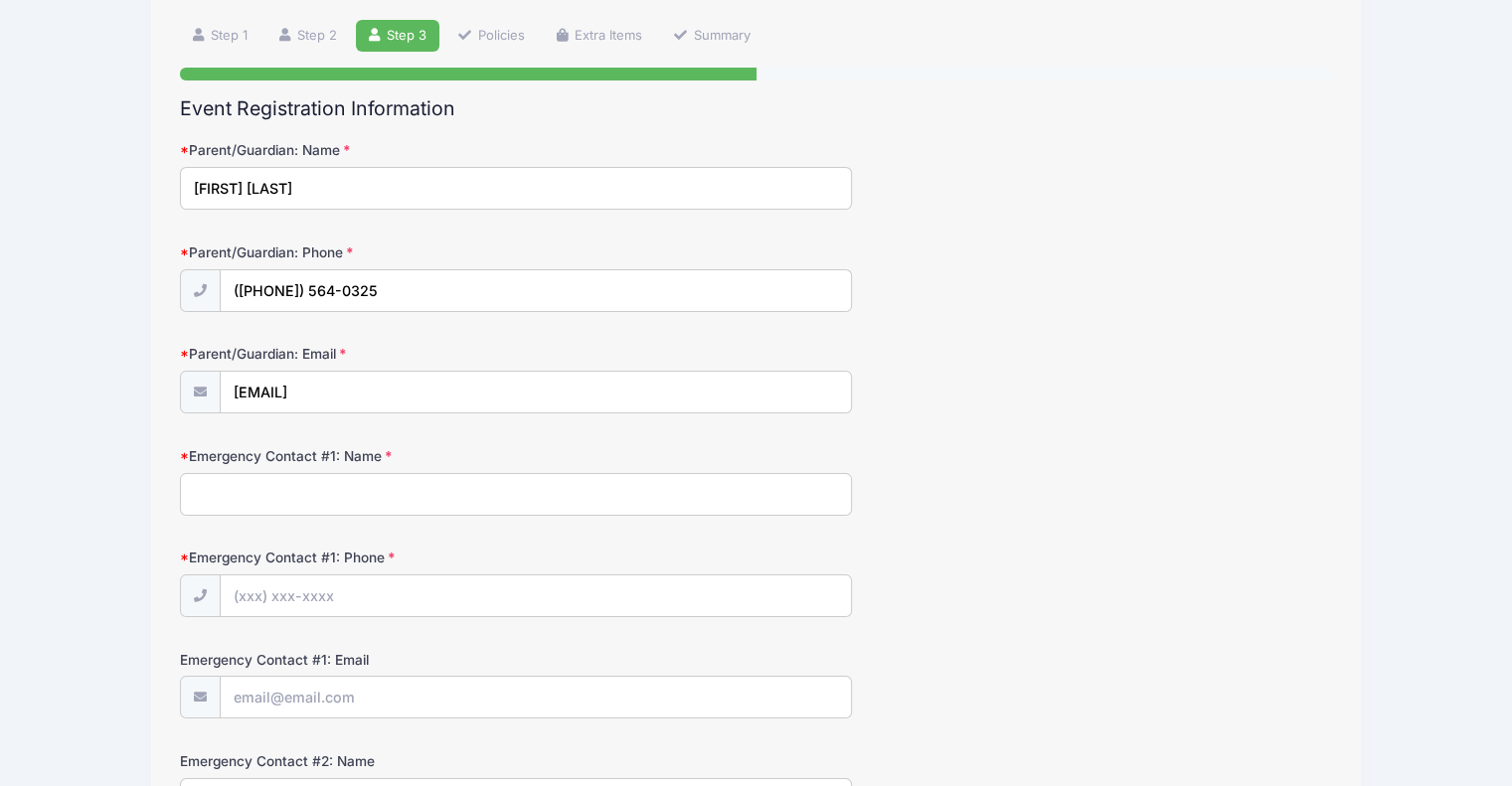 scroll, scrollTop: 163, scrollLeft: 0, axis: vertical 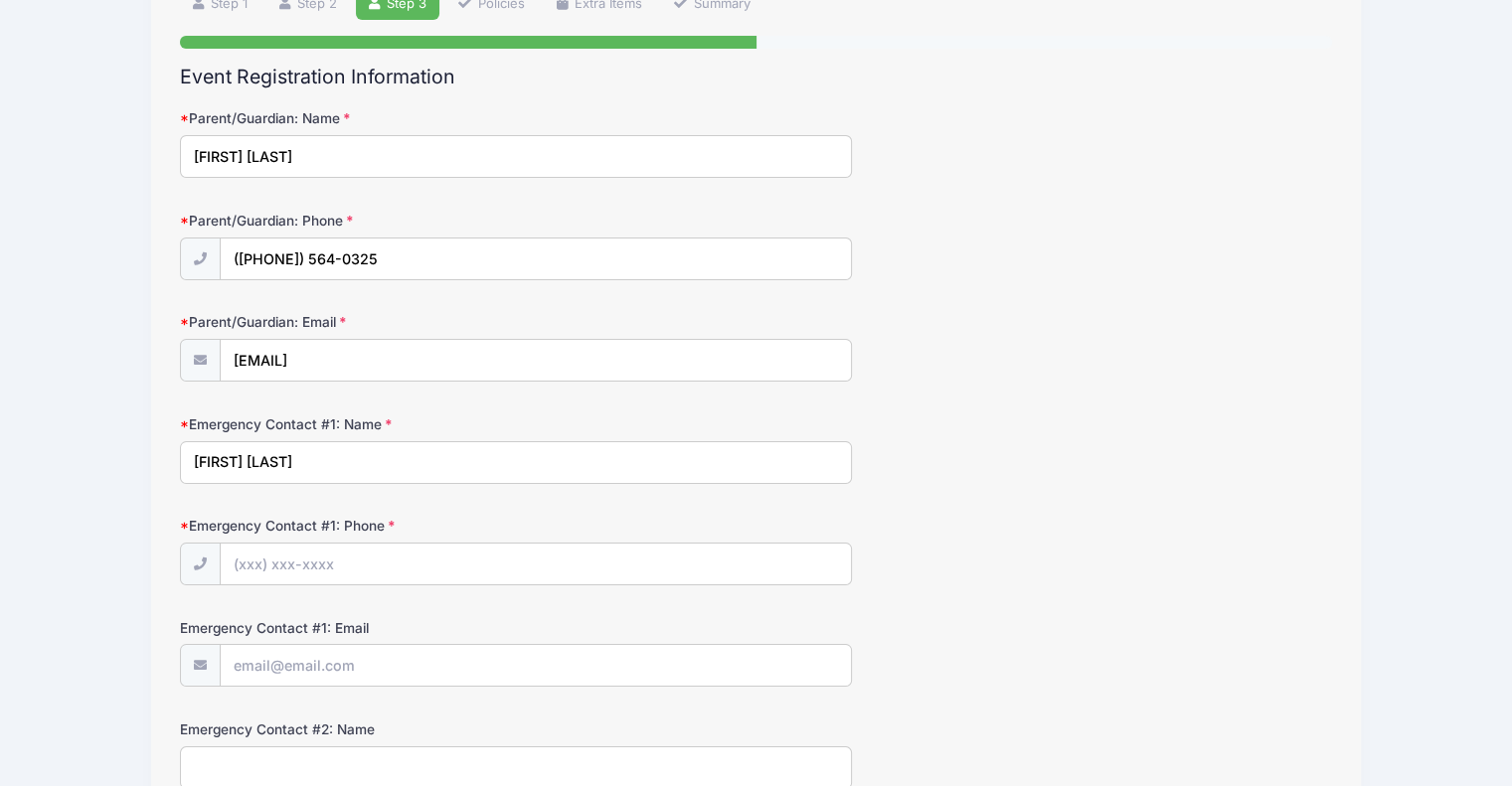 type on "[FIRST] [LAST]" 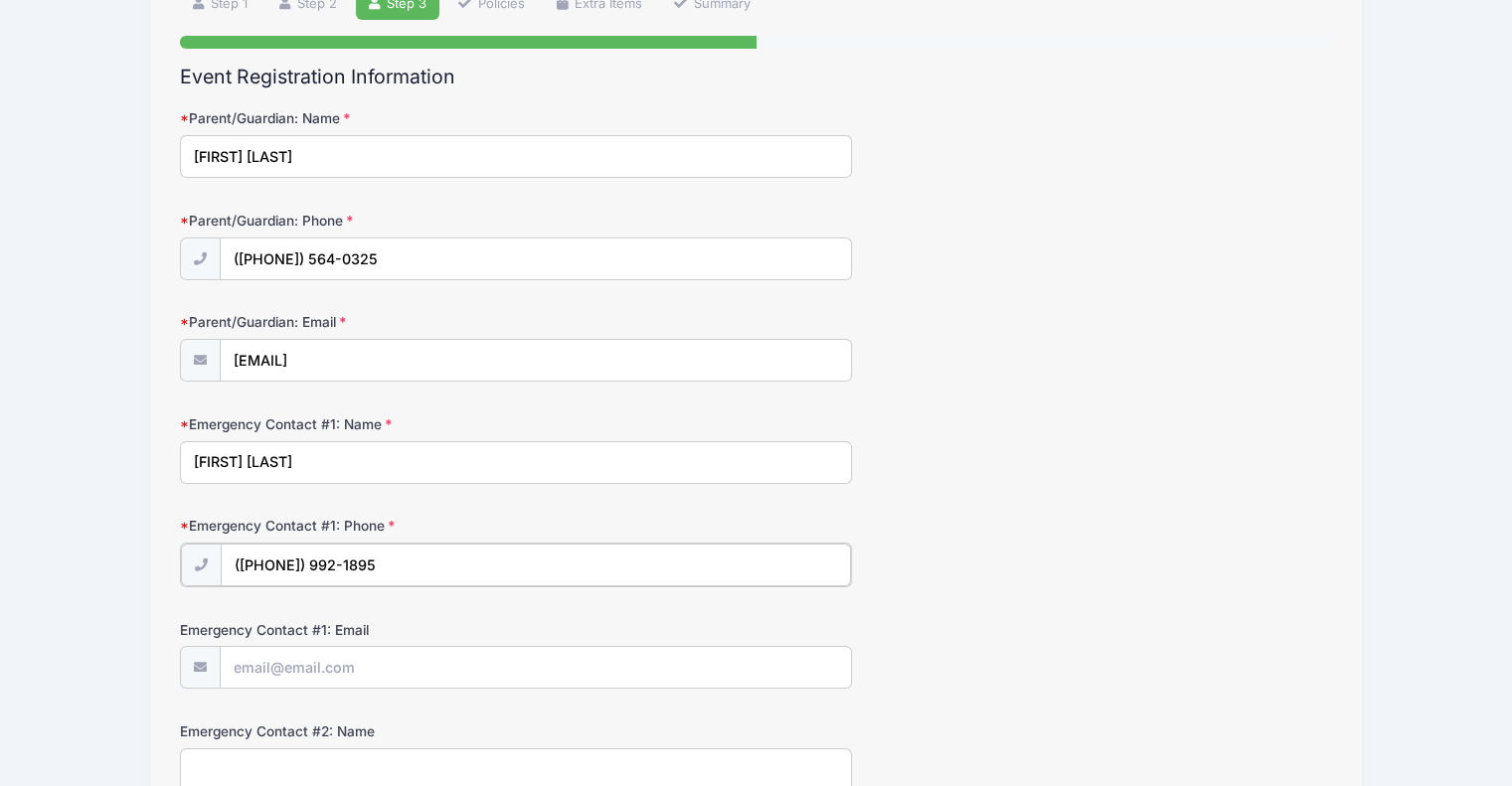 type on "([PHONE]) 992-1895" 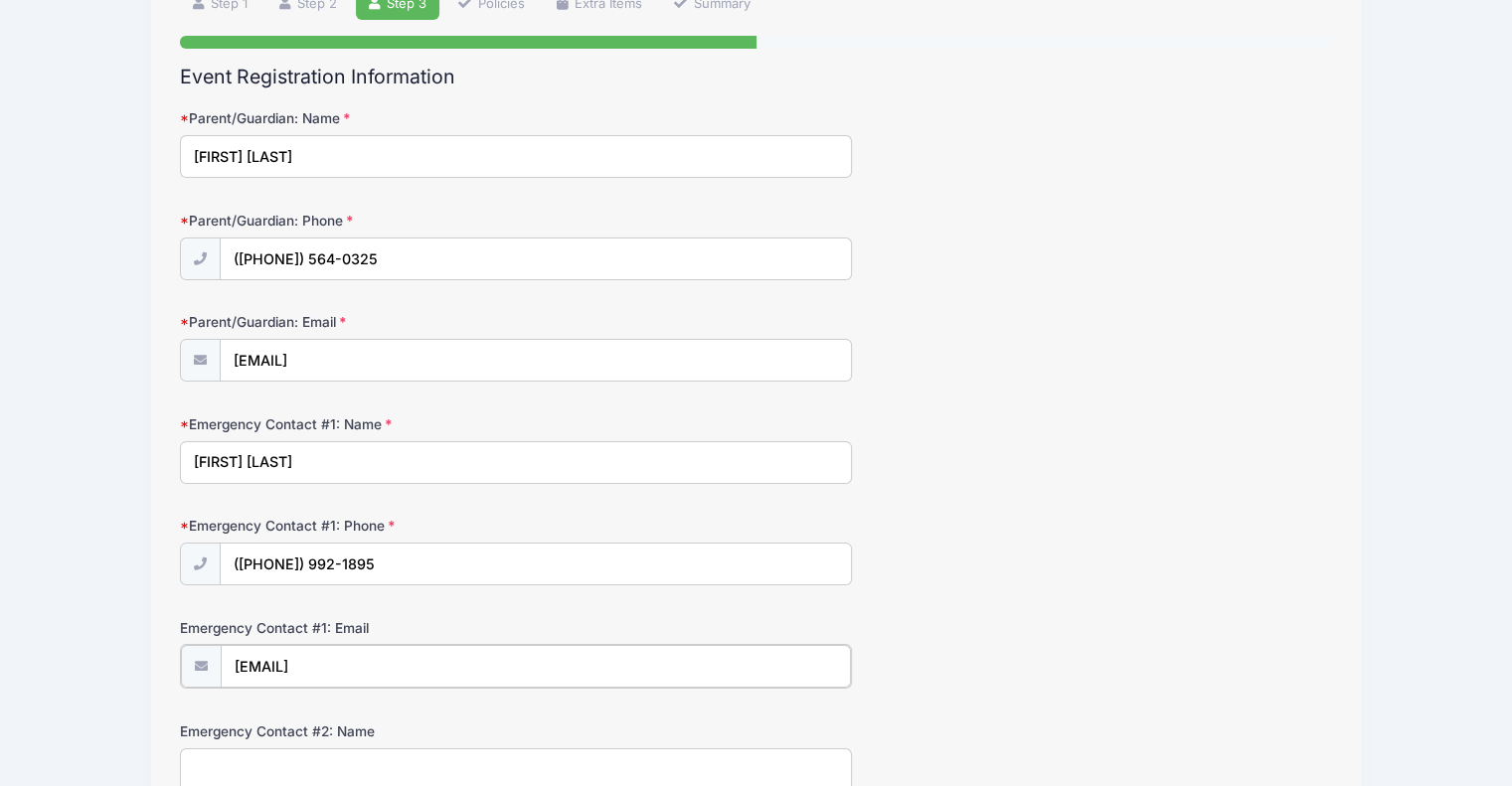 type on "[EMAIL]" 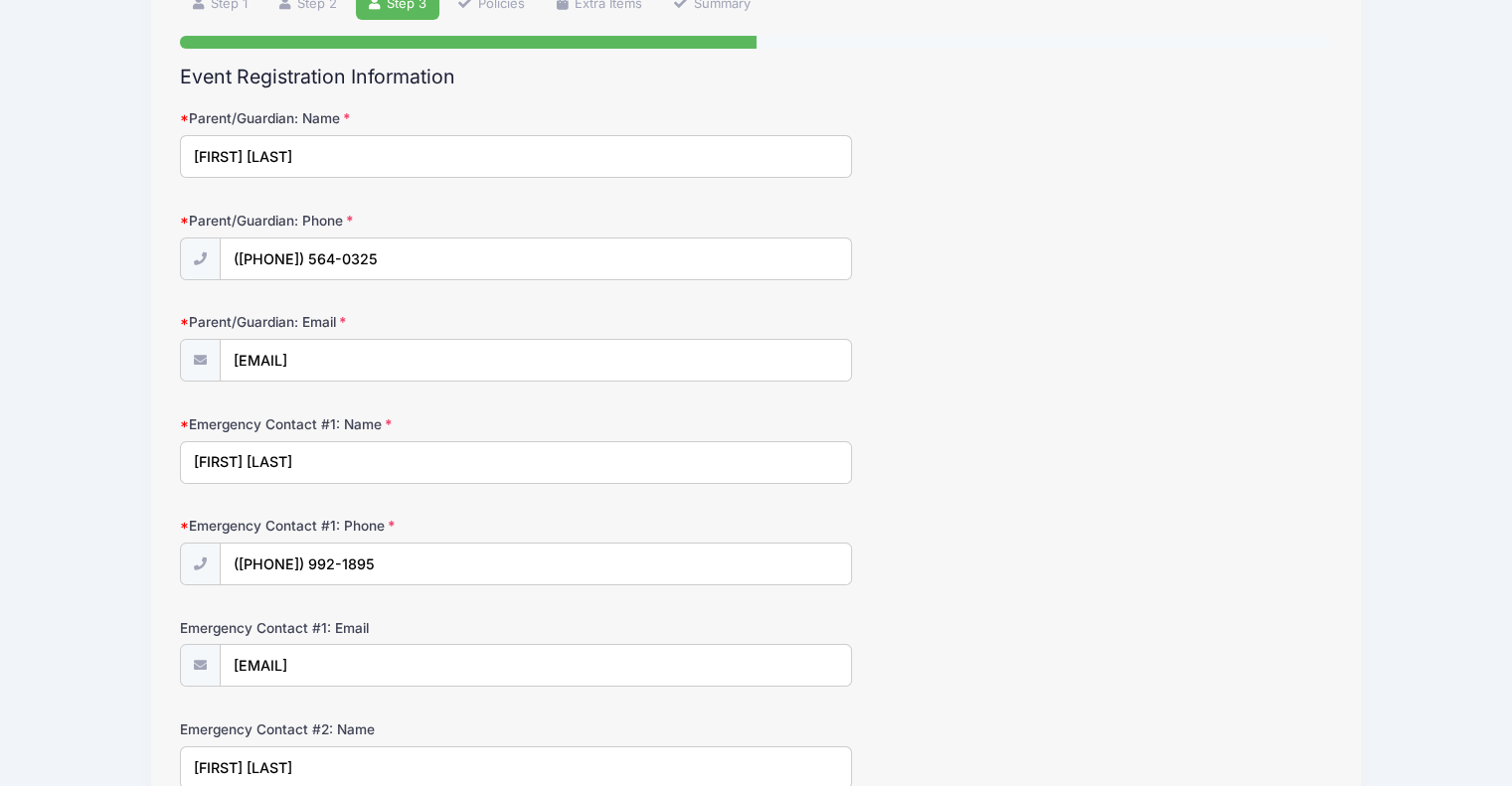 type on "[FIRST] [LAST]" 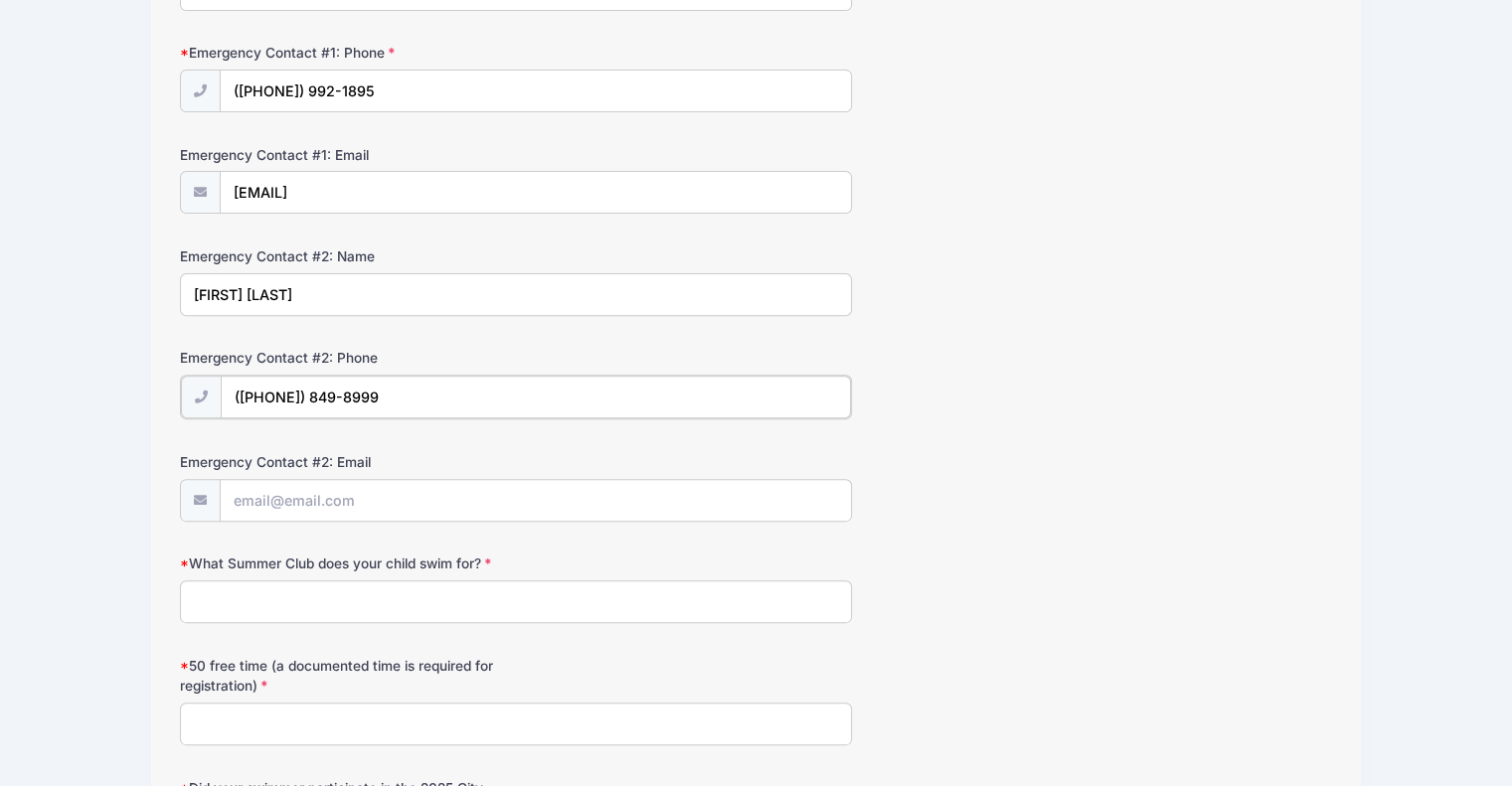 type on "([PHONE]) 849-8999" 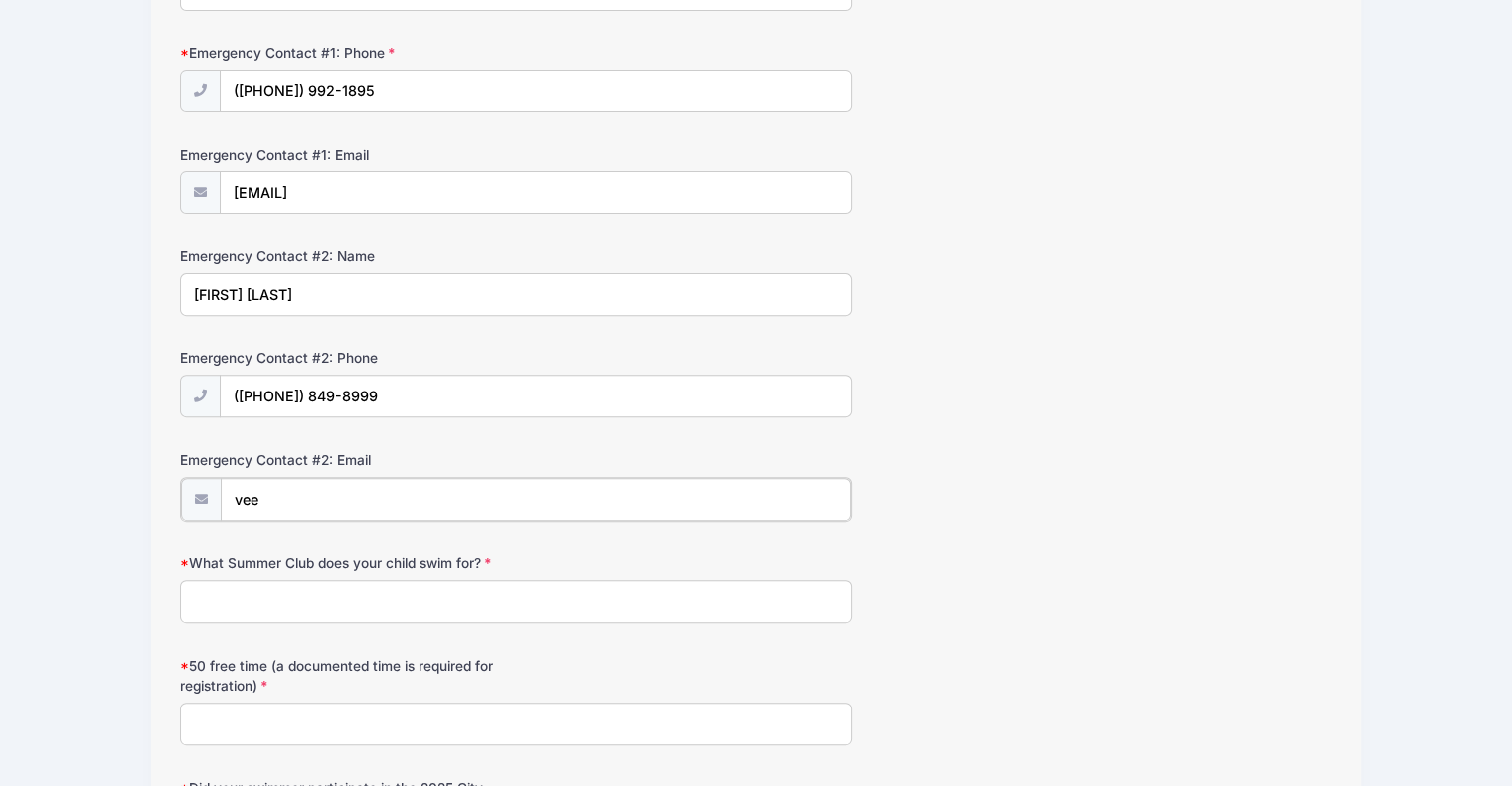 type on "[EMAIL]" 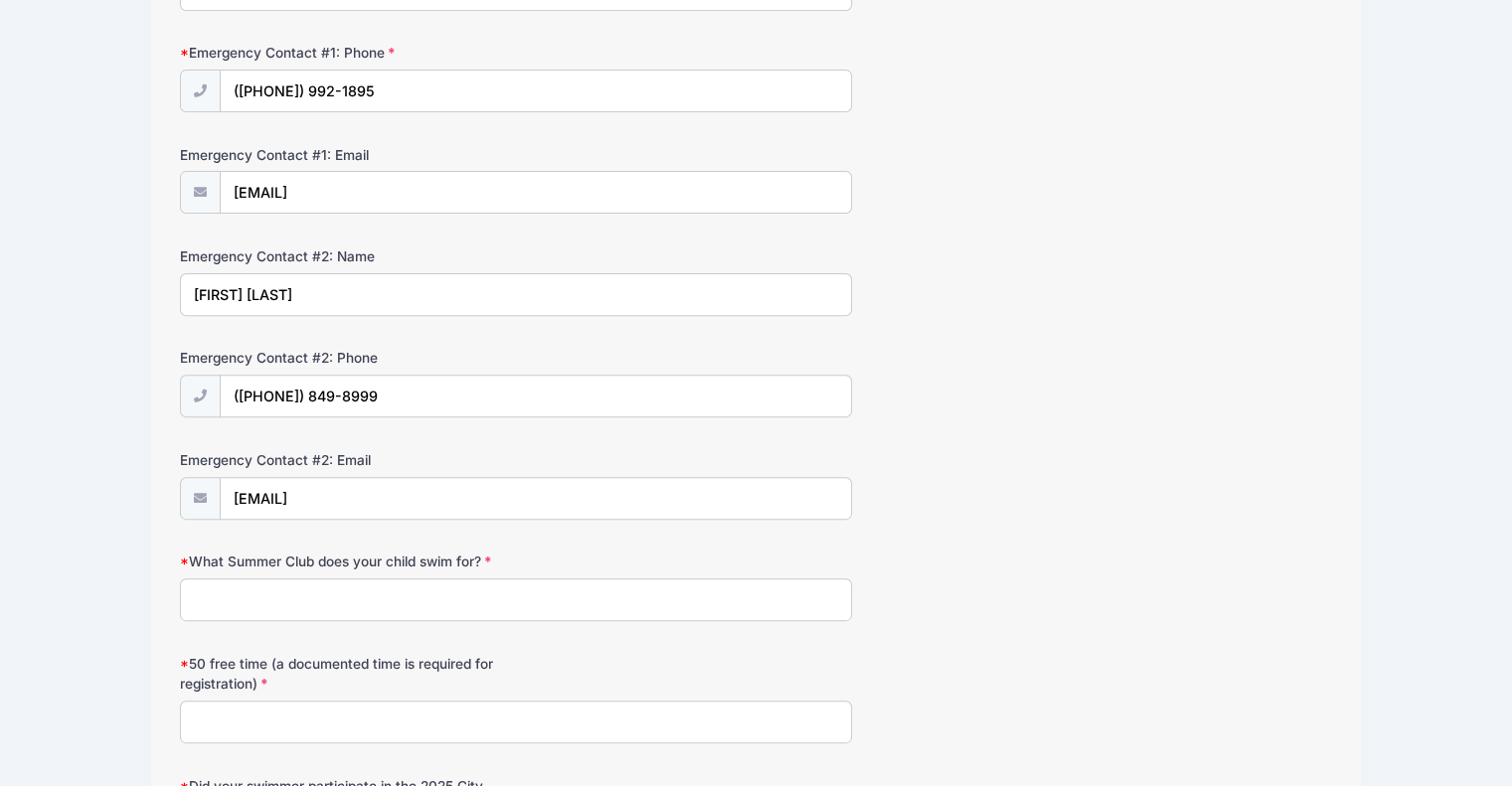 type on "[CITY]" 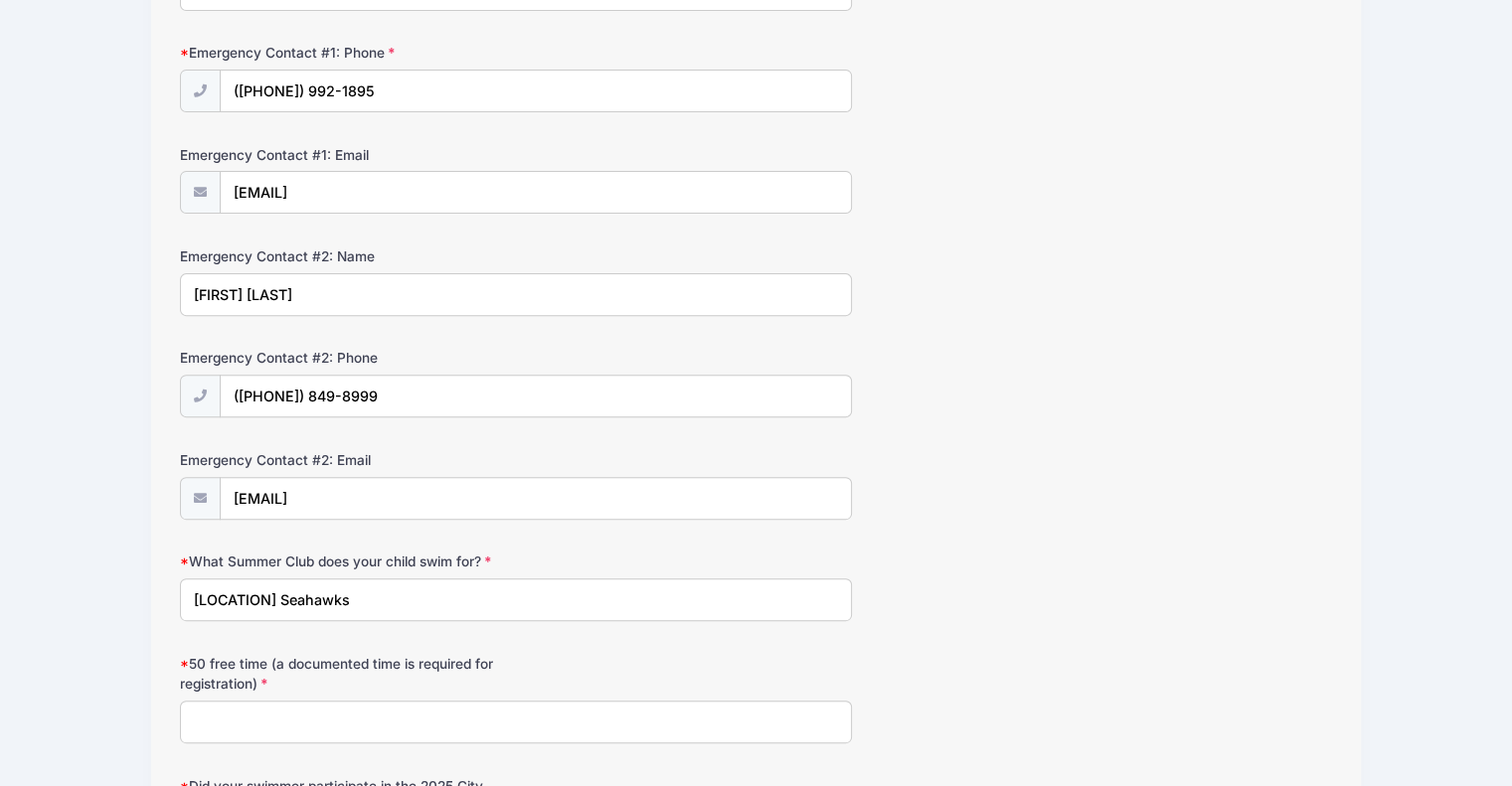 type on "[LOCATION] Seahawks" 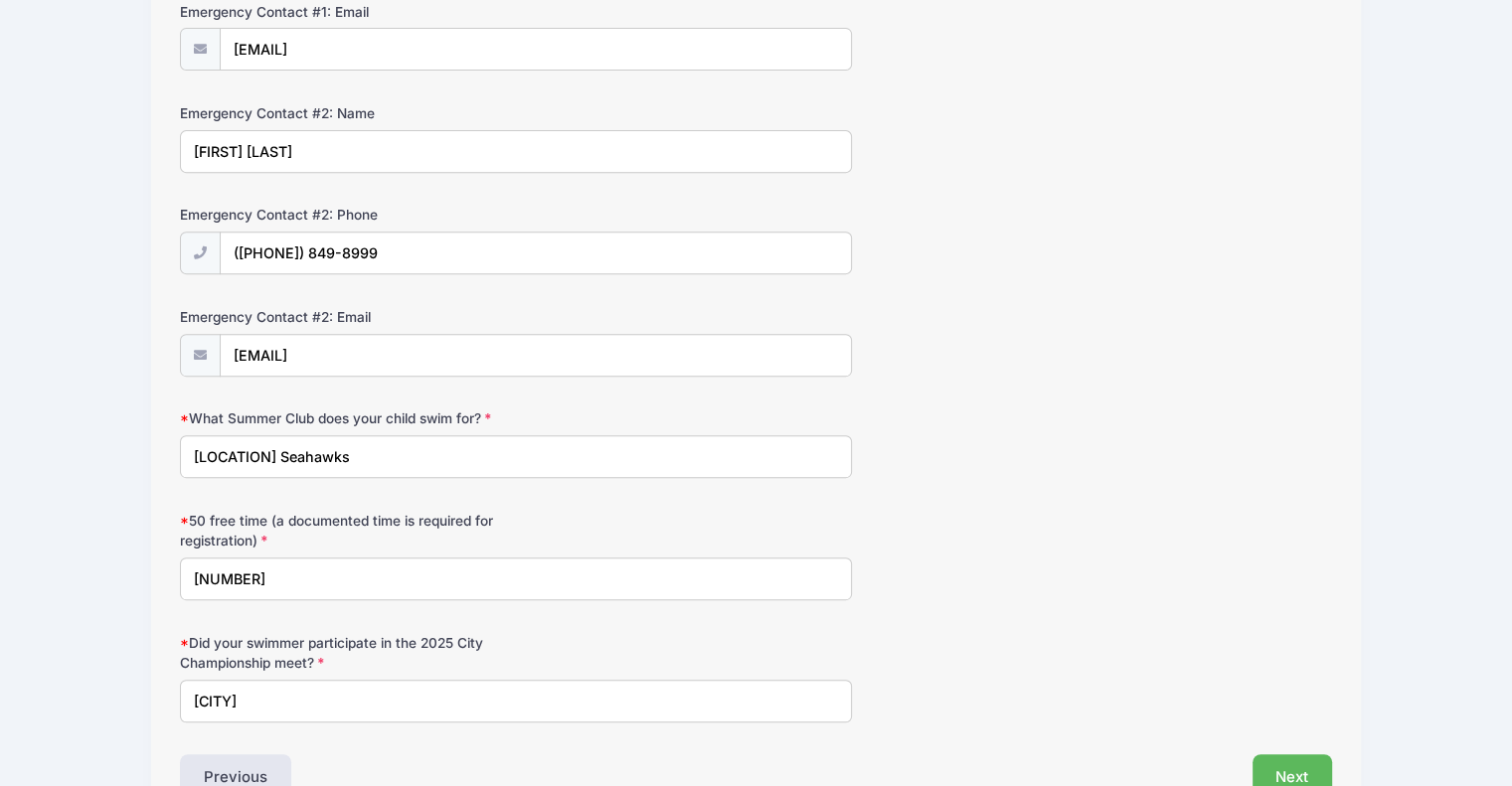 scroll, scrollTop: 803, scrollLeft: 0, axis: vertical 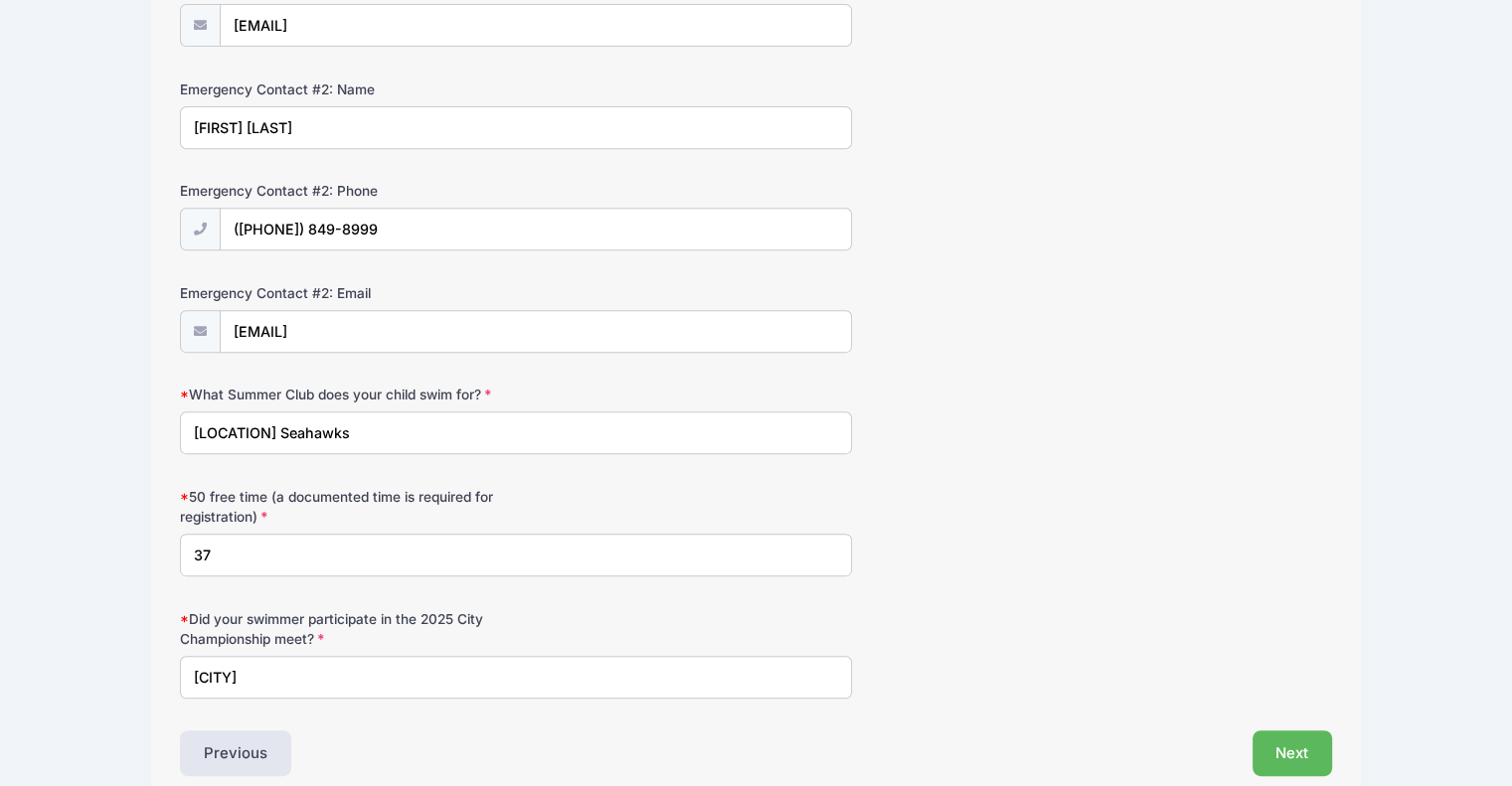 type on "3" 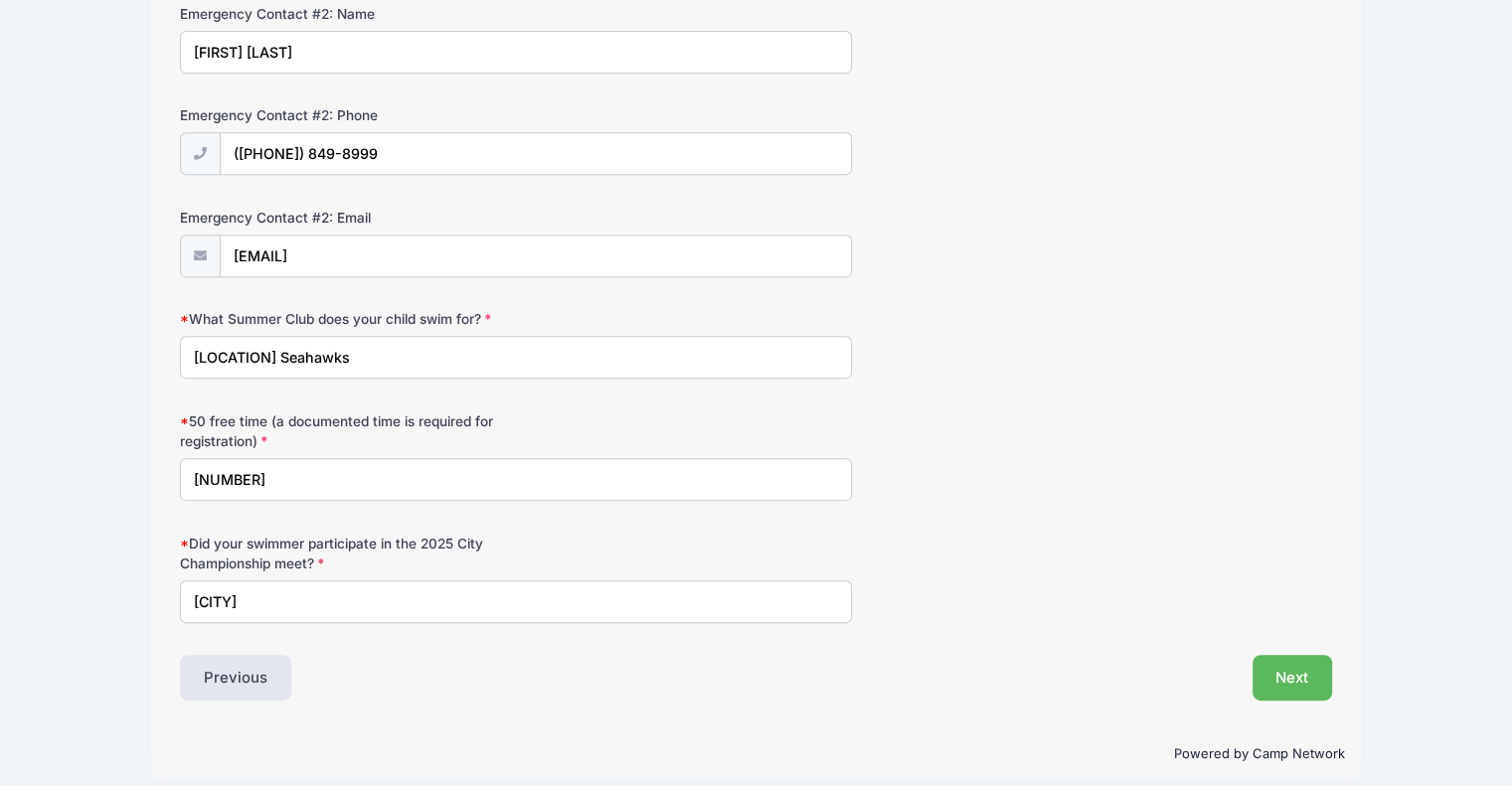 scroll, scrollTop: 891, scrollLeft: 0, axis: vertical 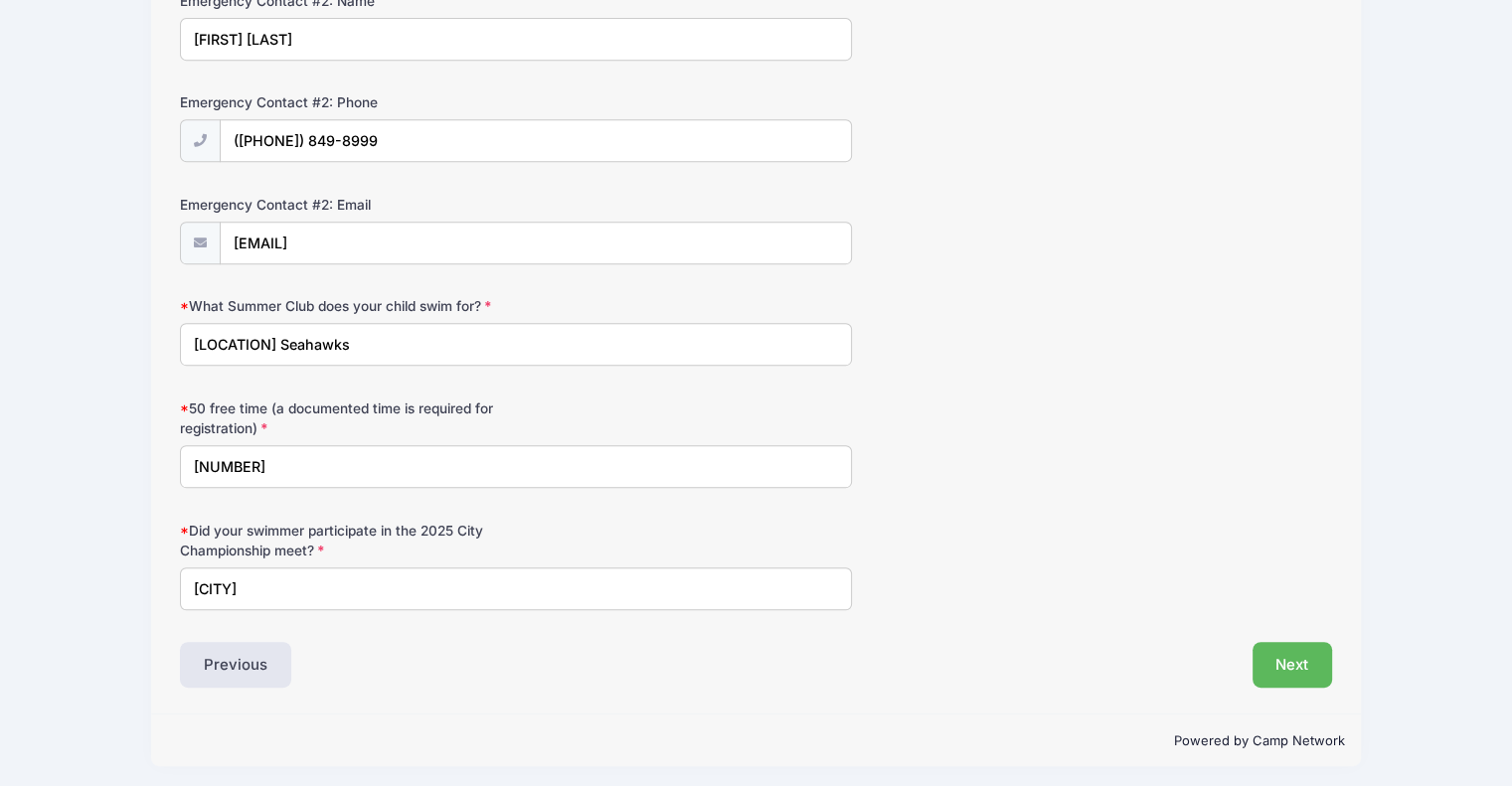 type on "[NUMBER]" 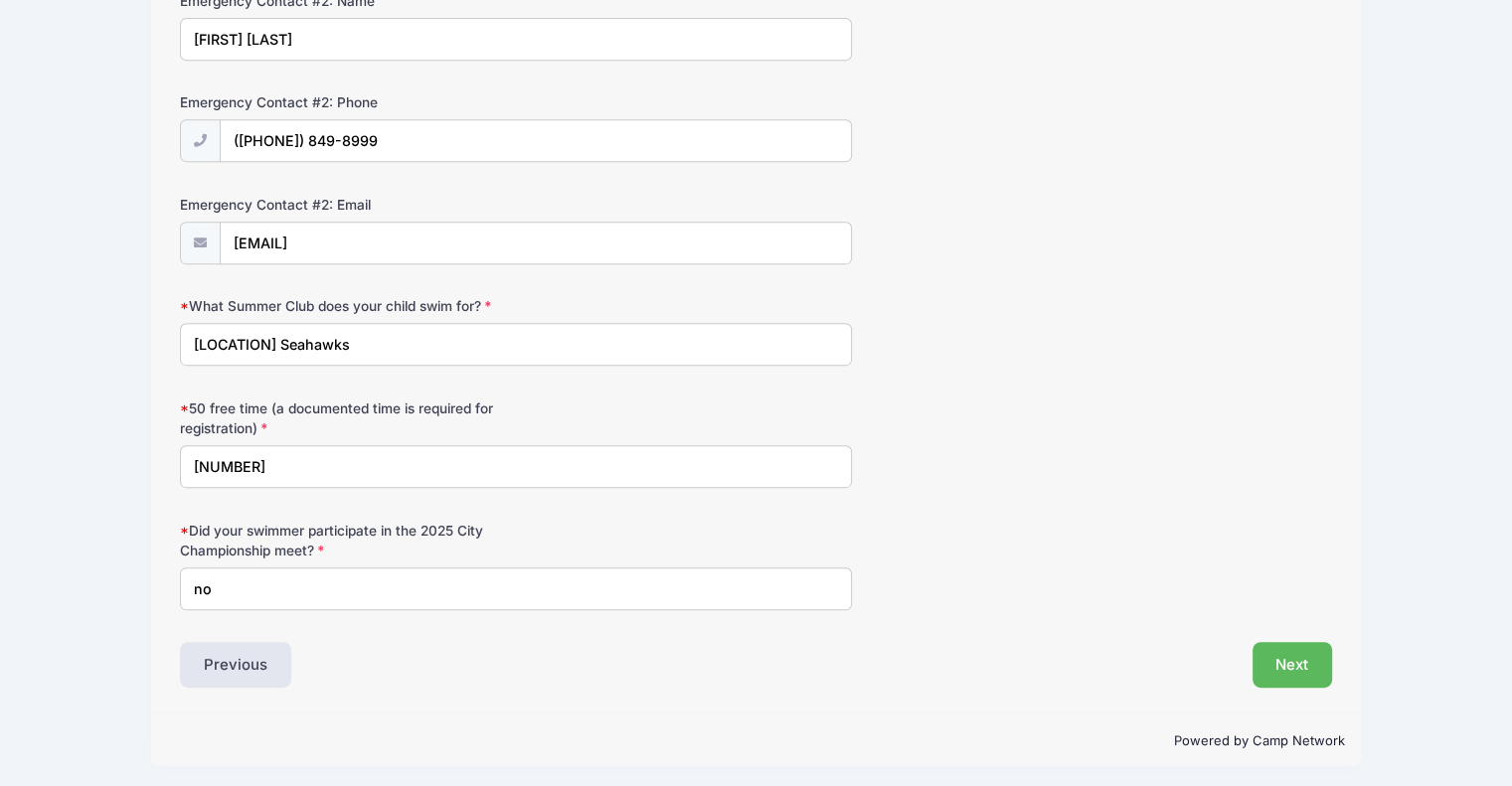 type on "n" 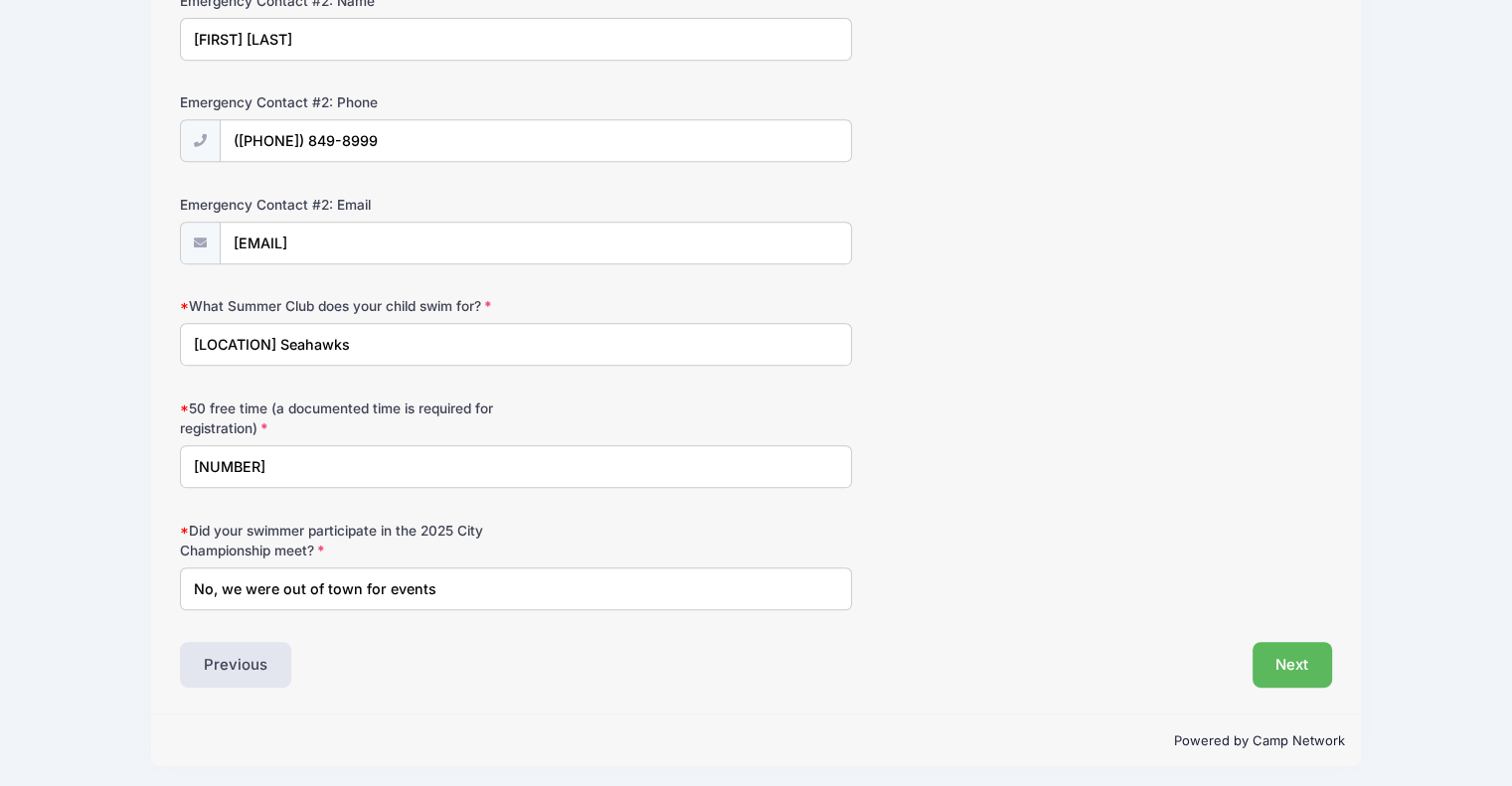click on "No, we were out of town for events" at bounding box center (516, 588) 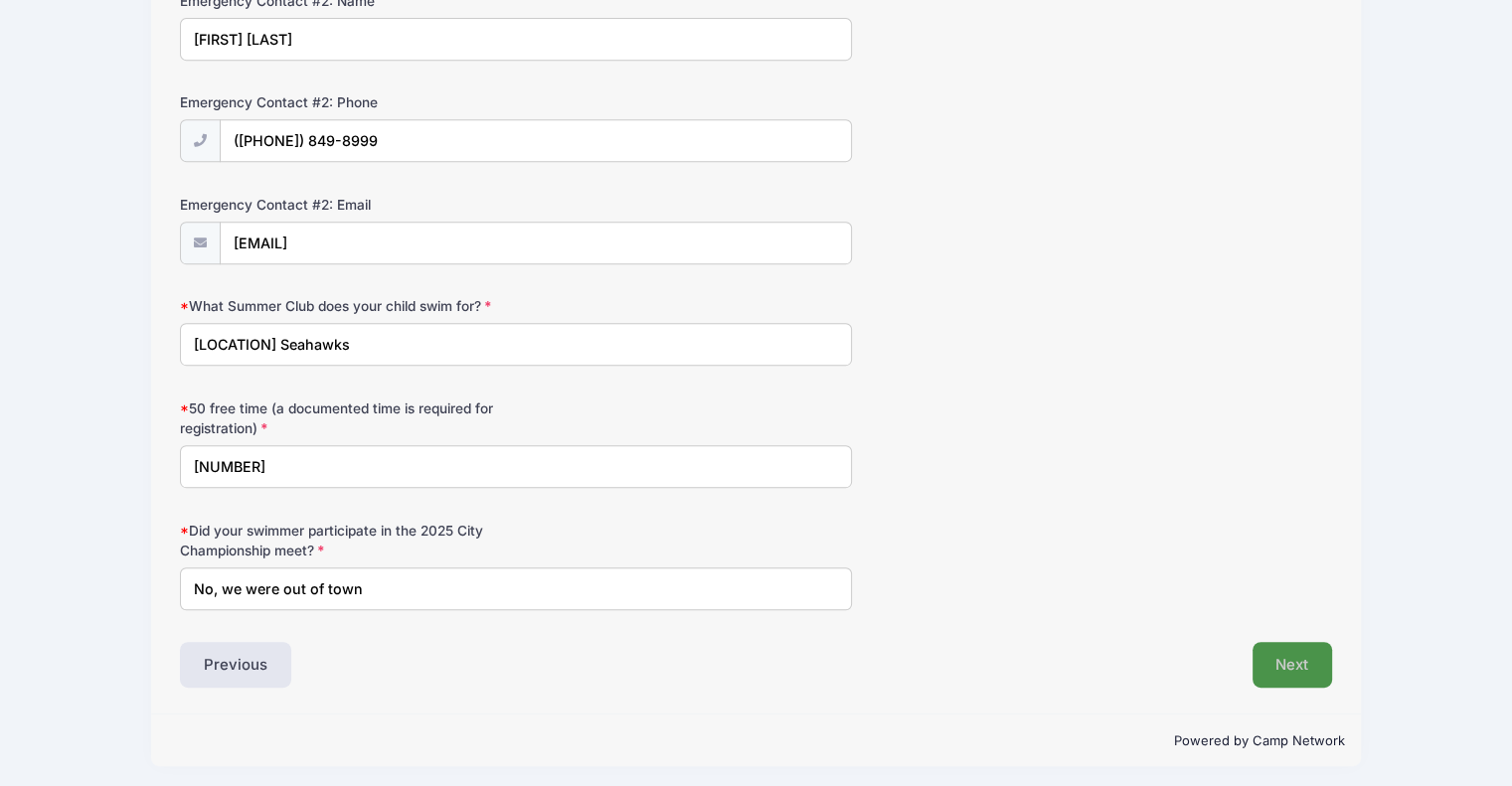 type on "No, we were out of town" 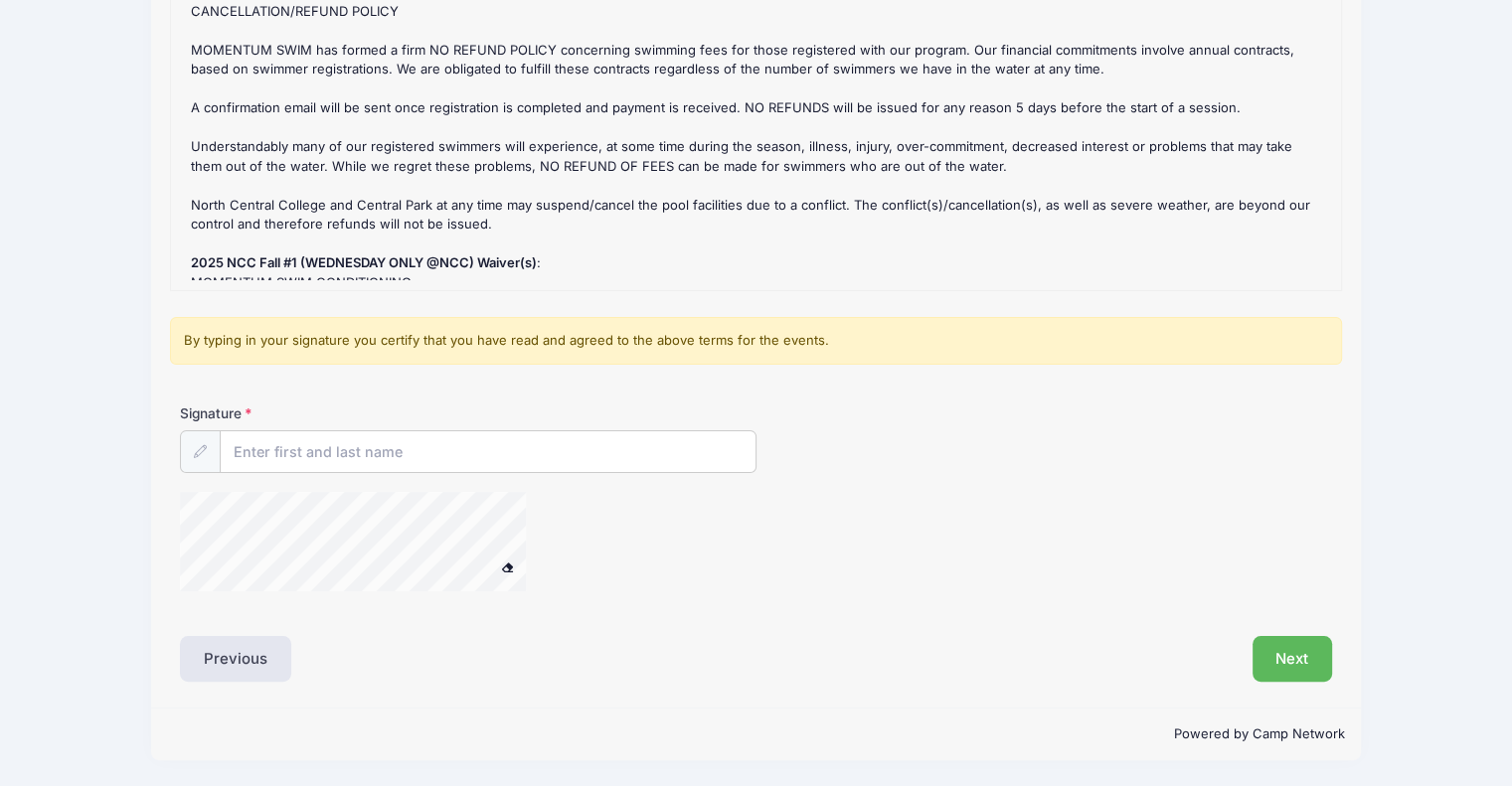 scroll, scrollTop: 0, scrollLeft: 0, axis: both 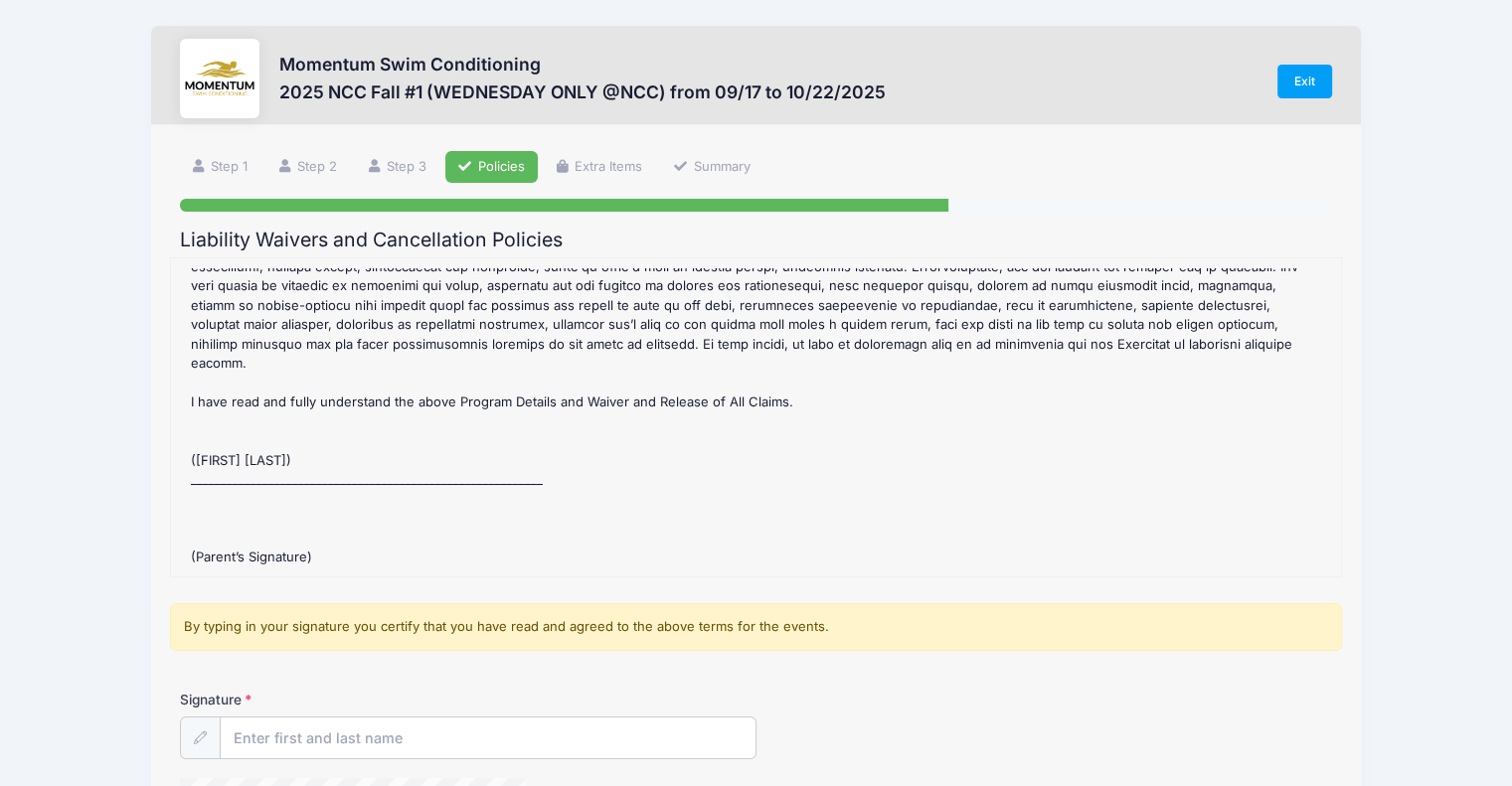 click on "2025 NCC Fall #1 (WEDNESDAY ONLY @NCC) Refund Policy :
CANCELLATION/REFUND POLICY
MOMENTUM SWIM has formed a firm NO REFUND POLICY concerning swimming fees for those registered with our program.  Our financial commitments involve annual contracts, based on swimmer registrations. We are obligated to fulfill these contracts regardless of the number of swimmers we have in the water at any time.
A confirmation email will be sent once registration is completed and payment is received. NO REFUNDS will be issued for any reason 5 days before  the start of a session.
Understandably many of our registered swimmers will experience, at some time during the season, illness, injury, over-commitment, decreased interest or problems that may take them out of the water. While we regret these problems, NO REFUND OF FEES can be made for swimmers who are out of the water.
2025 NCC Fall #1 (WEDNESDAY ONLY @NCC) Waiver(s) :
MOMENTUM SWIM CONDITIONING
Program Waiver & Release of All Claims" at bounding box center (756, 417) 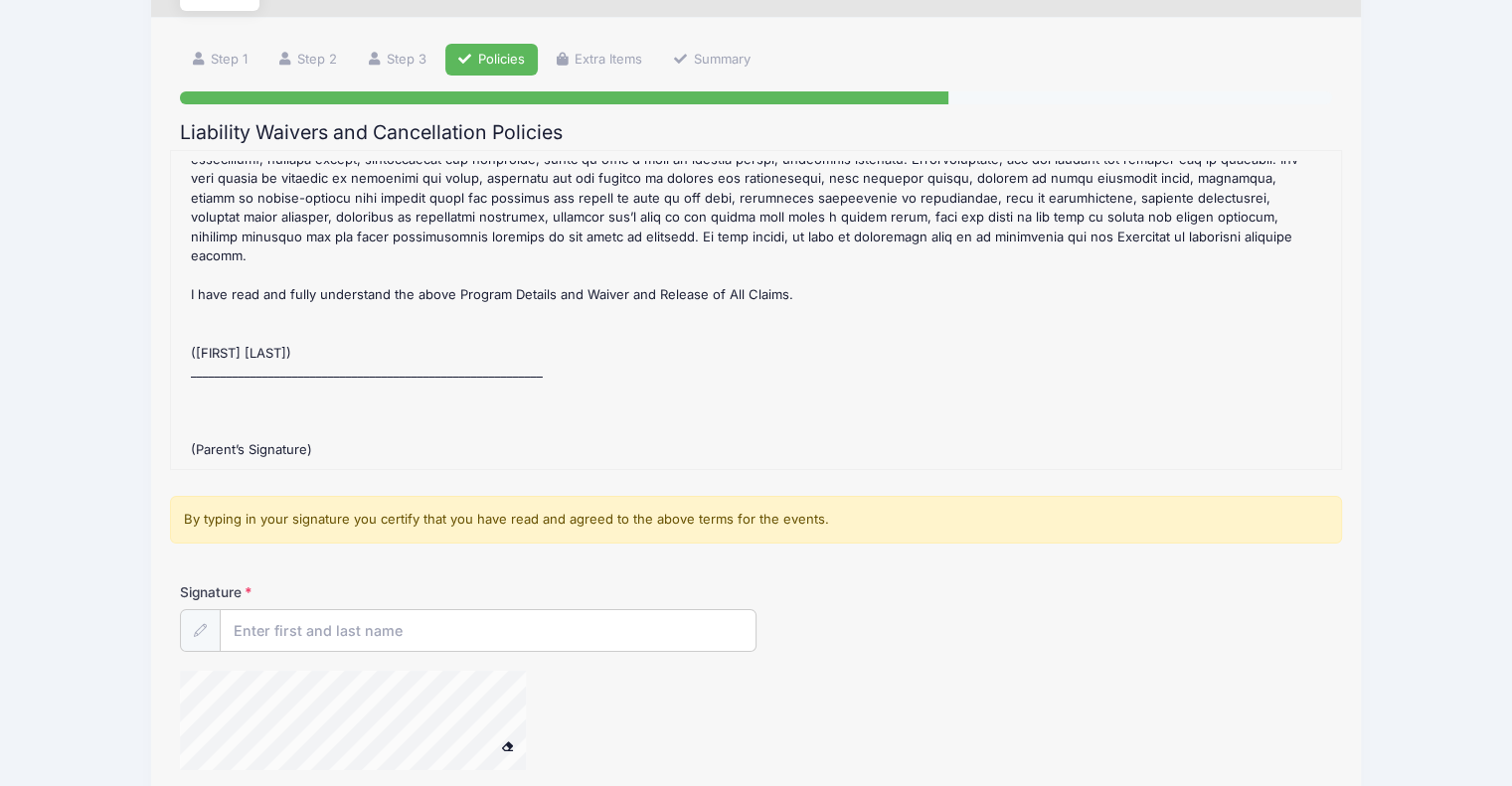 scroll, scrollTop: 167, scrollLeft: 0, axis: vertical 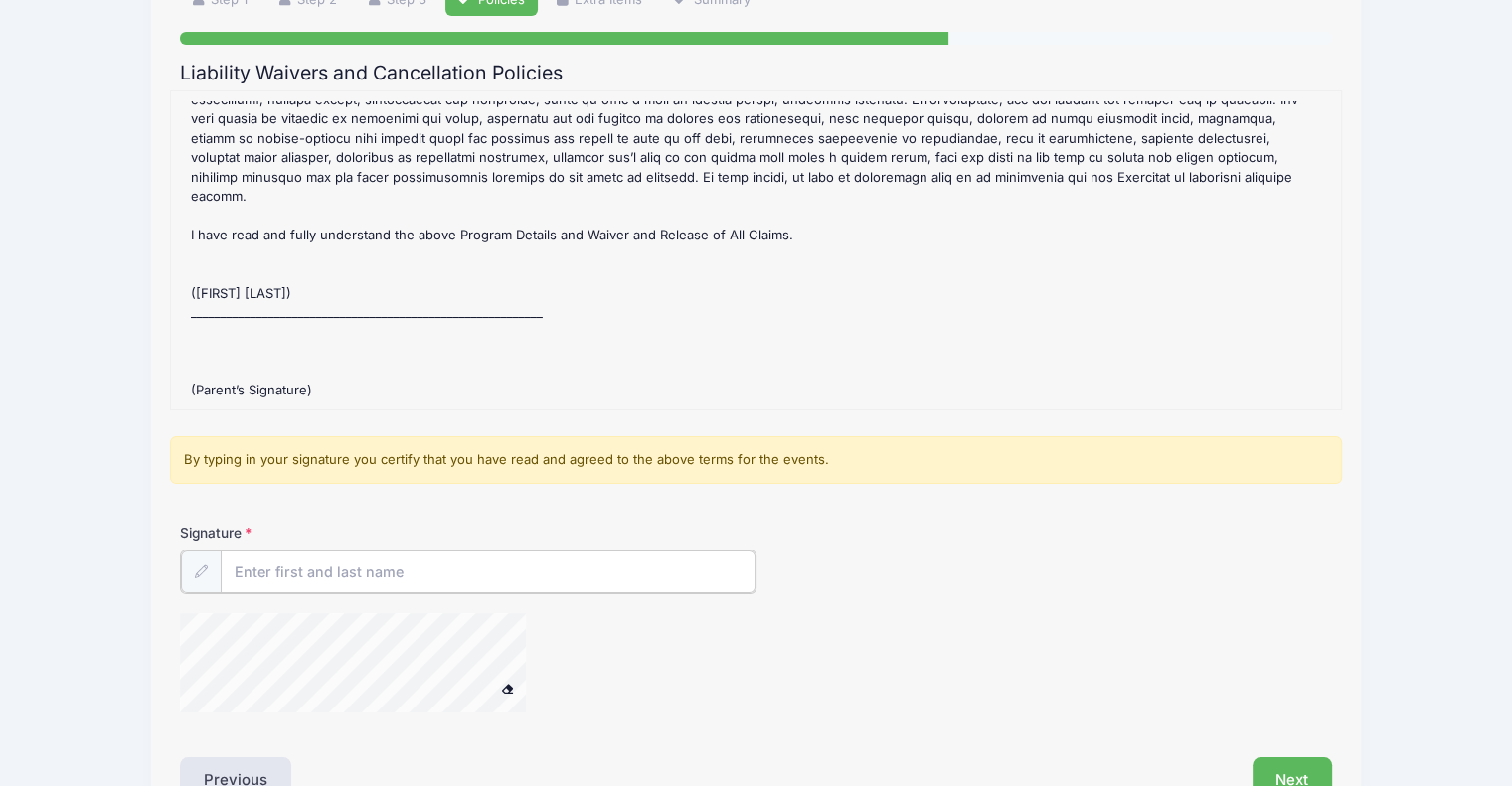 click on "Signature" at bounding box center (488, 571) 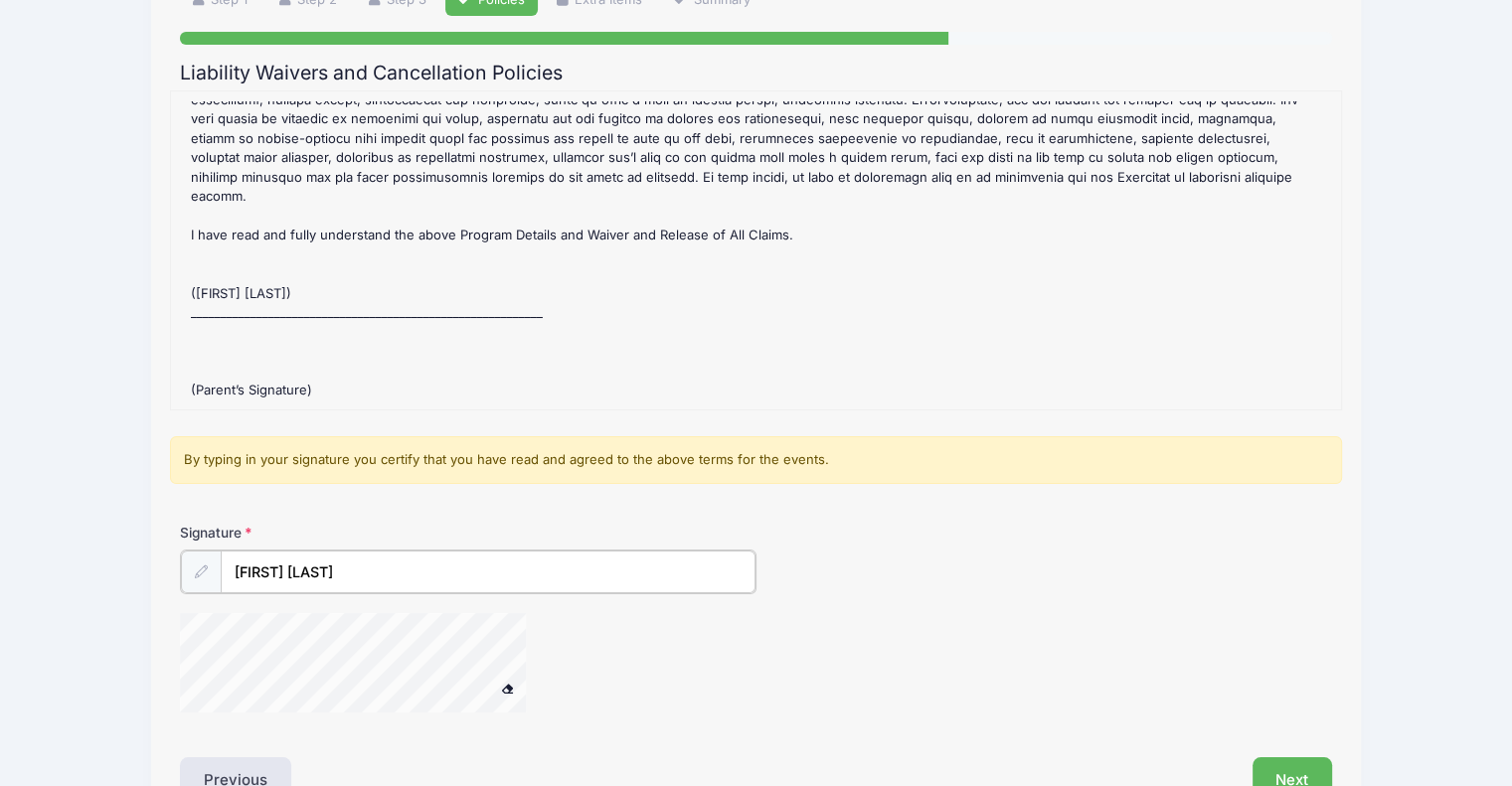 scroll, scrollTop: 284, scrollLeft: 0, axis: vertical 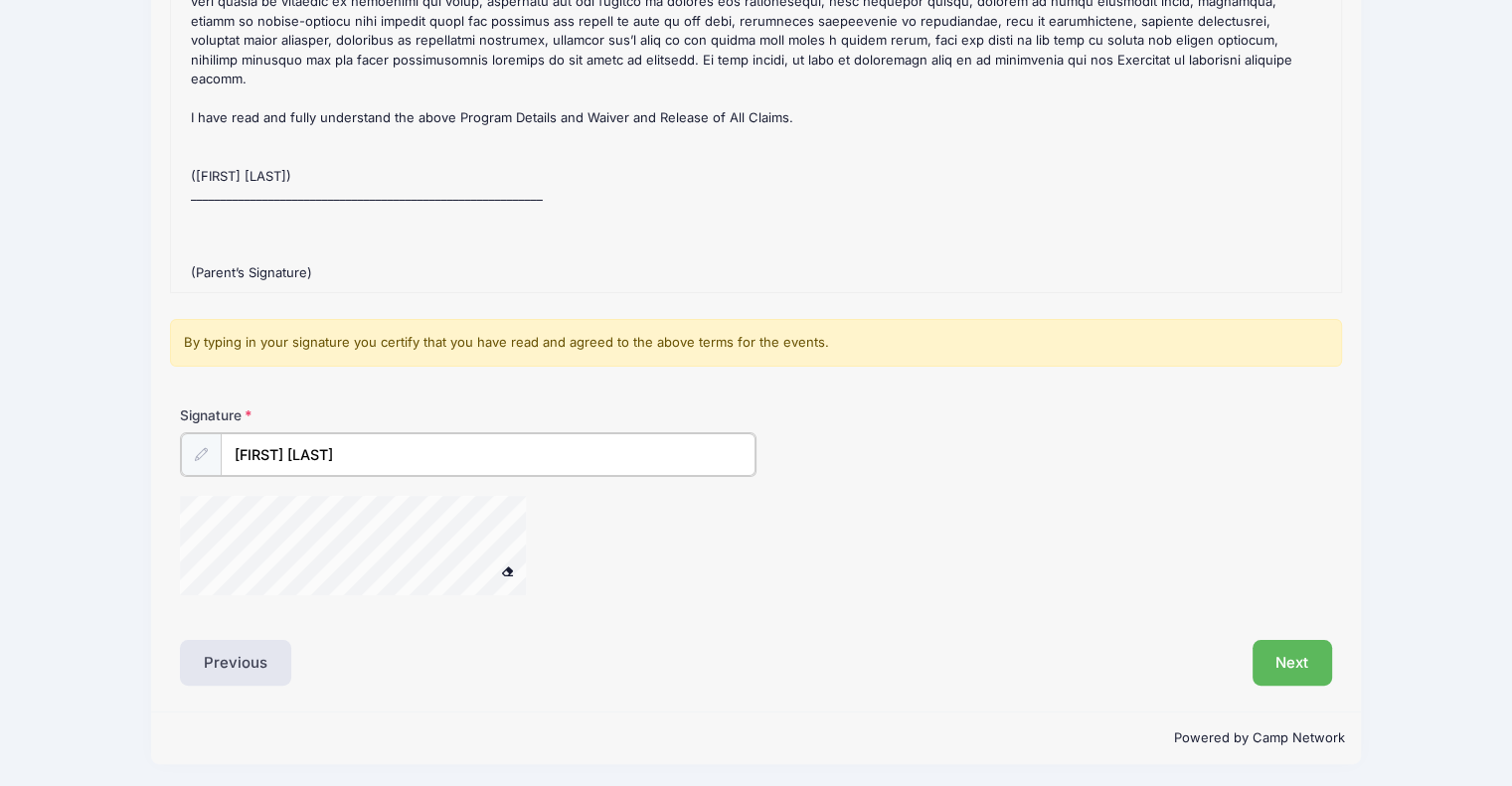 type on "[FIRST] [LAST]" 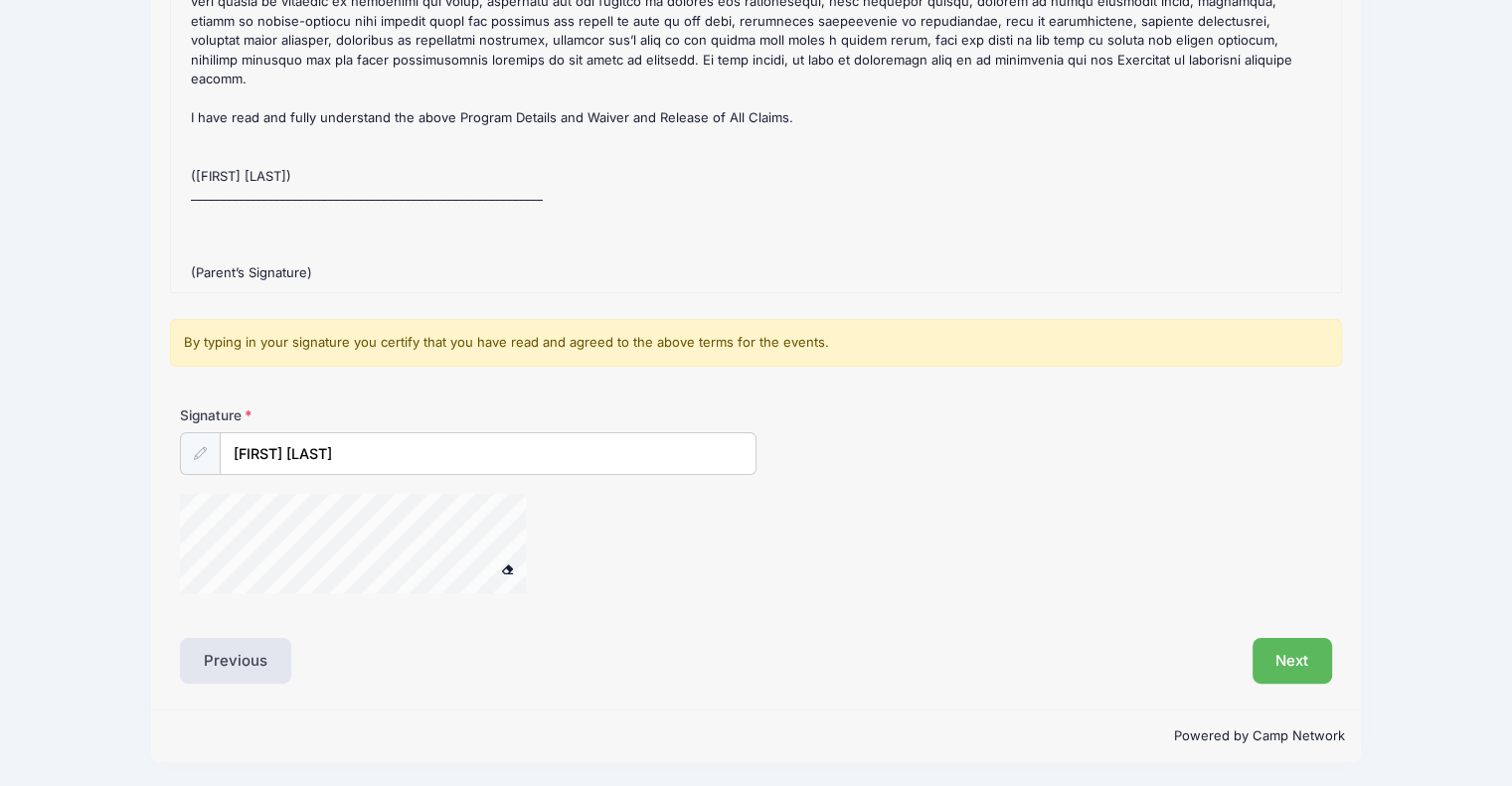 scroll, scrollTop: 282, scrollLeft: 0, axis: vertical 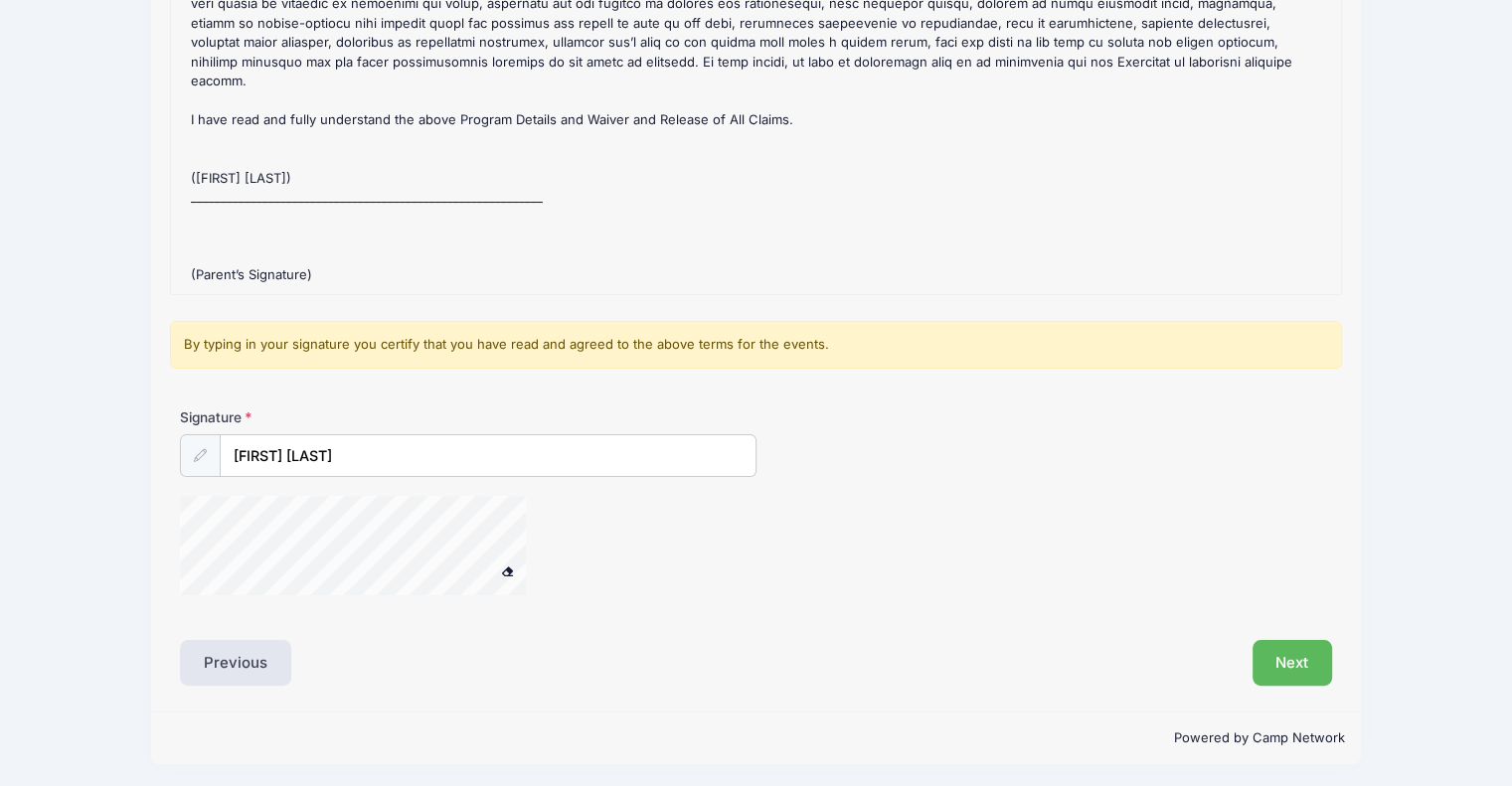 click at bounding box center (507, 570) 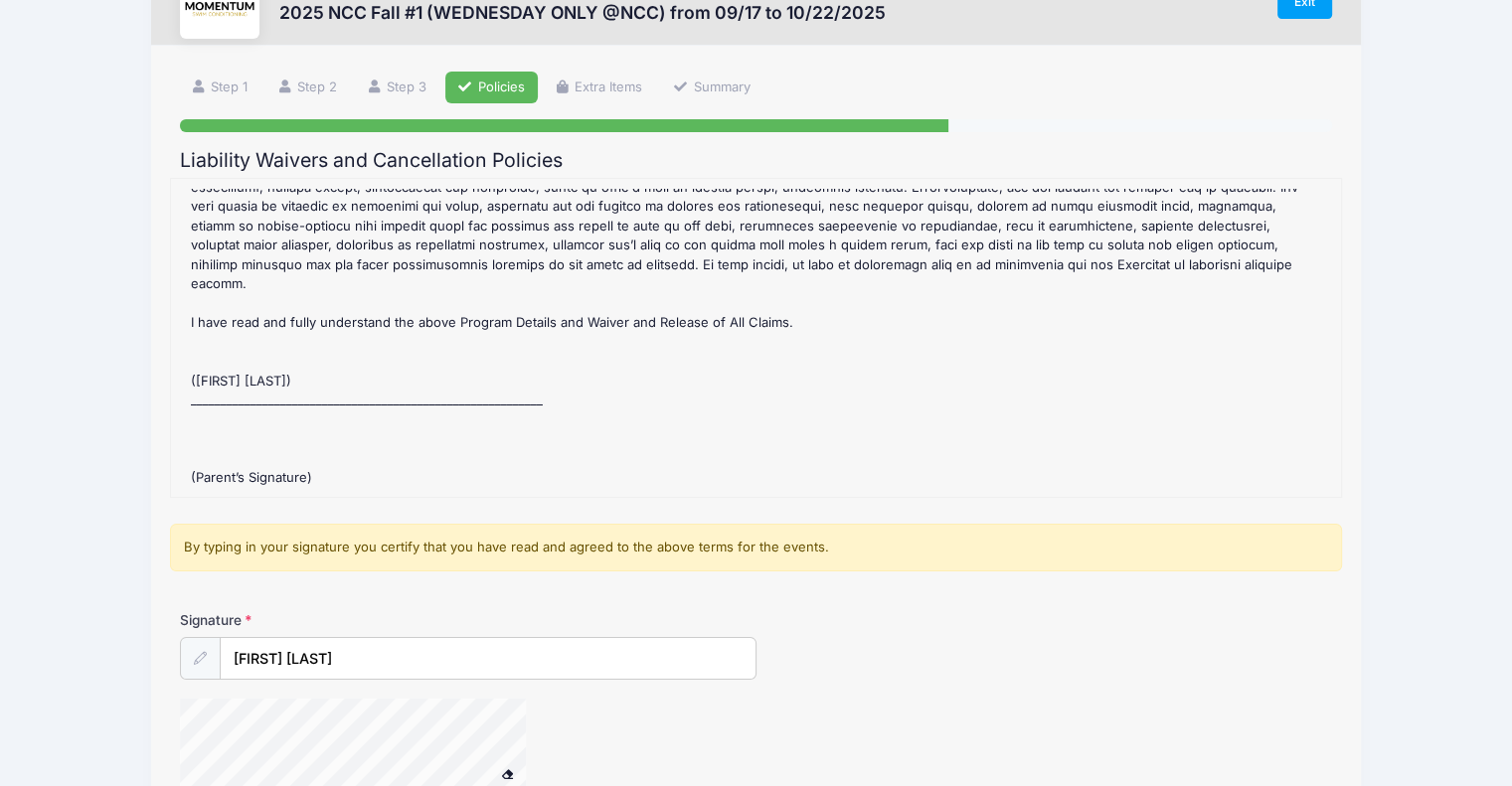 scroll, scrollTop: 282, scrollLeft: 0, axis: vertical 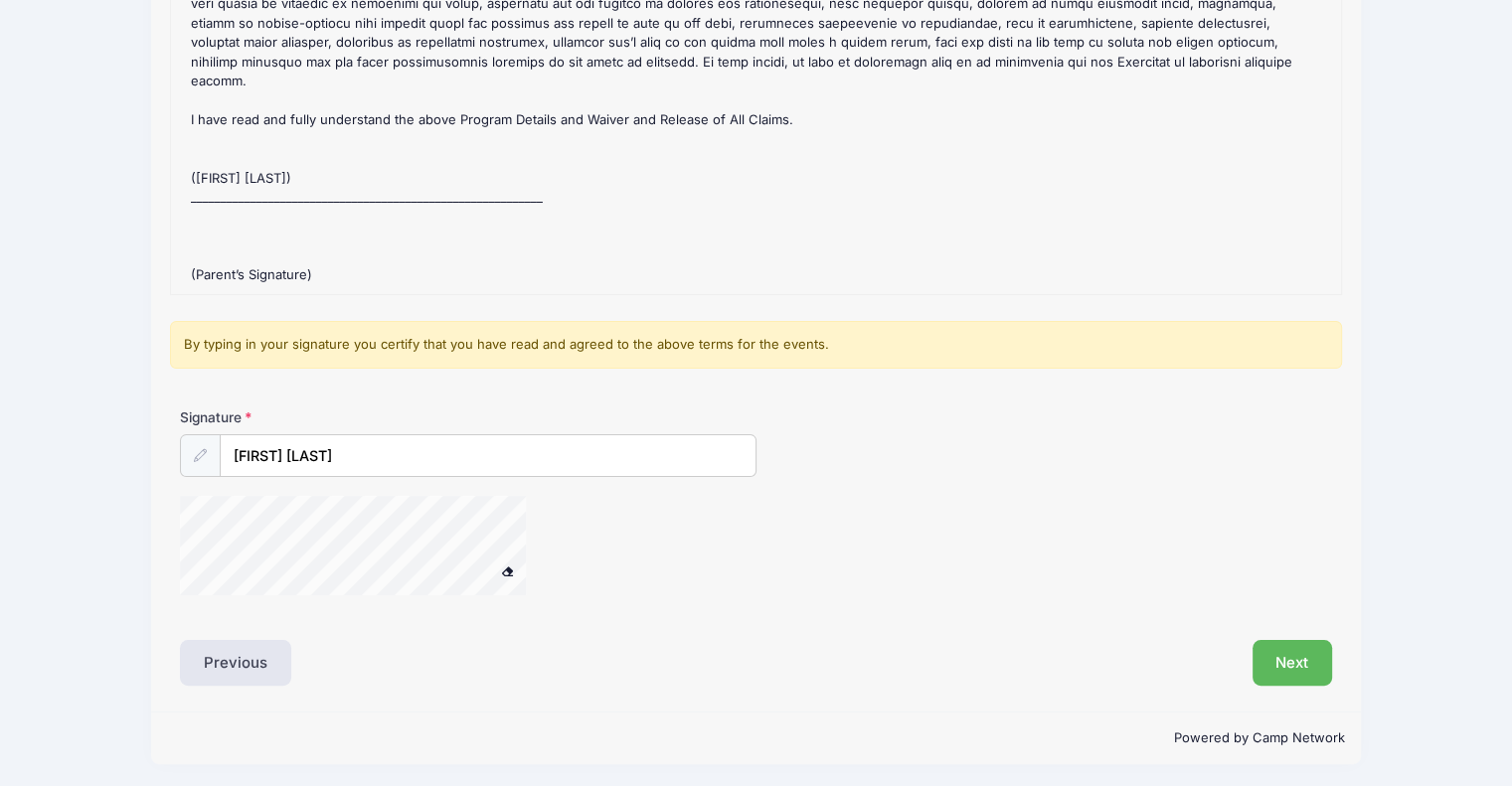 click at bounding box center [507, 571] 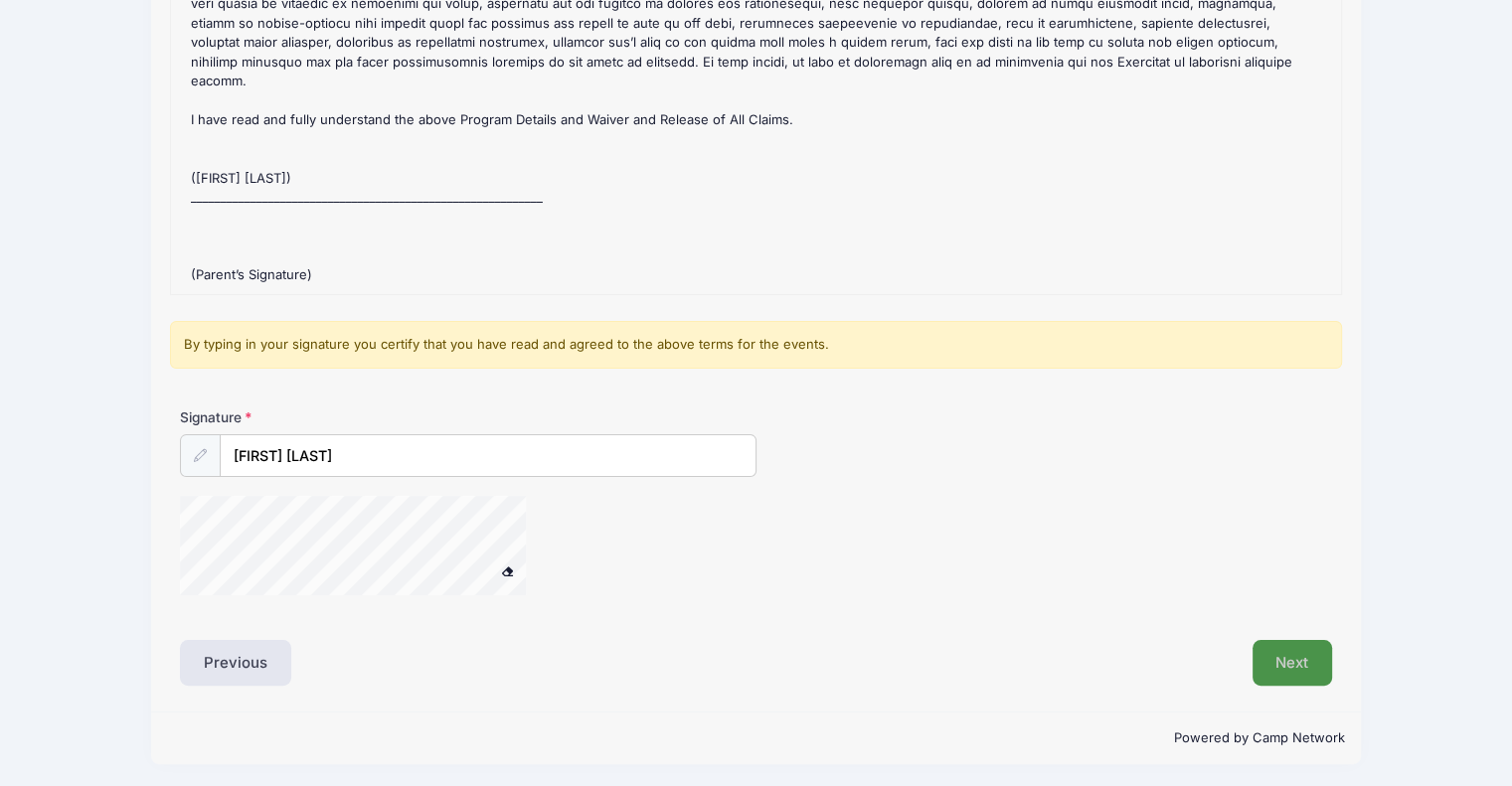 click on "Next" at bounding box center [1292, 663] 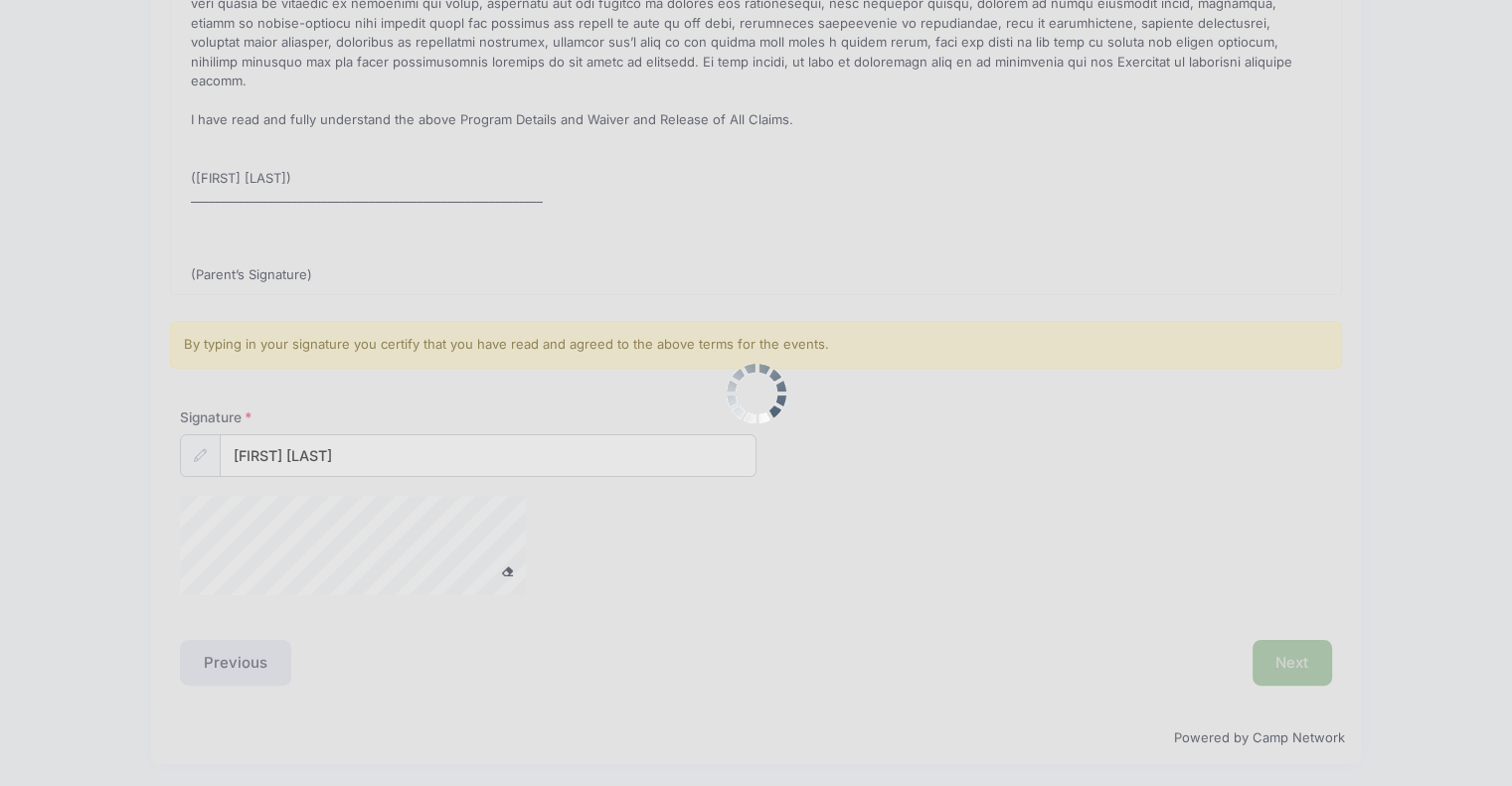 scroll, scrollTop: 0, scrollLeft: 0, axis: both 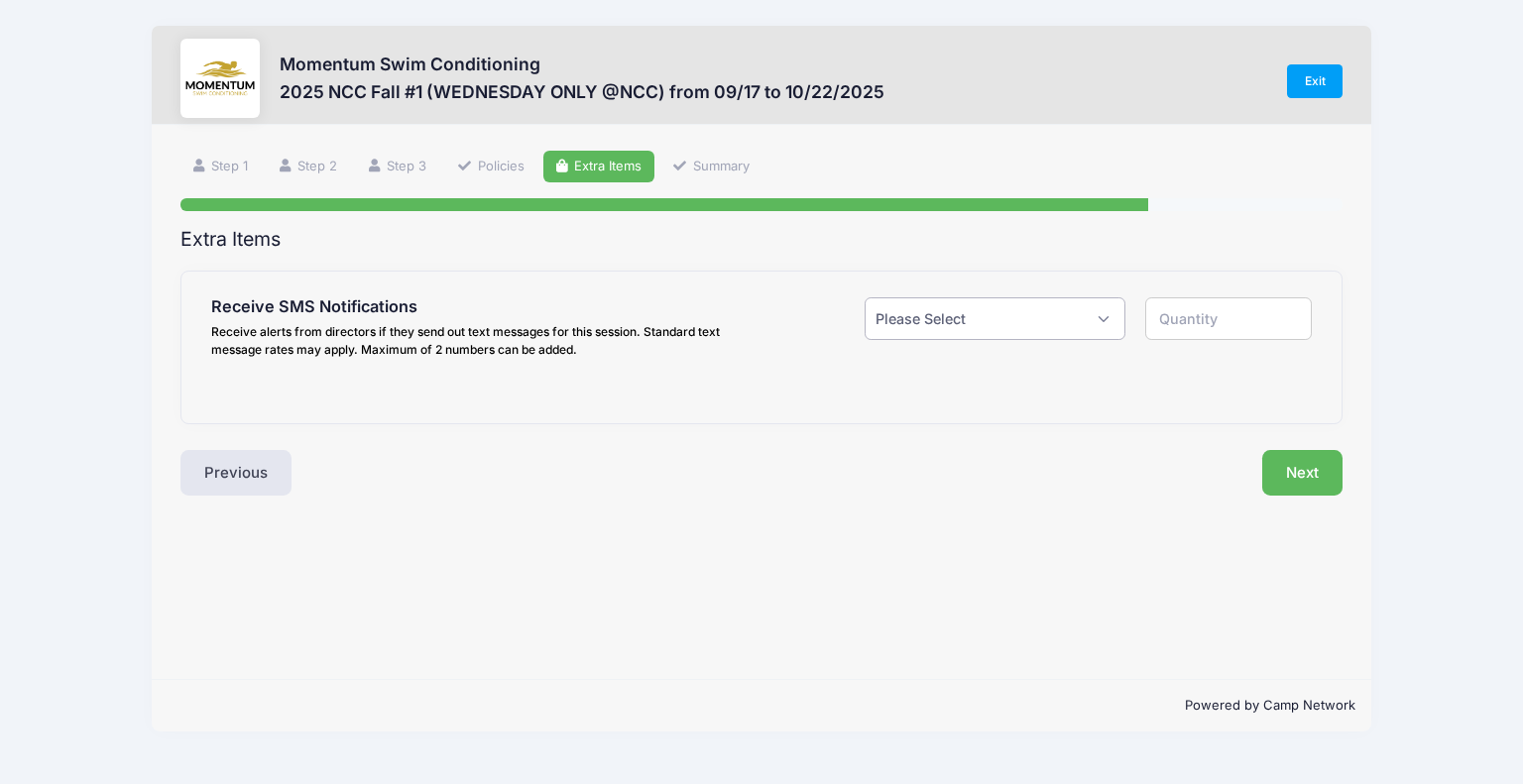 click on "Please Select Yes ($0.00)
No" at bounding box center [995, 318] 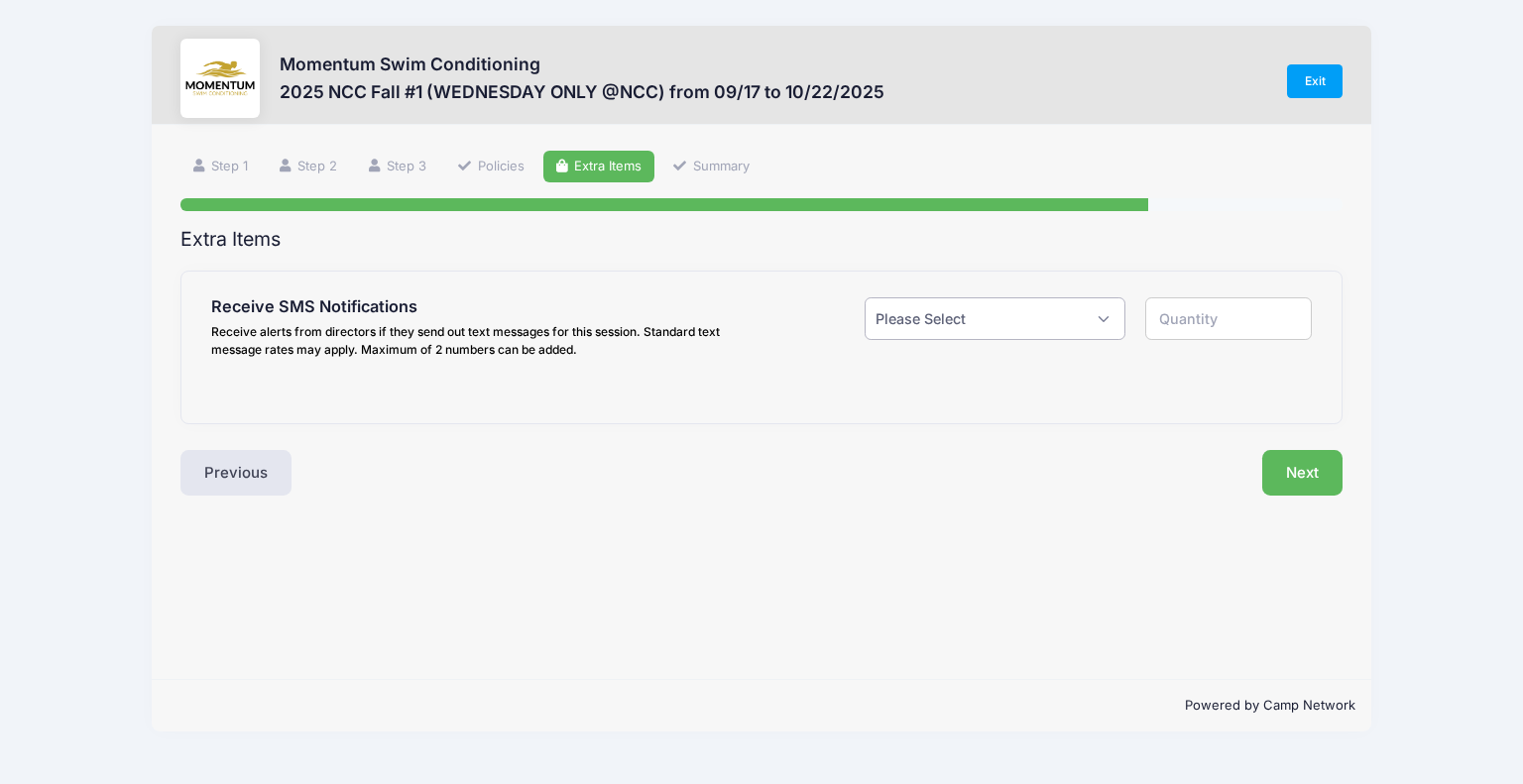 select on "1" 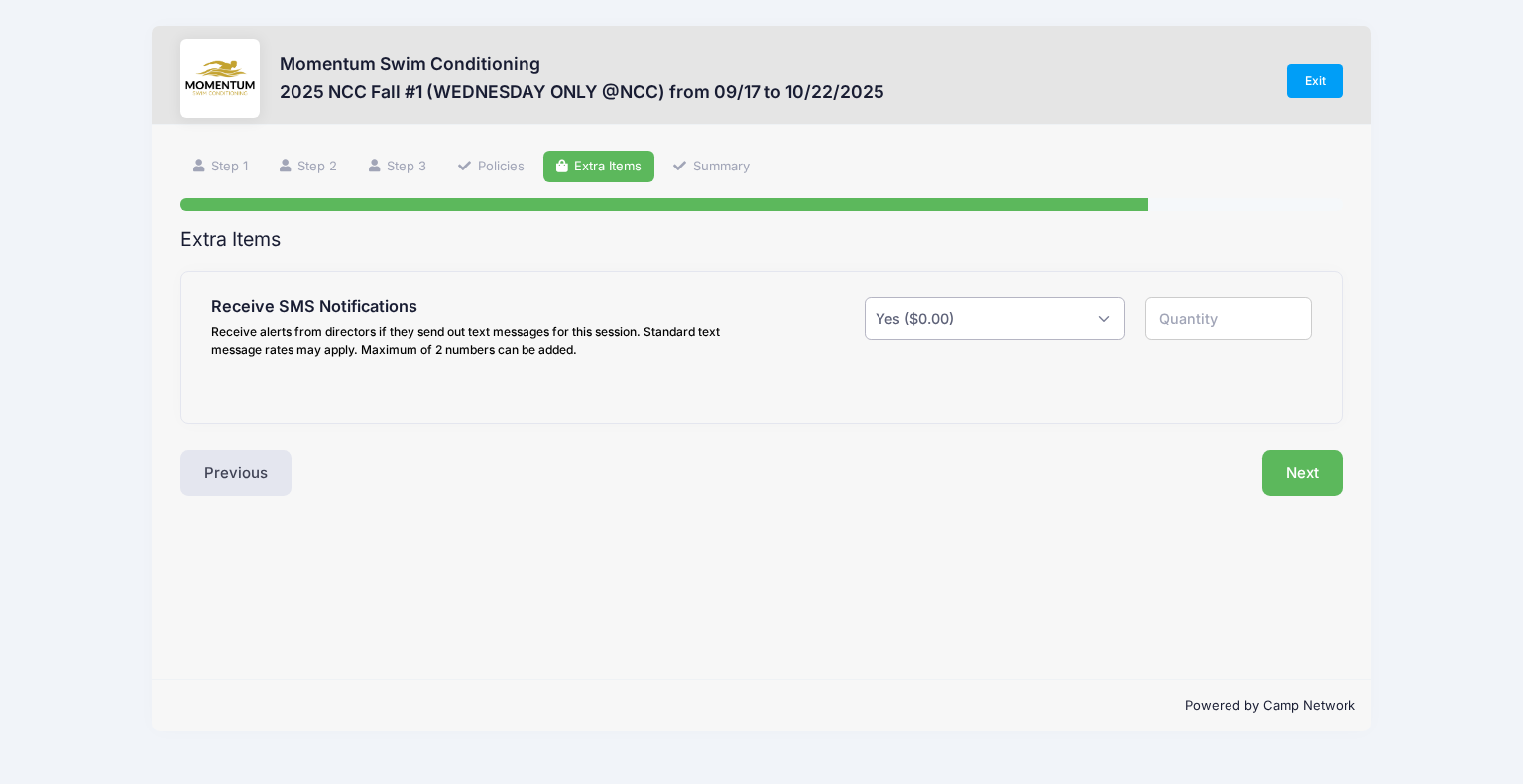 click on "Please Select Yes ($0.00)
No" at bounding box center [995, 318] 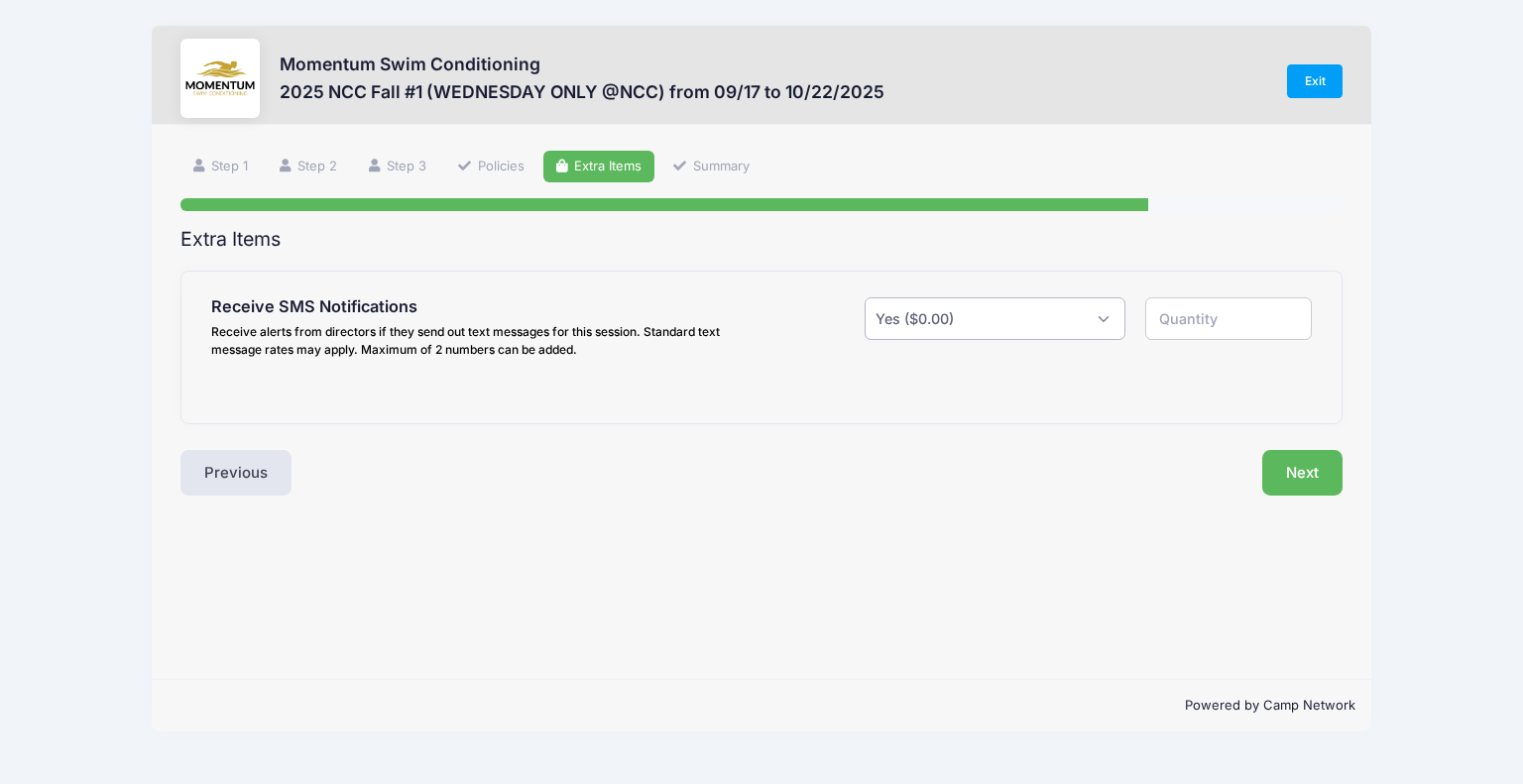 type on "1" 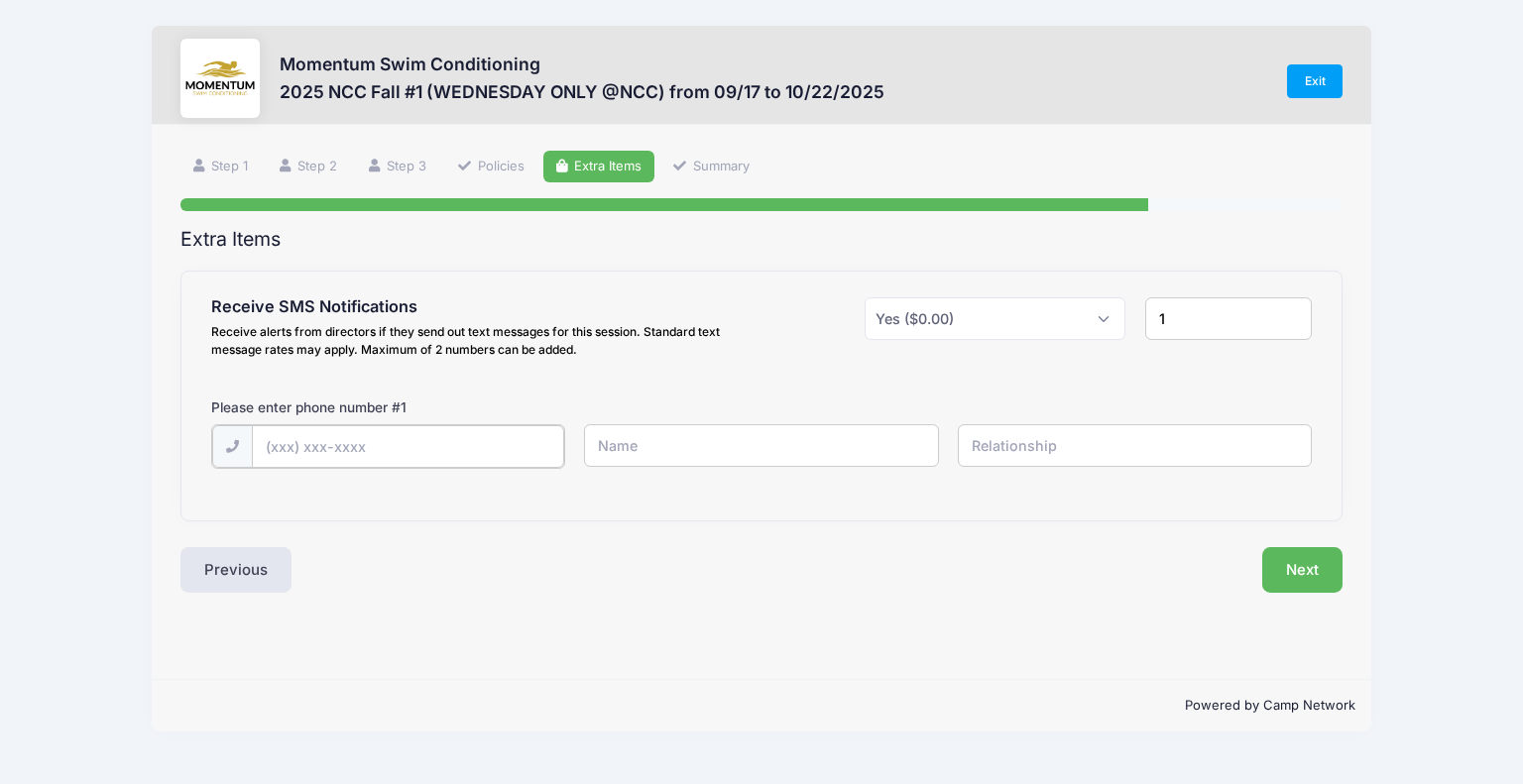 click at bounding box center (0, 0) 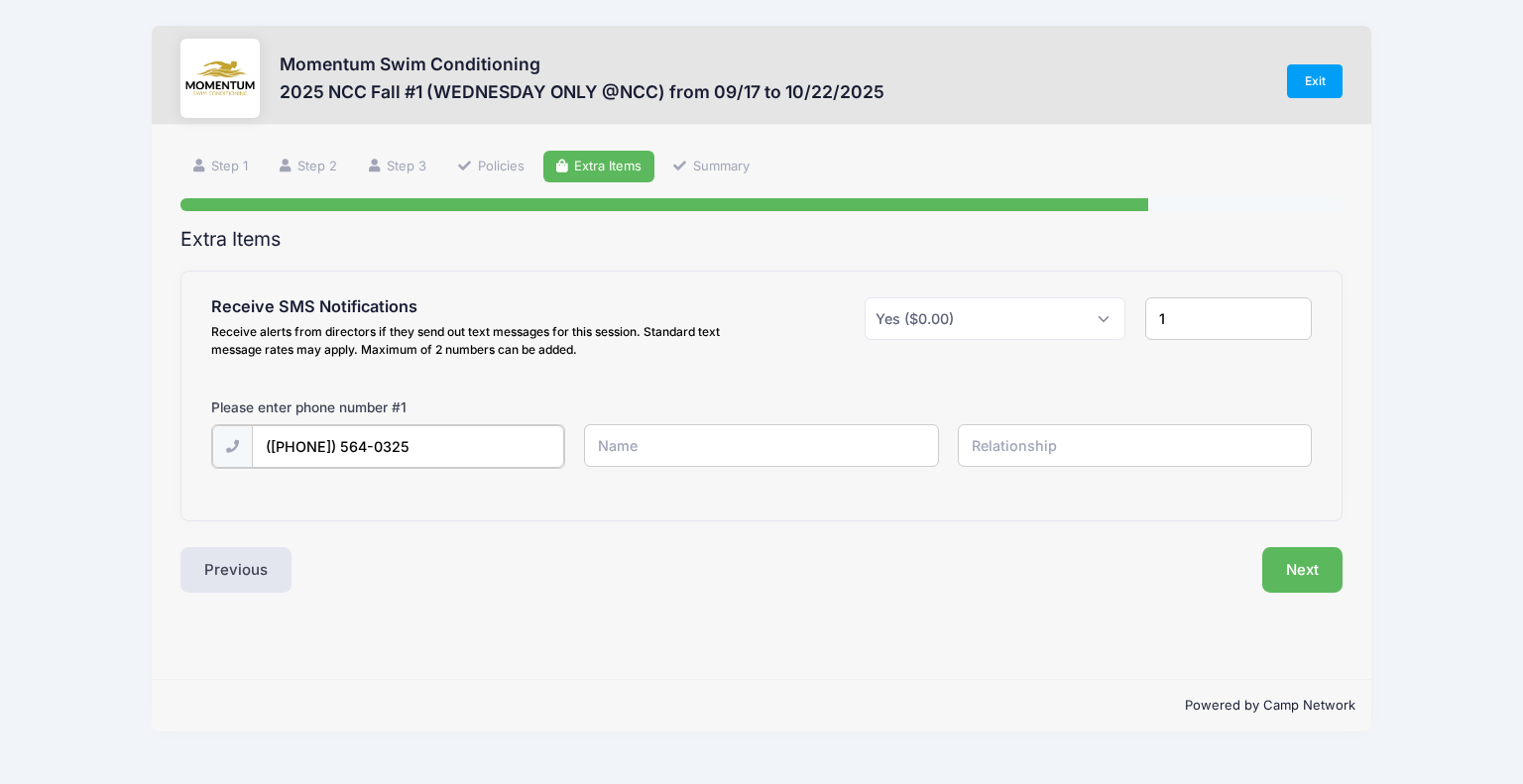 type on "([PHONE]) 564-0325" 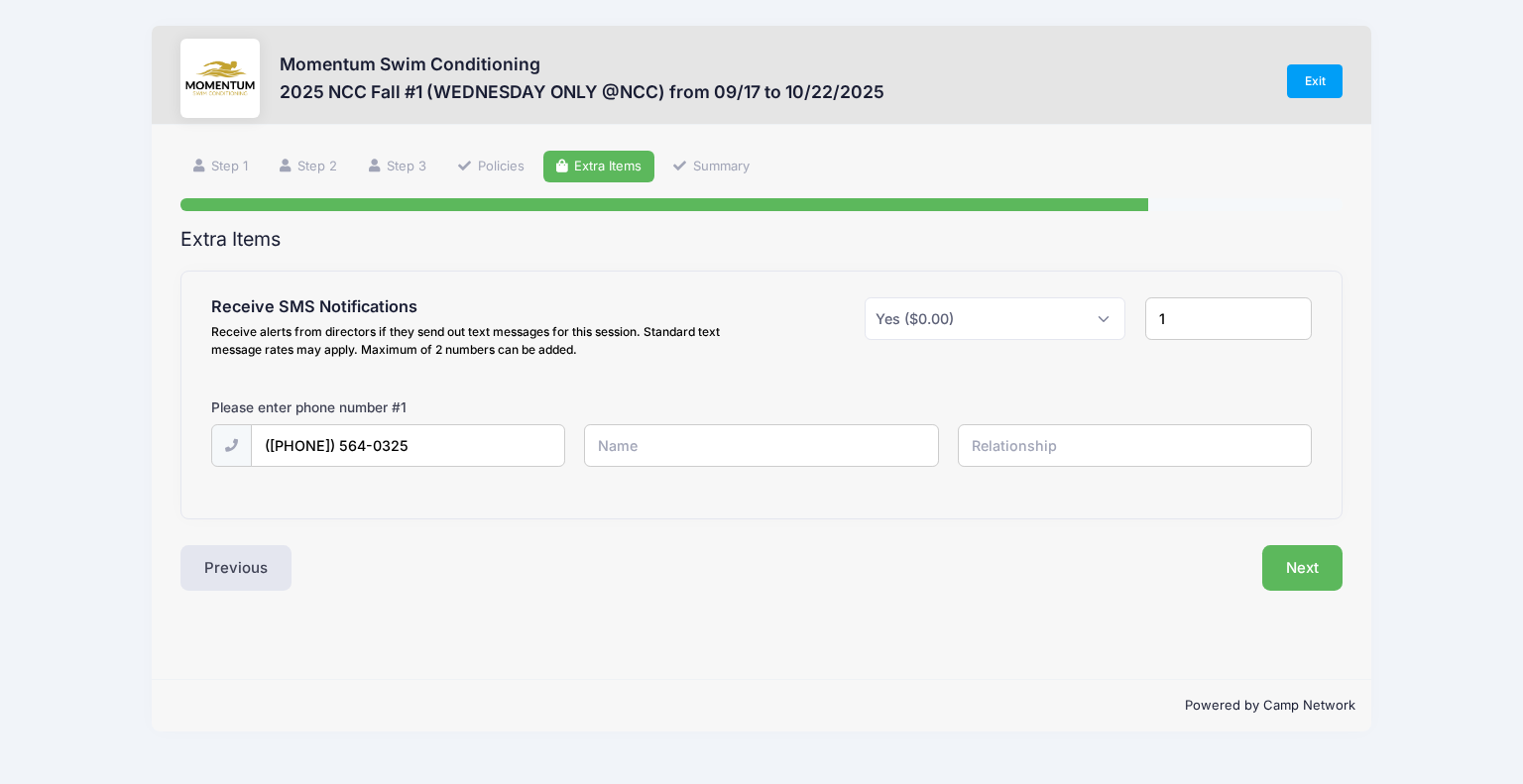 click at bounding box center (0, 0) 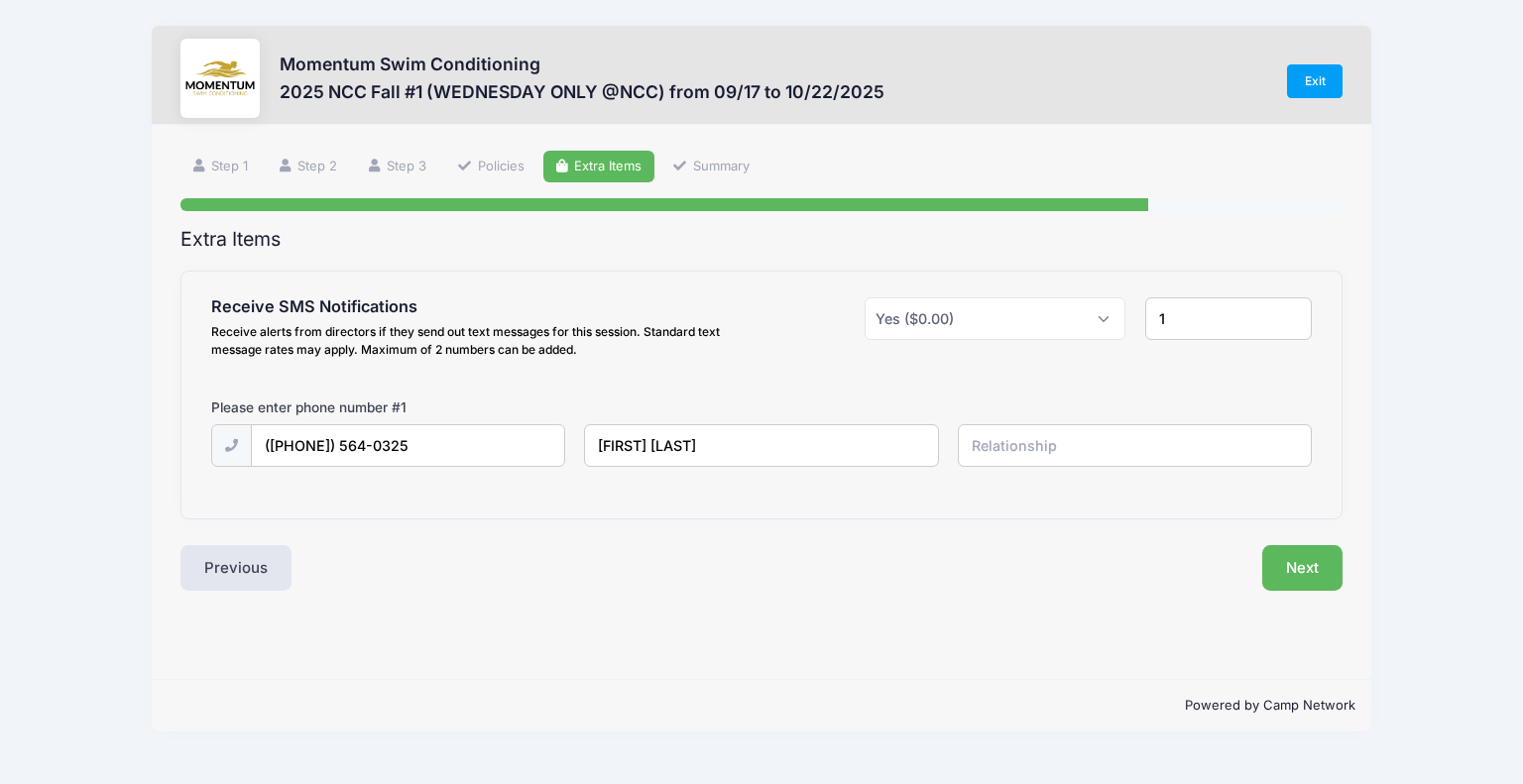 type on "[FIRST] [LAST]" 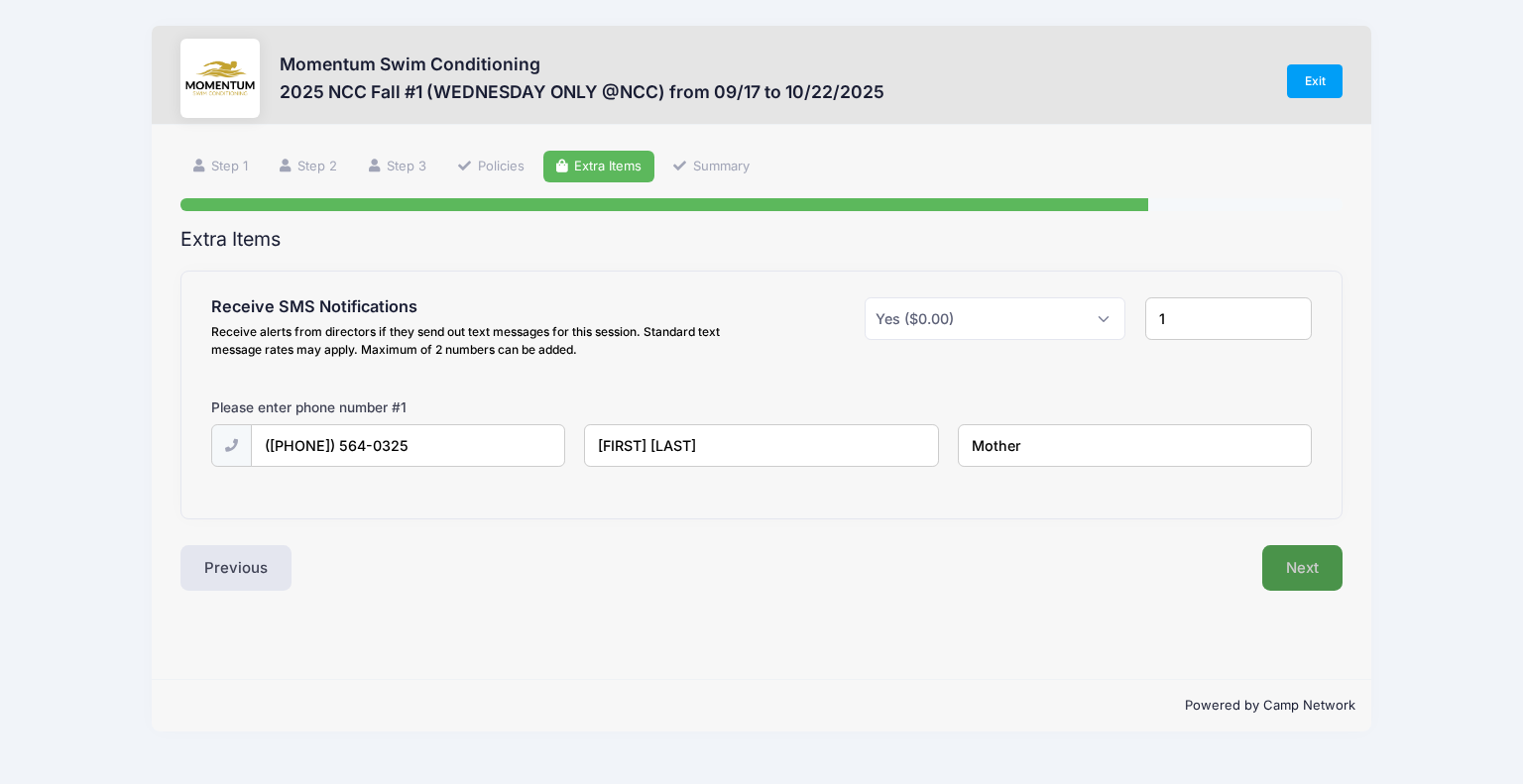type on "Mother" 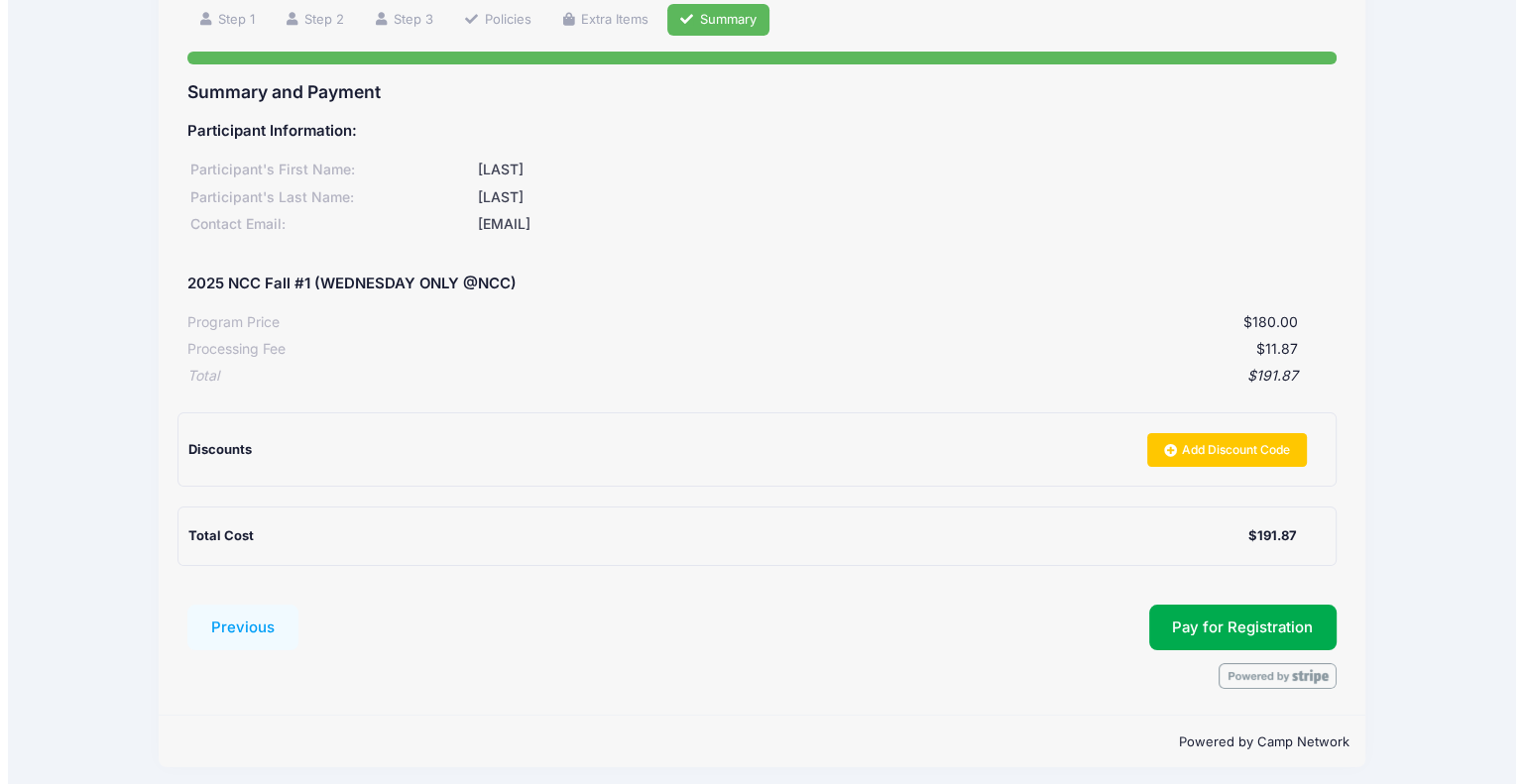 scroll, scrollTop: 155, scrollLeft: 0, axis: vertical 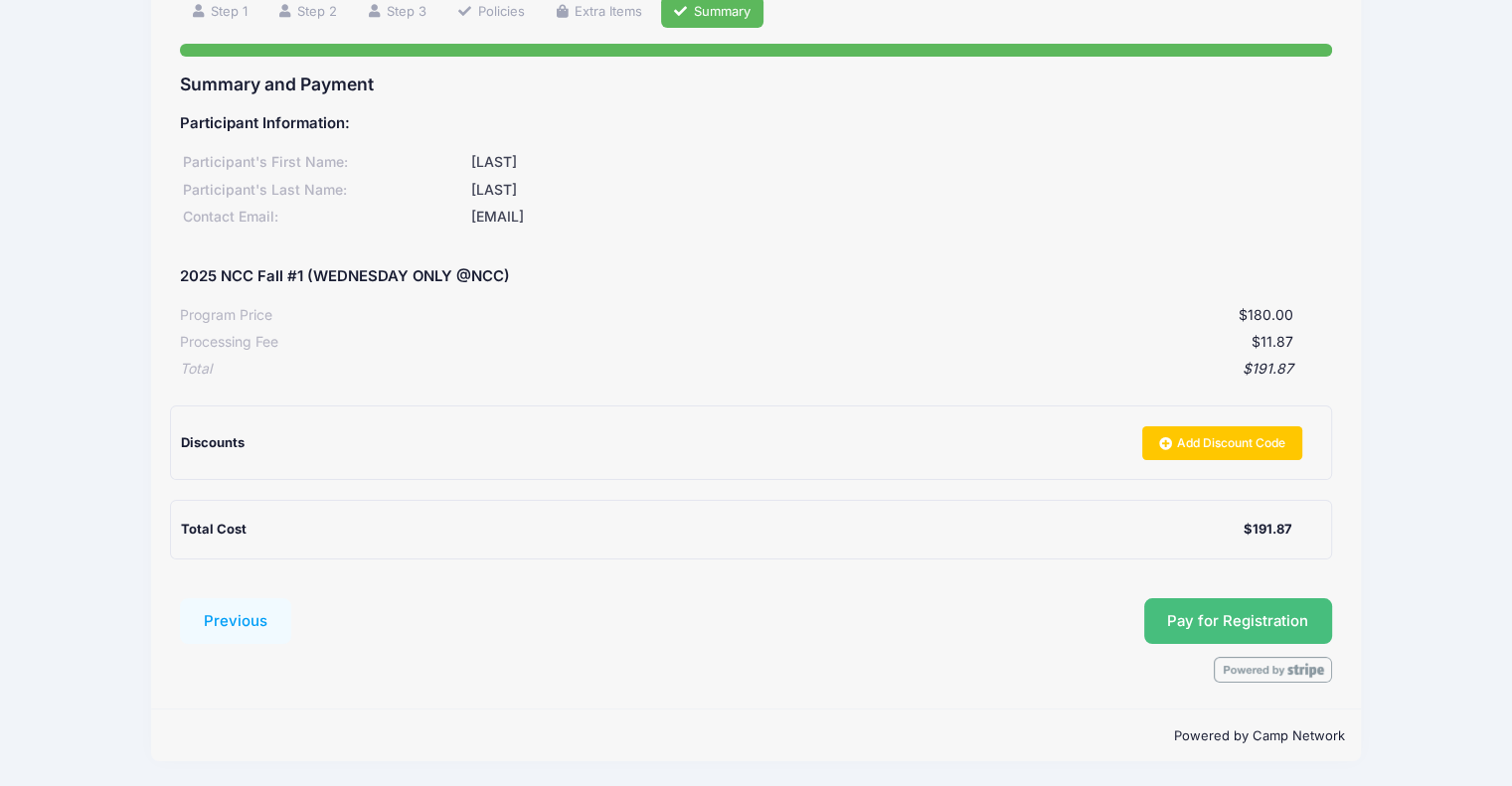 click on "Pay for Registration" at bounding box center [1238, 621] 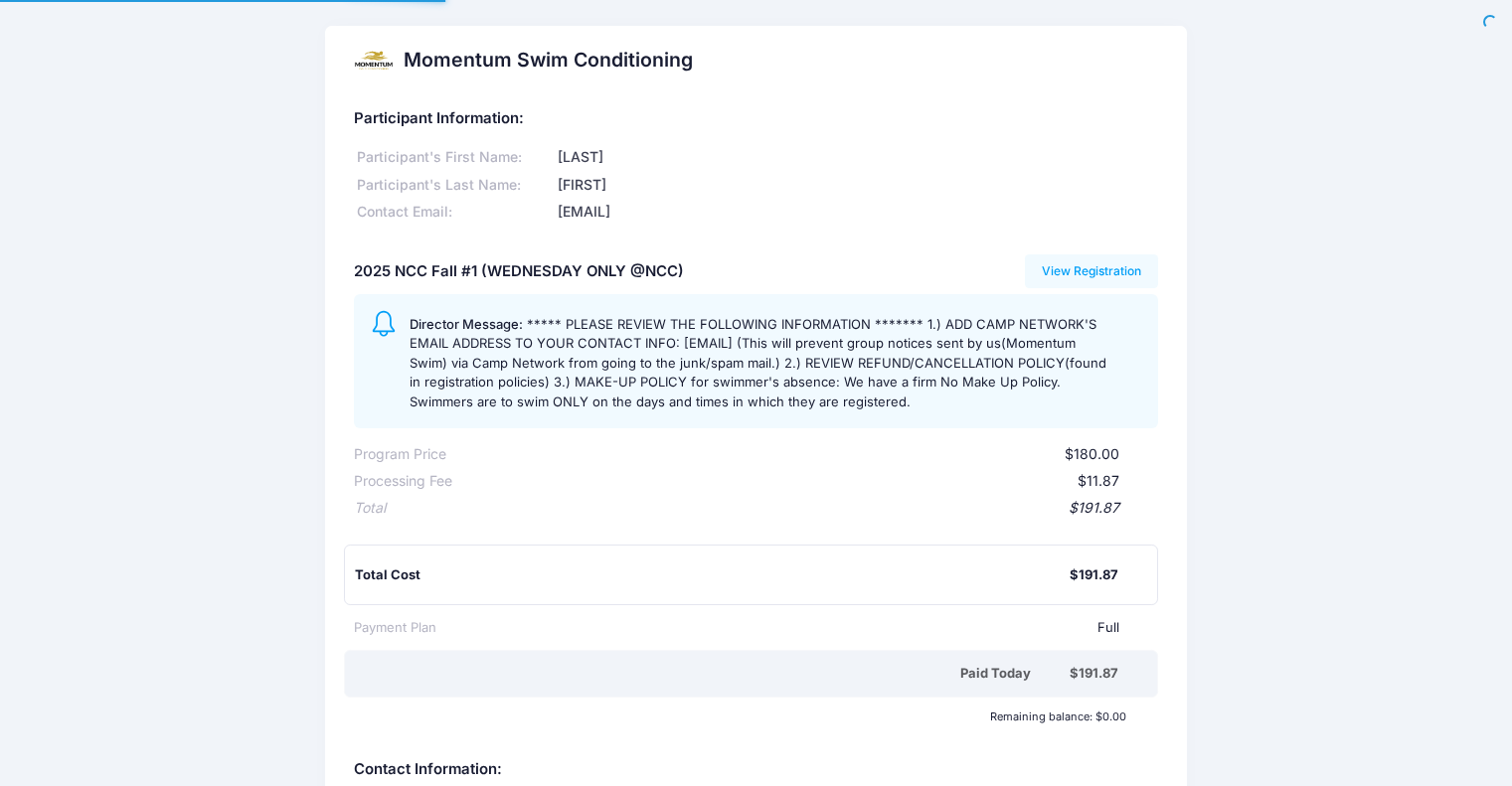 scroll, scrollTop: 0, scrollLeft: 0, axis: both 